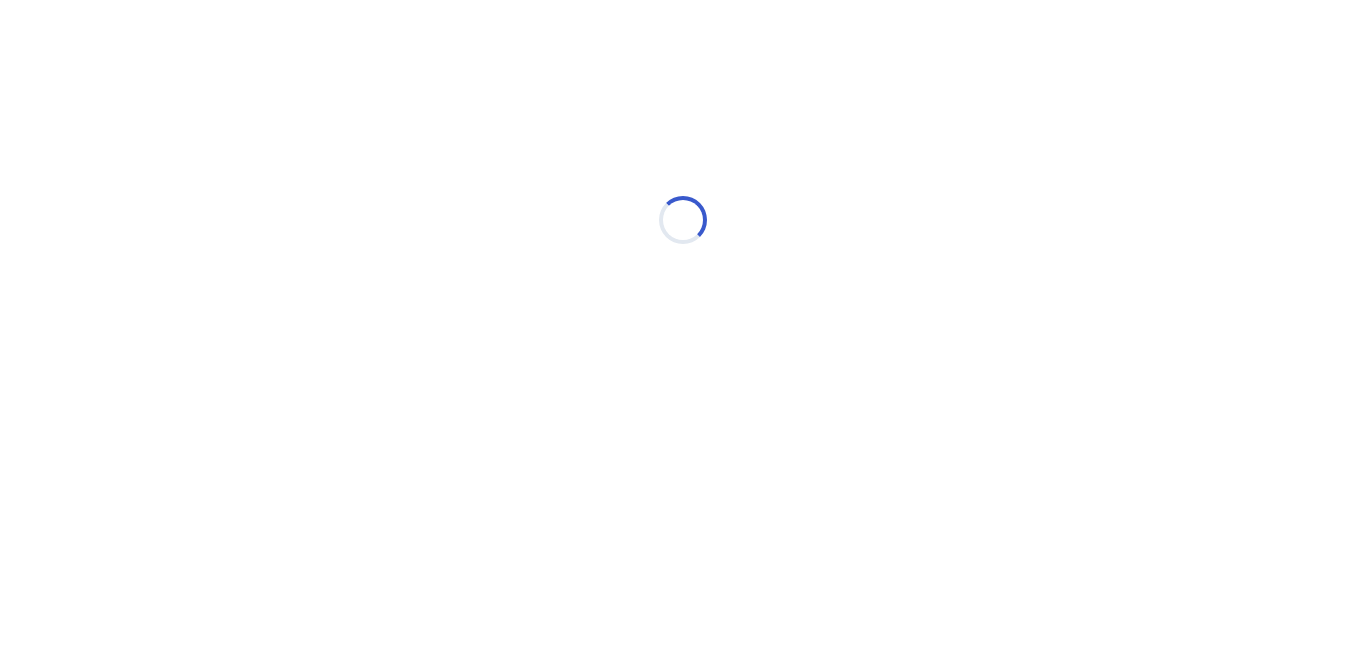 scroll, scrollTop: 0, scrollLeft: 0, axis: both 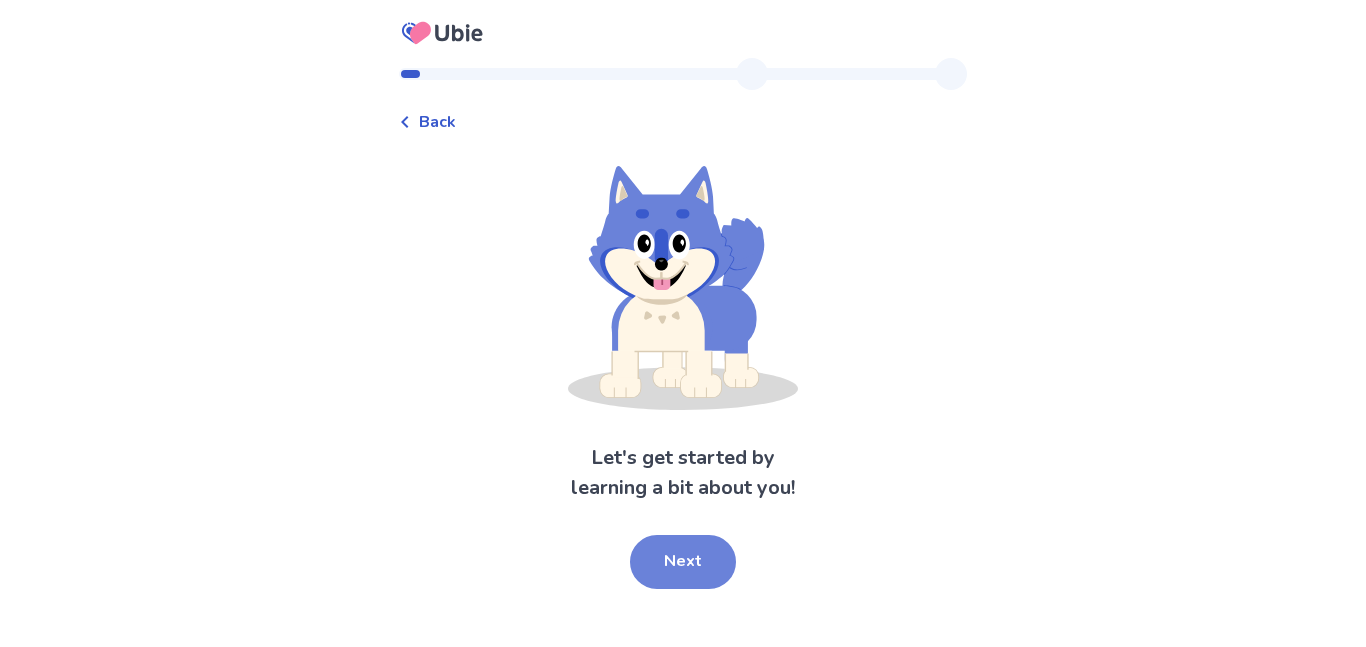 click on "Next" at bounding box center [683, 562] 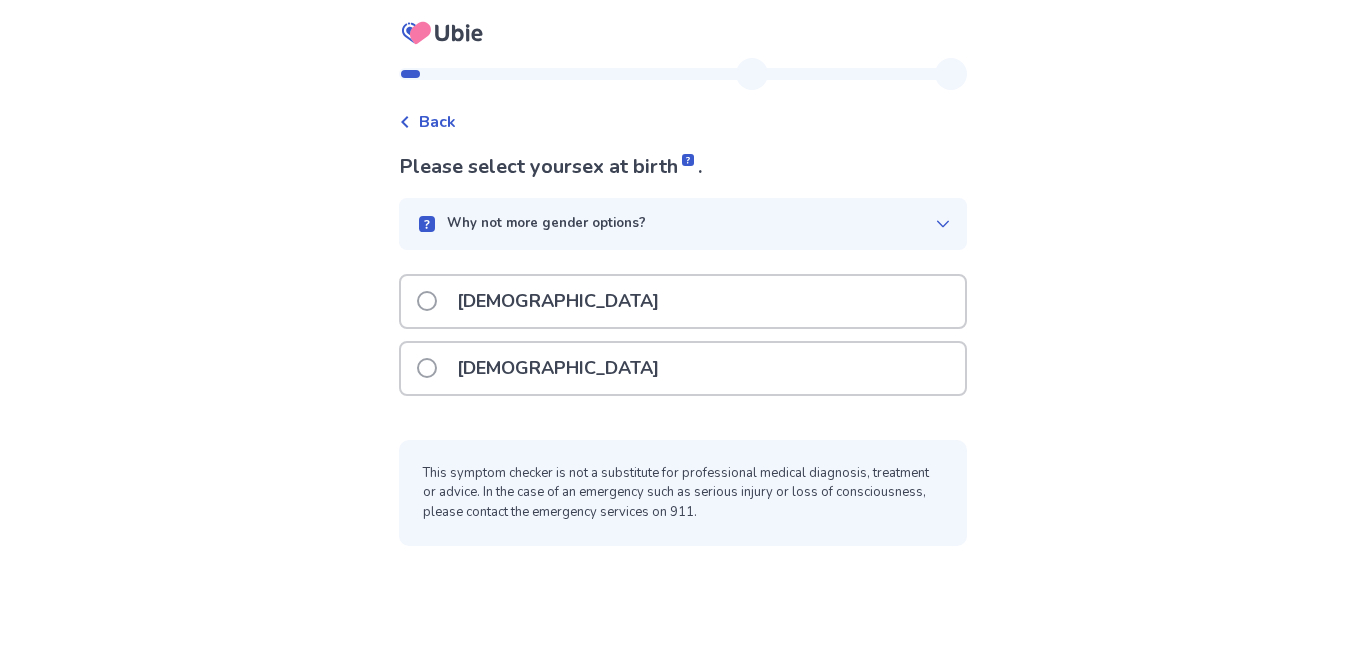 click on "[DEMOGRAPHIC_DATA]" at bounding box center (683, 368) 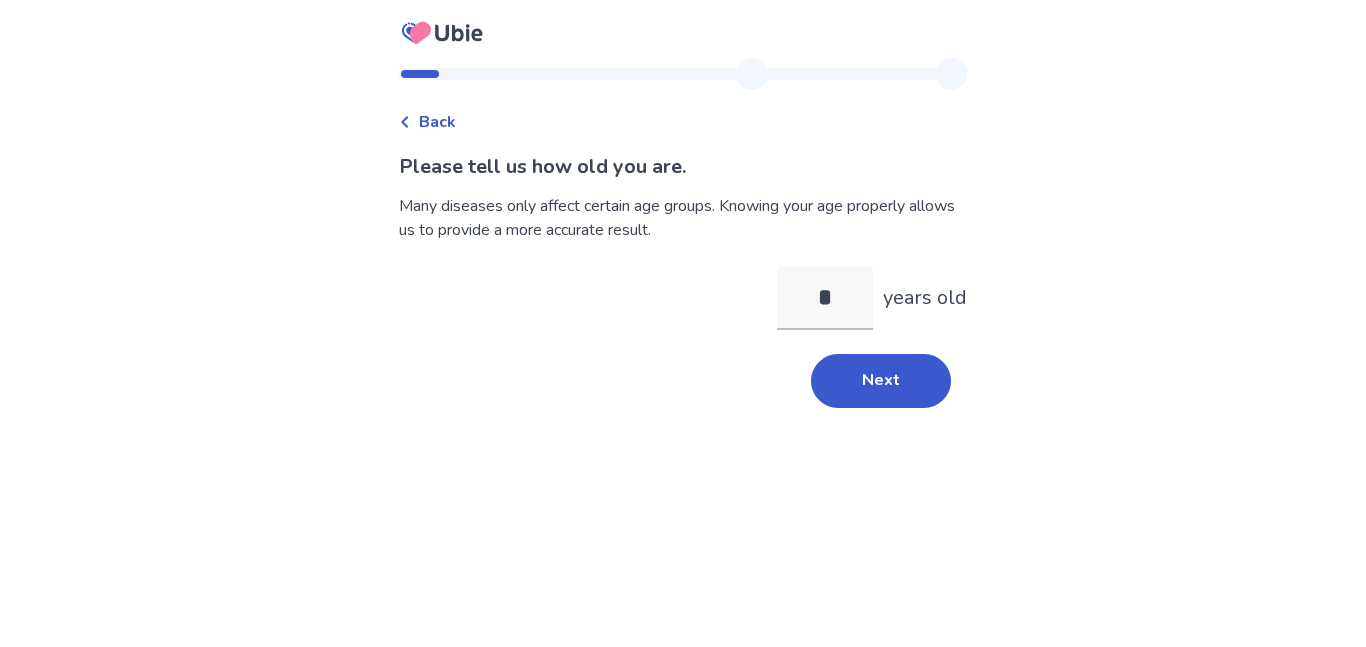 type on "**" 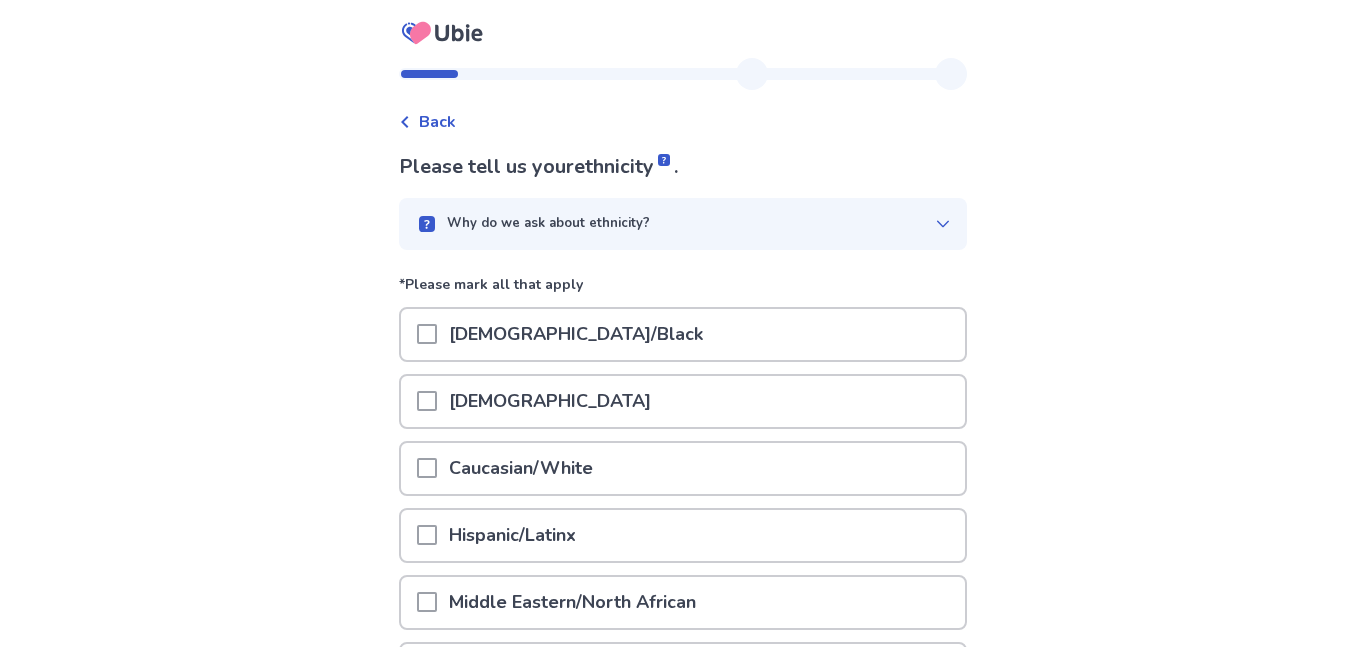 click on "[DEMOGRAPHIC_DATA]/Black" at bounding box center [576, 334] 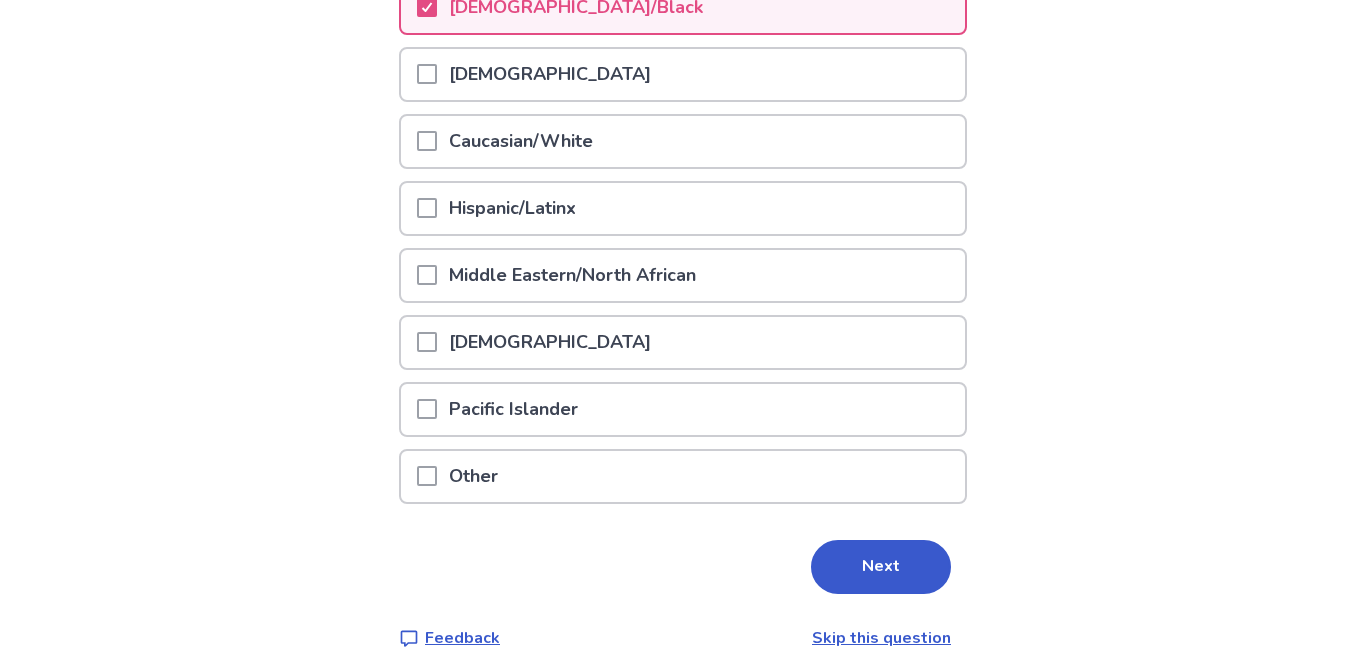 scroll, scrollTop: 362, scrollLeft: 0, axis: vertical 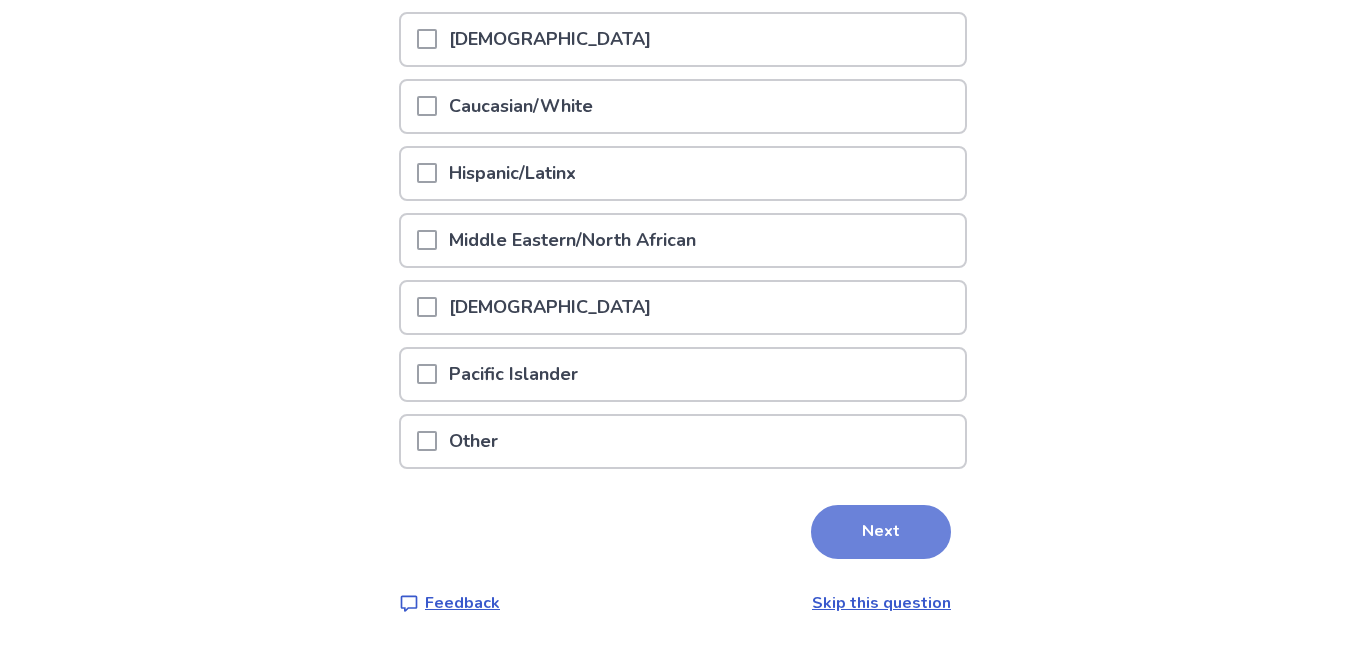 click on "Next" at bounding box center (881, 532) 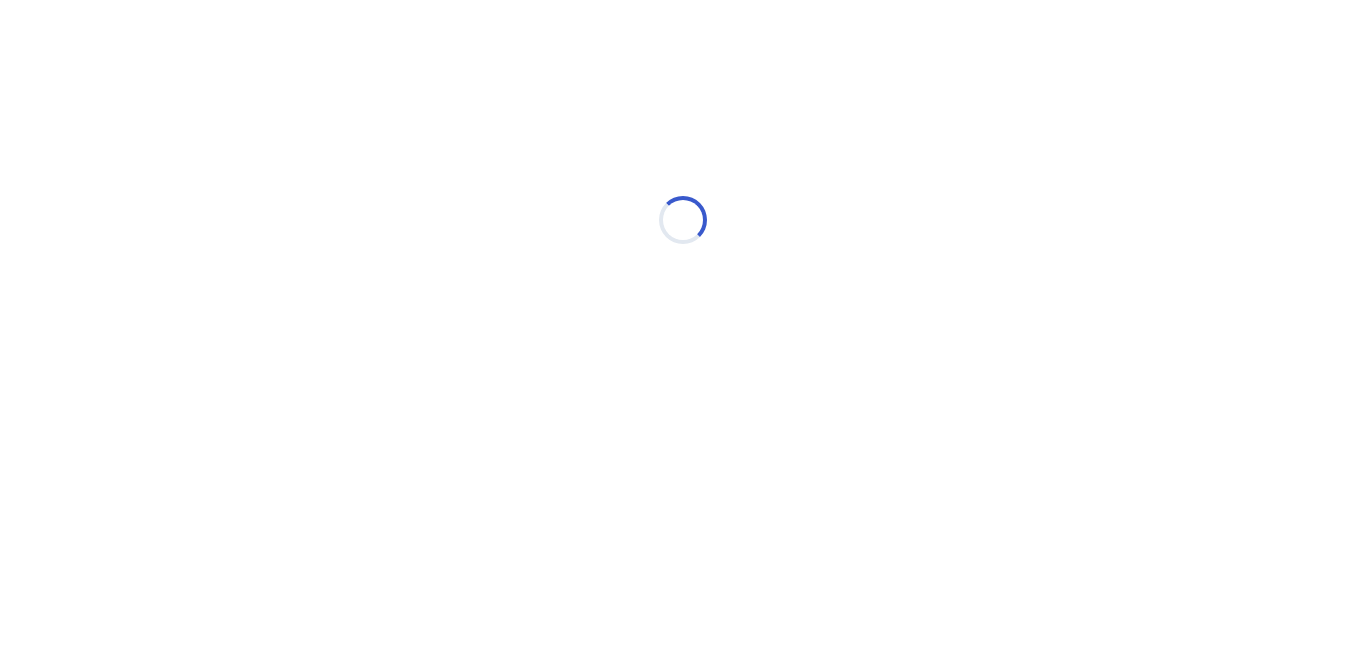 scroll, scrollTop: 0, scrollLeft: 0, axis: both 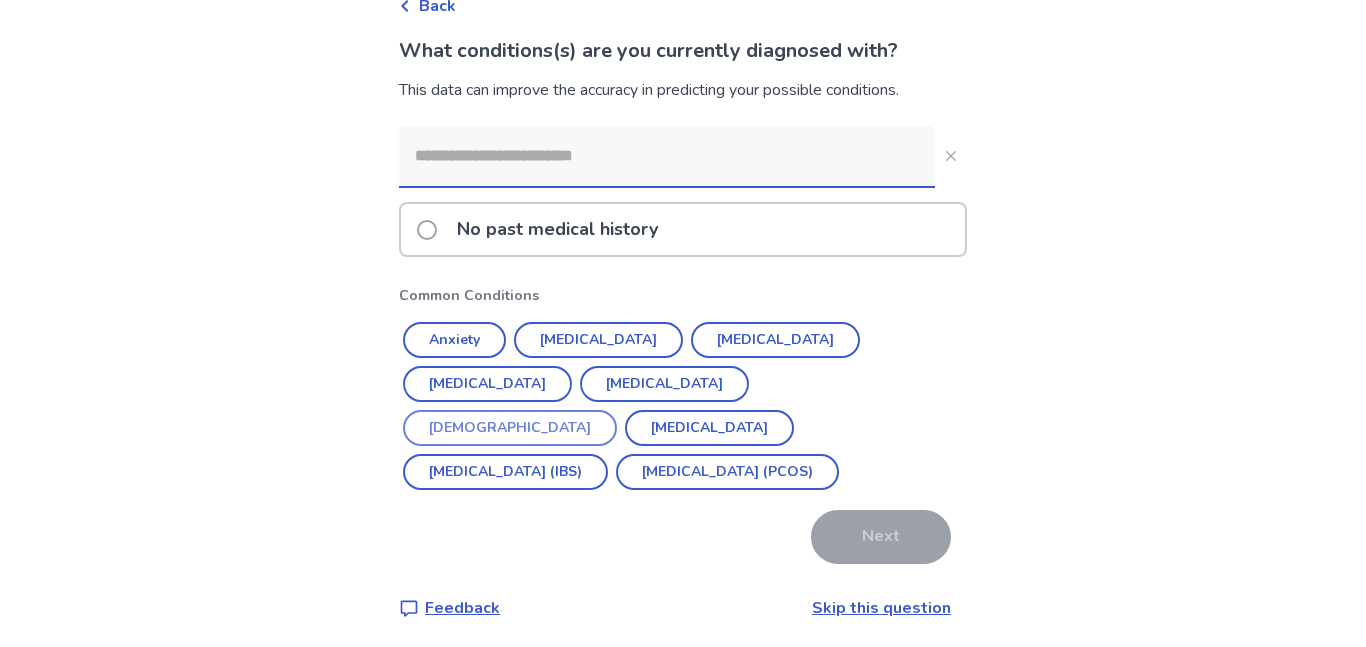 click on "[DEMOGRAPHIC_DATA]" at bounding box center (510, 428) 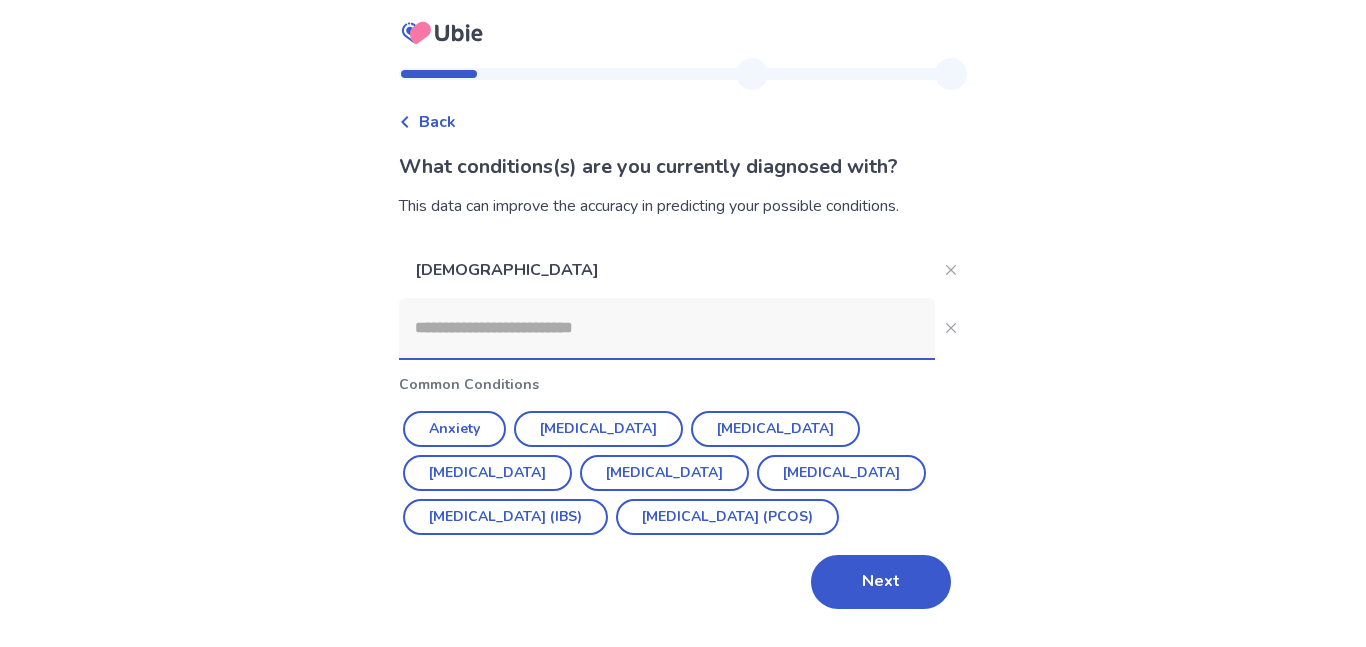 scroll, scrollTop: 30, scrollLeft: 0, axis: vertical 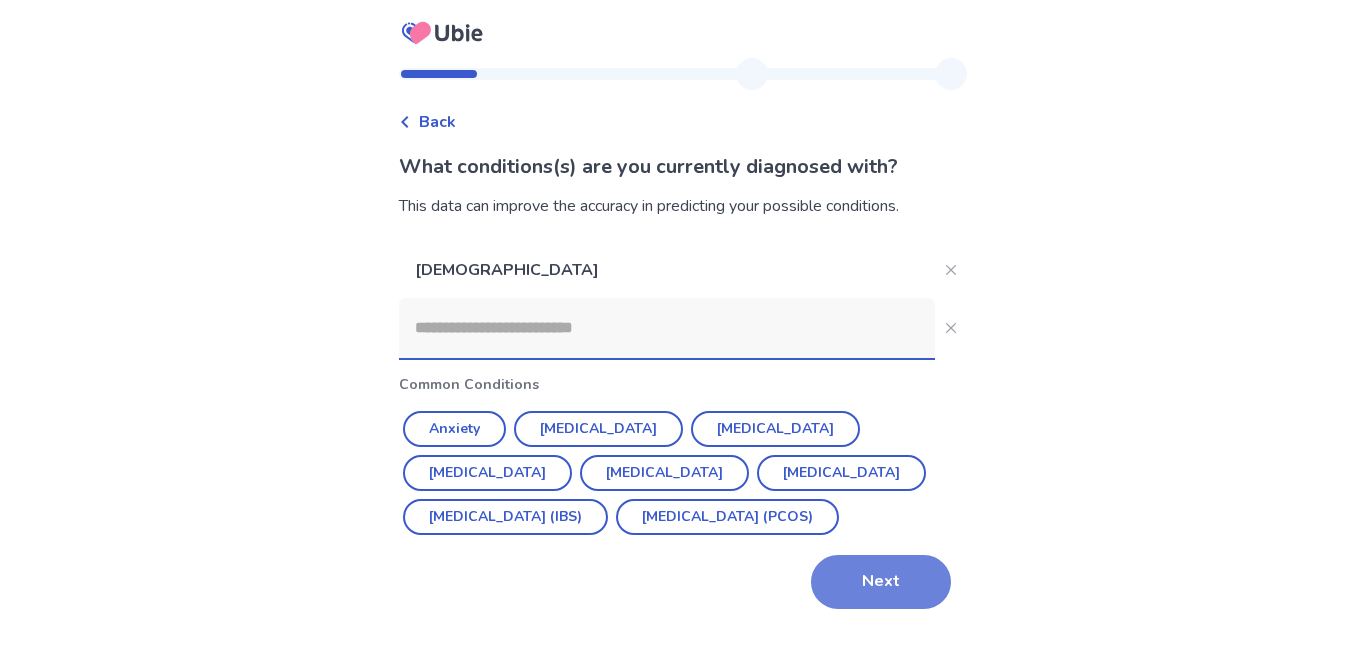 click on "Next" at bounding box center [881, 582] 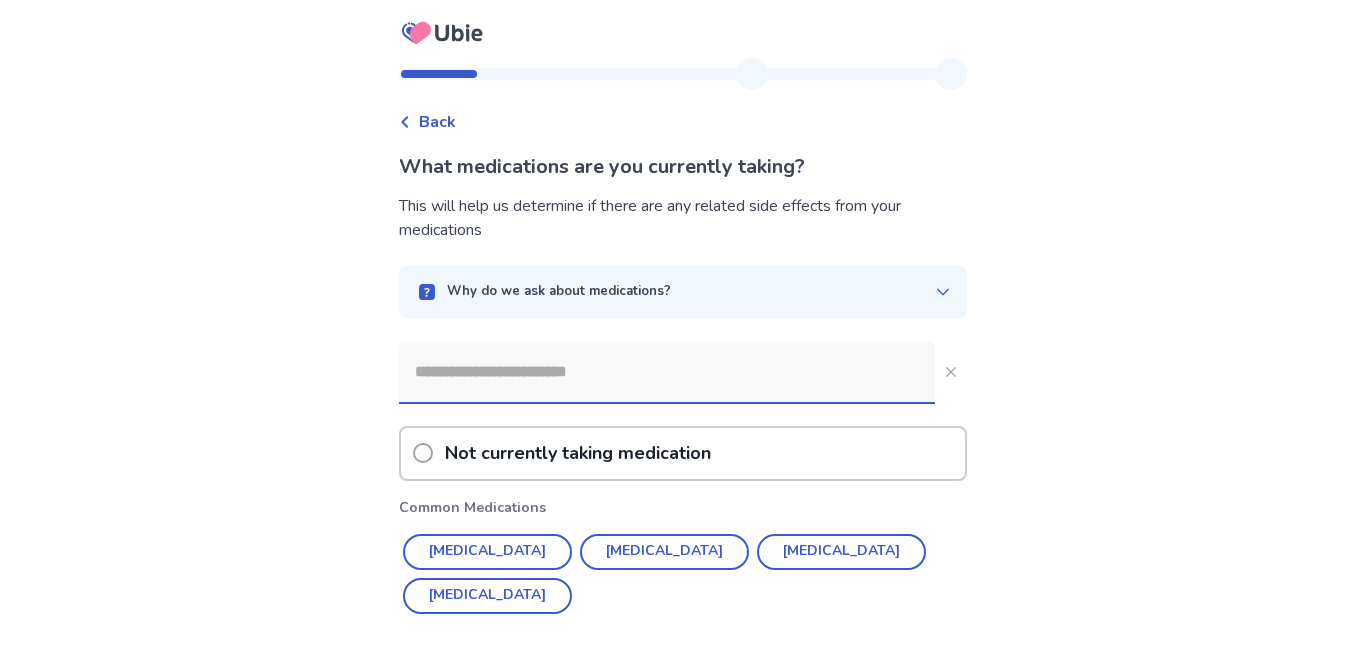 scroll, scrollTop: 59, scrollLeft: 0, axis: vertical 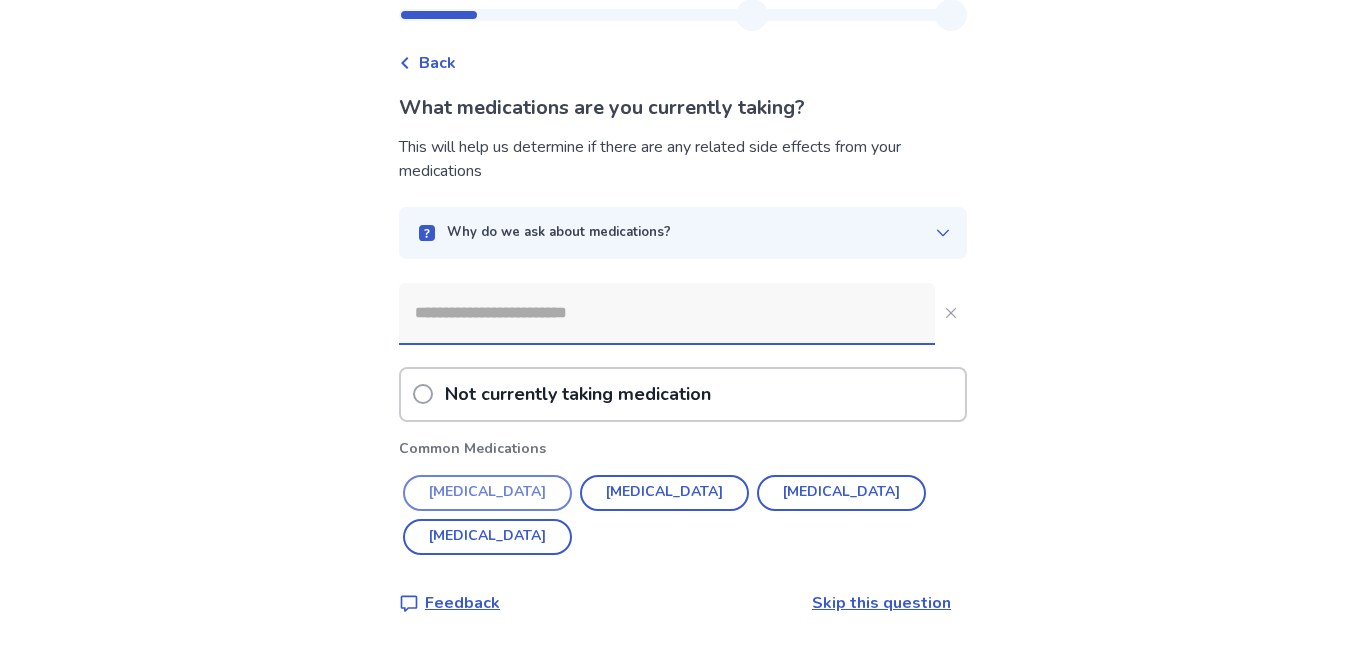 click on "[MEDICAL_DATA]" at bounding box center [487, 493] 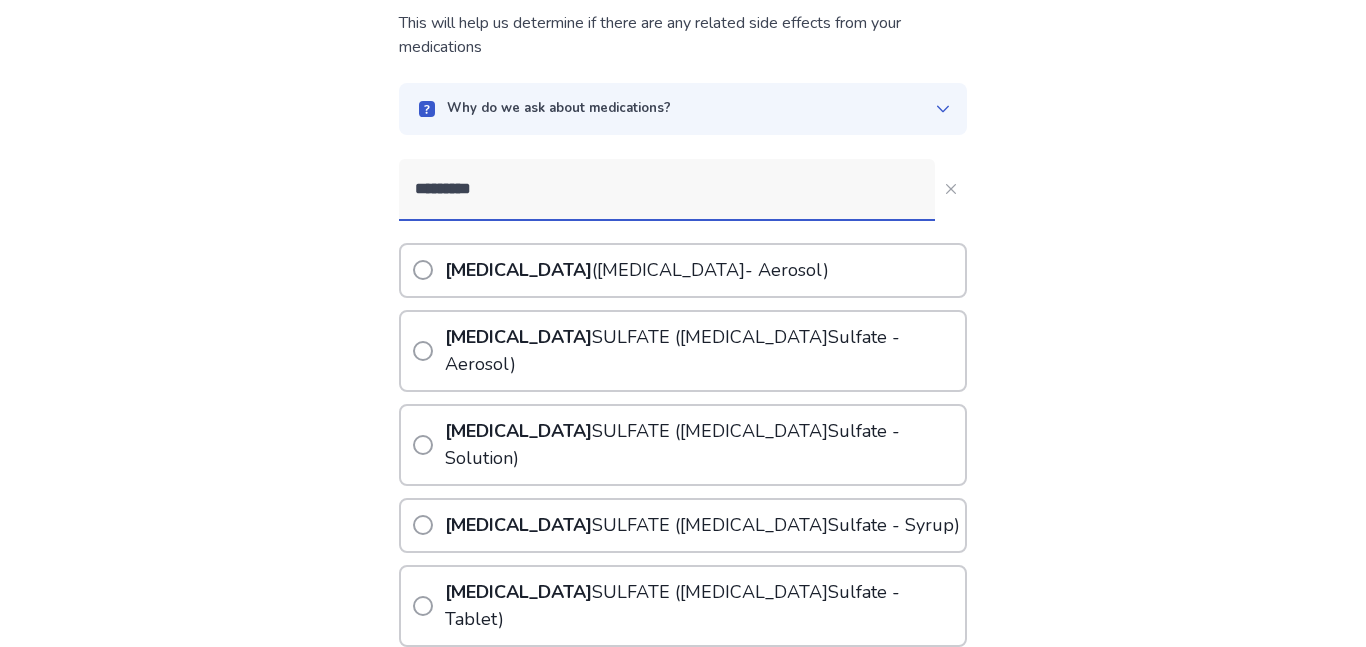 scroll, scrollTop: 184, scrollLeft: 0, axis: vertical 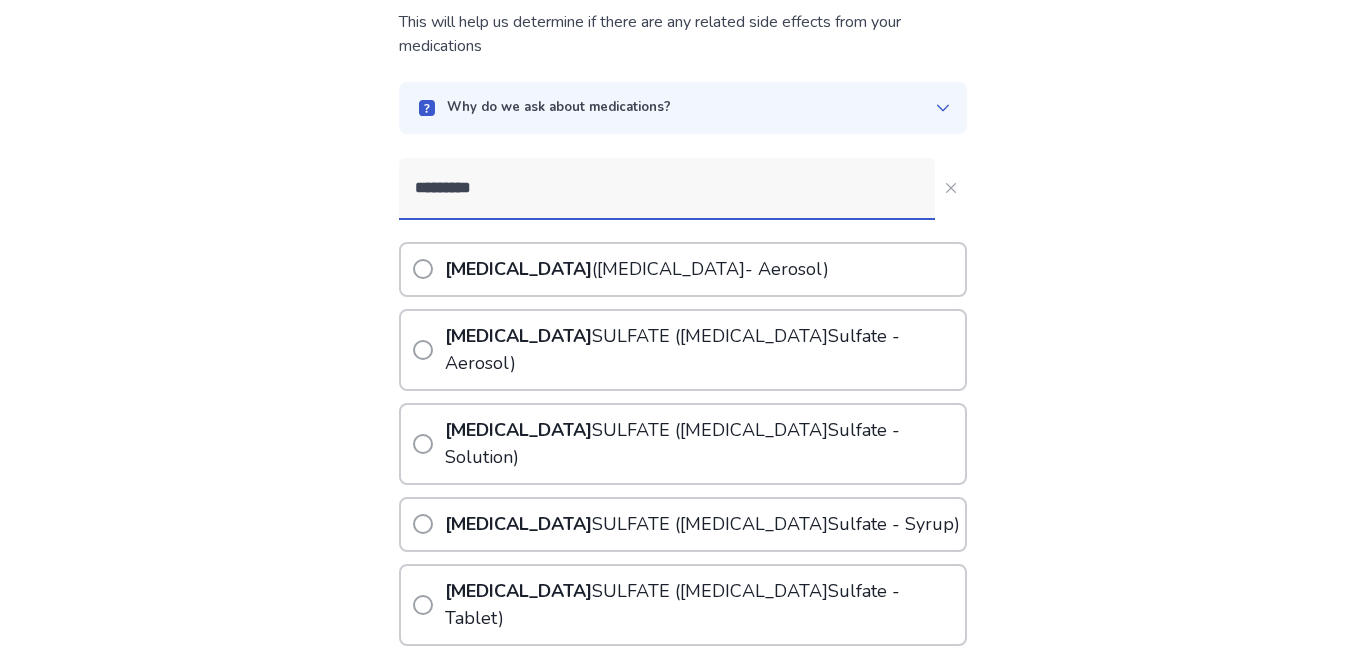 click on "[MEDICAL_DATA]" at bounding box center [518, 336] 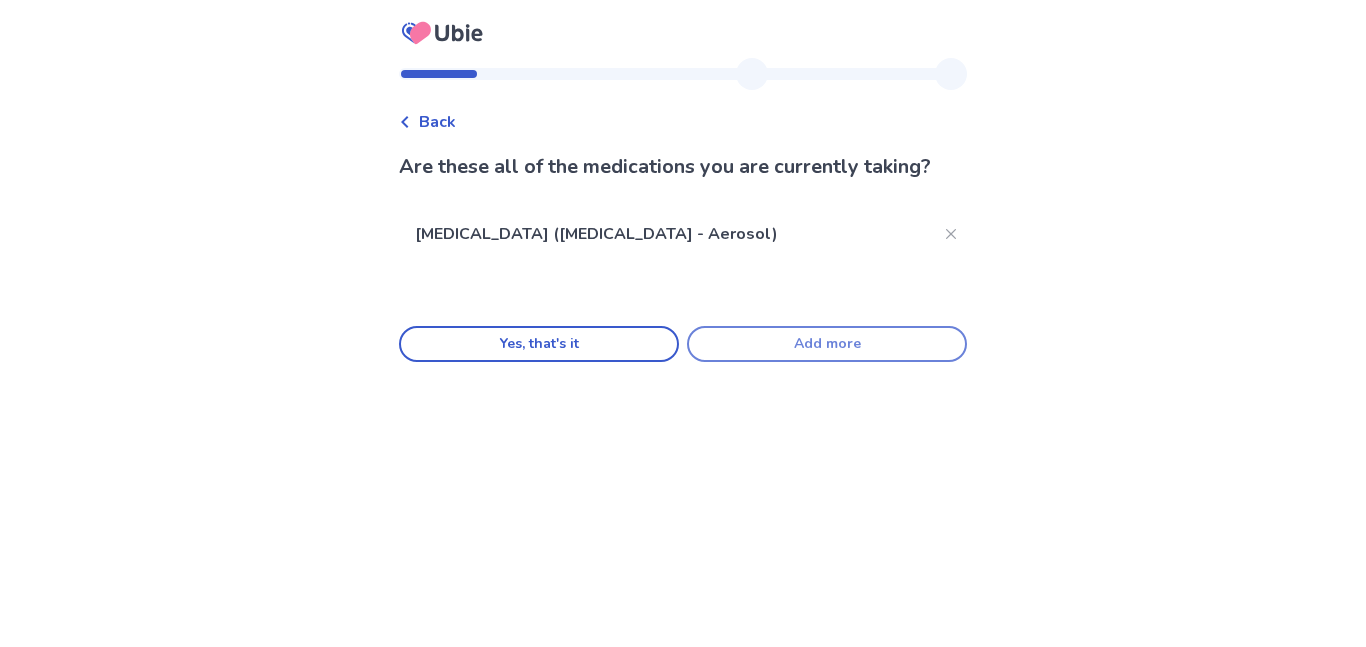 click on "Add more" at bounding box center [827, 344] 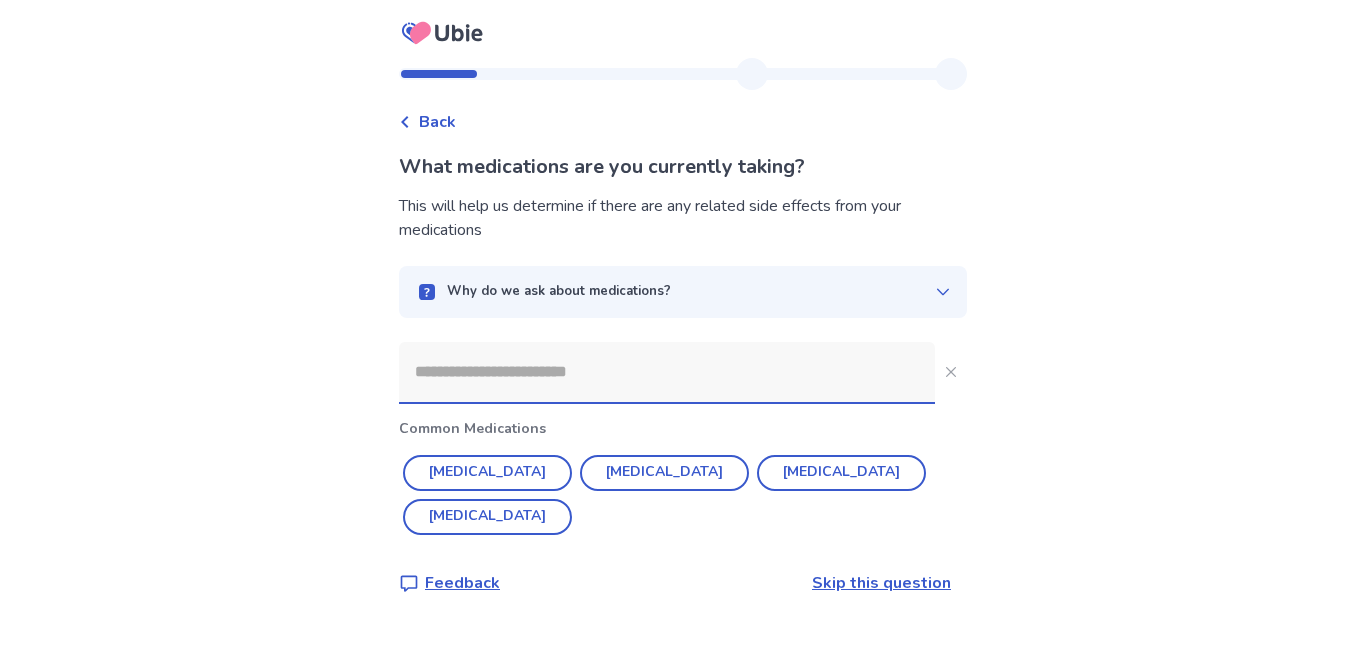 click at bounding box center (667, 372) 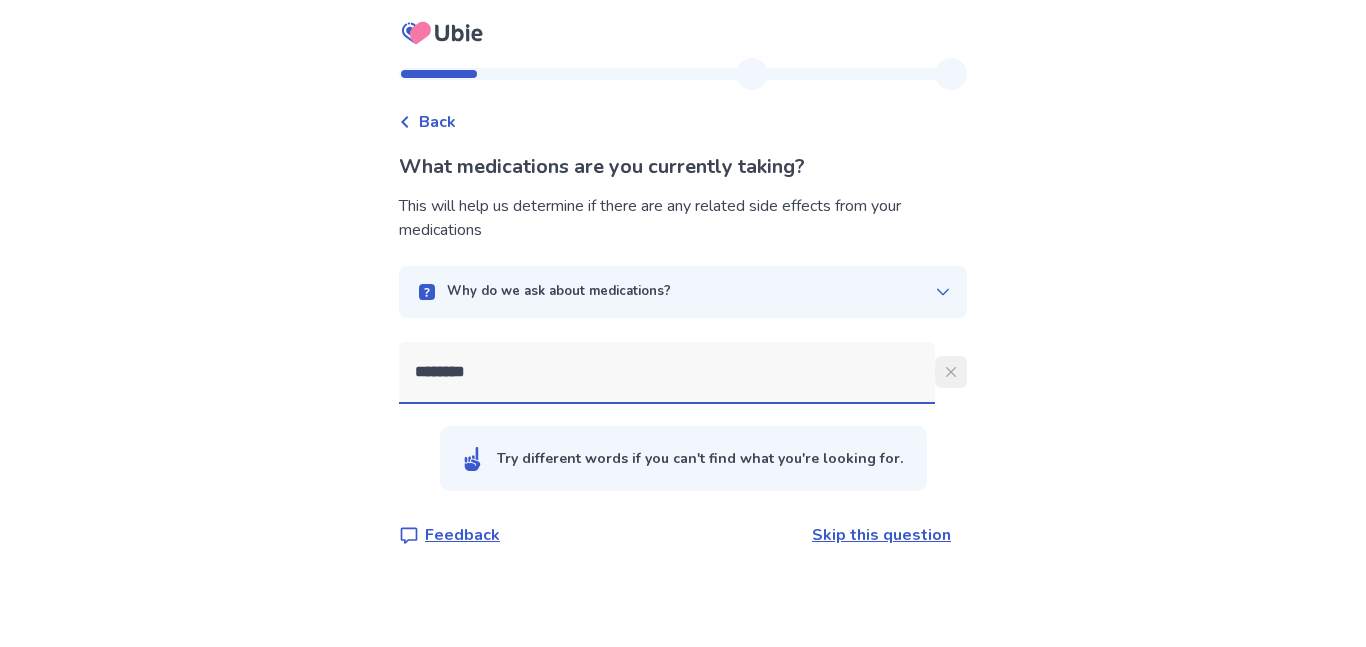 type on "********" 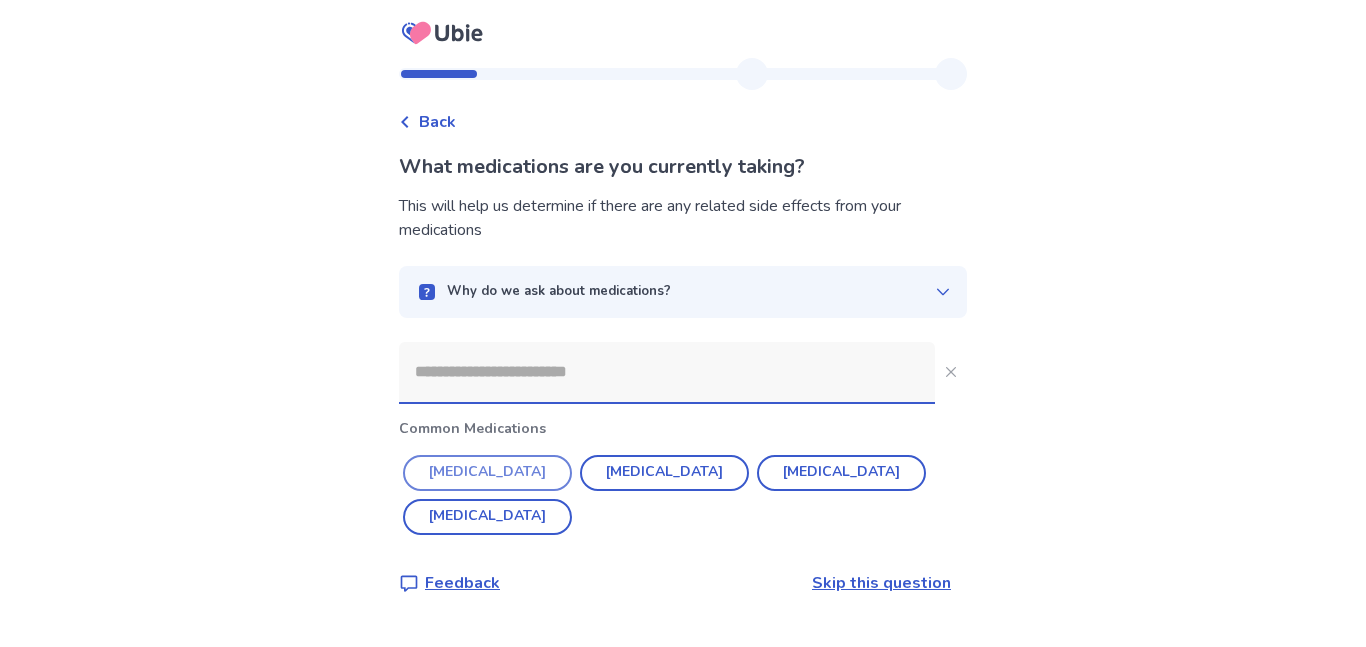 click on "[MEDICAL_DATA]" at bounding box center [487, 473] 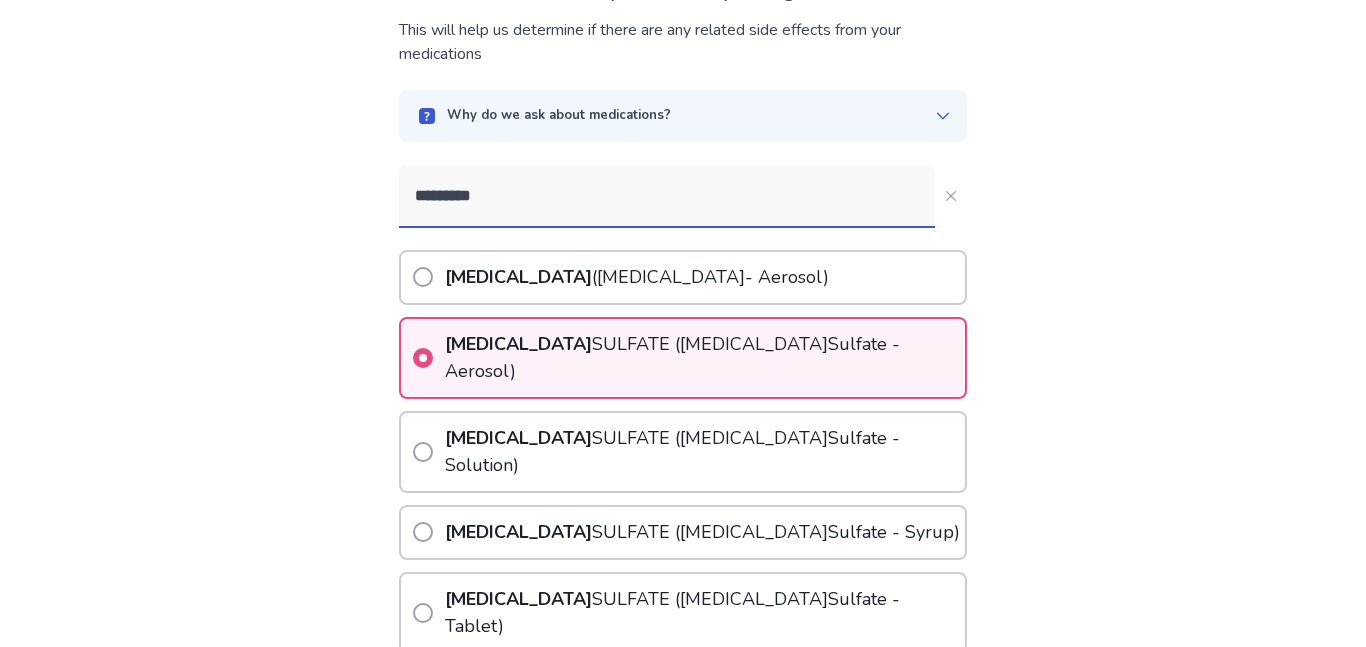 scroll, scrollTop: 189, scrollLeft: 0, axis: vertical 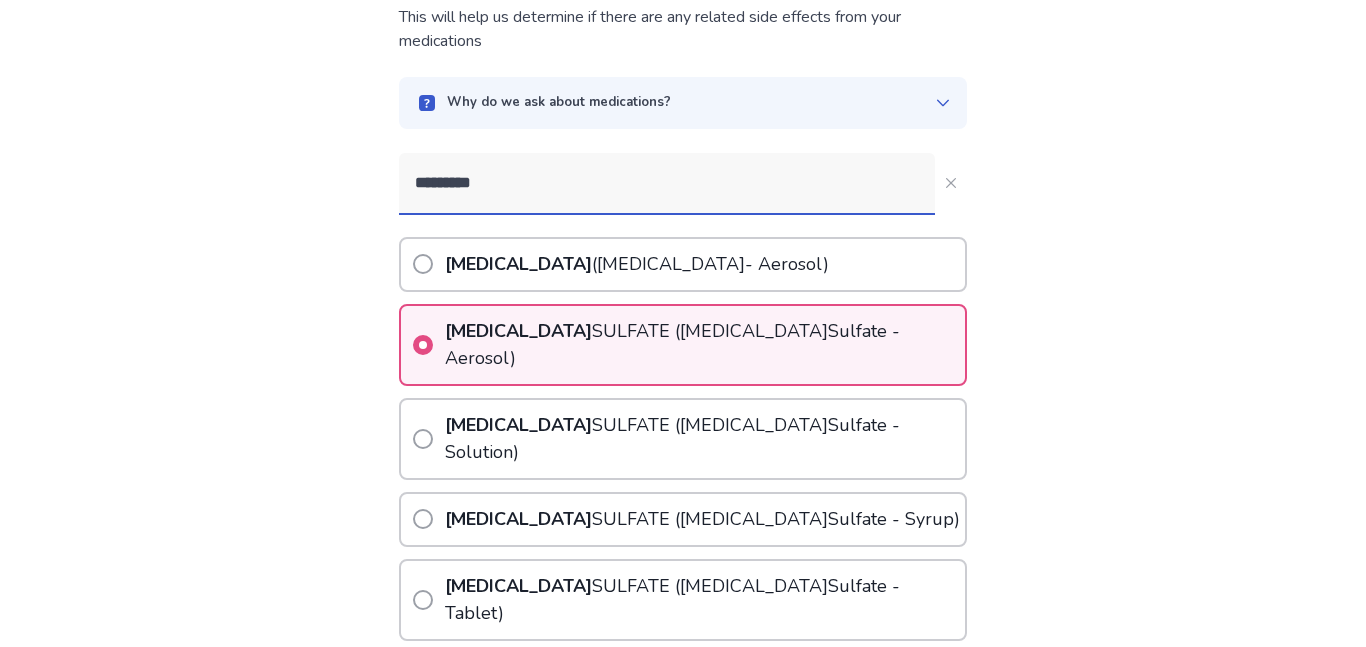 click on "[MEDICAL_DATA] ( [MEDICAL_DATA] - Solution)" at bounding box center [703, 439] 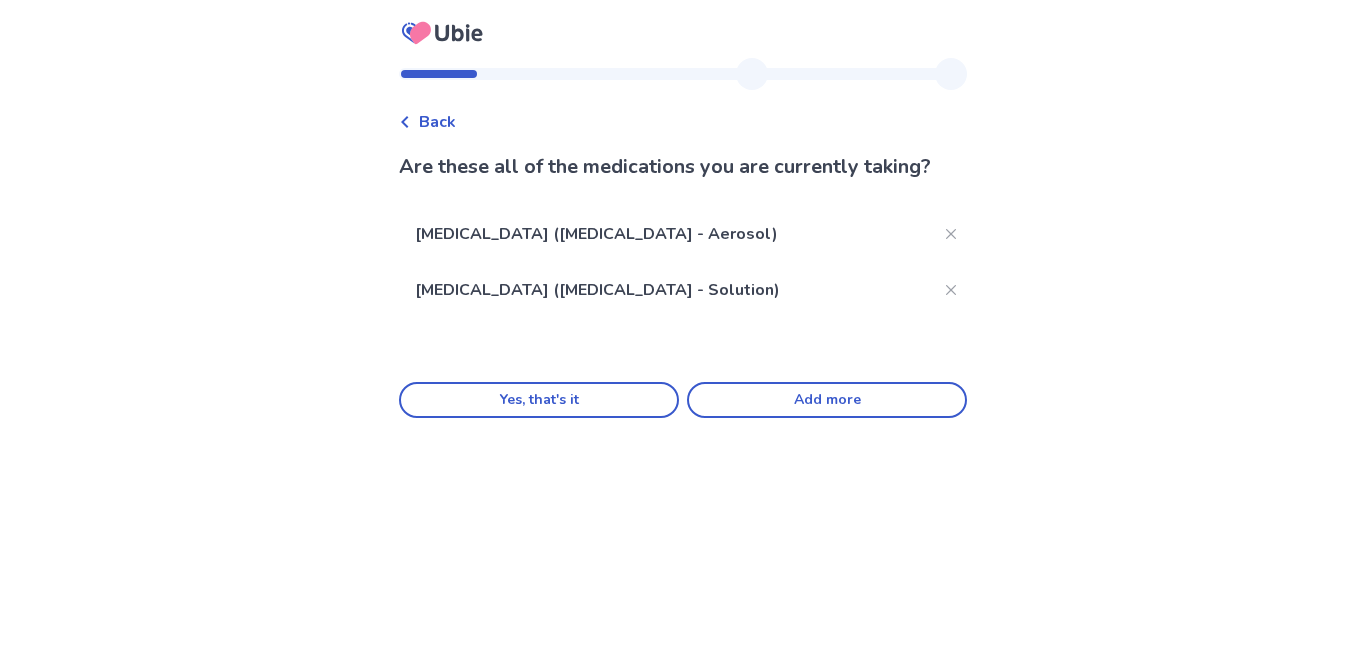 scroll, scrollTop: 0, scrollLeft: 0, axis: both 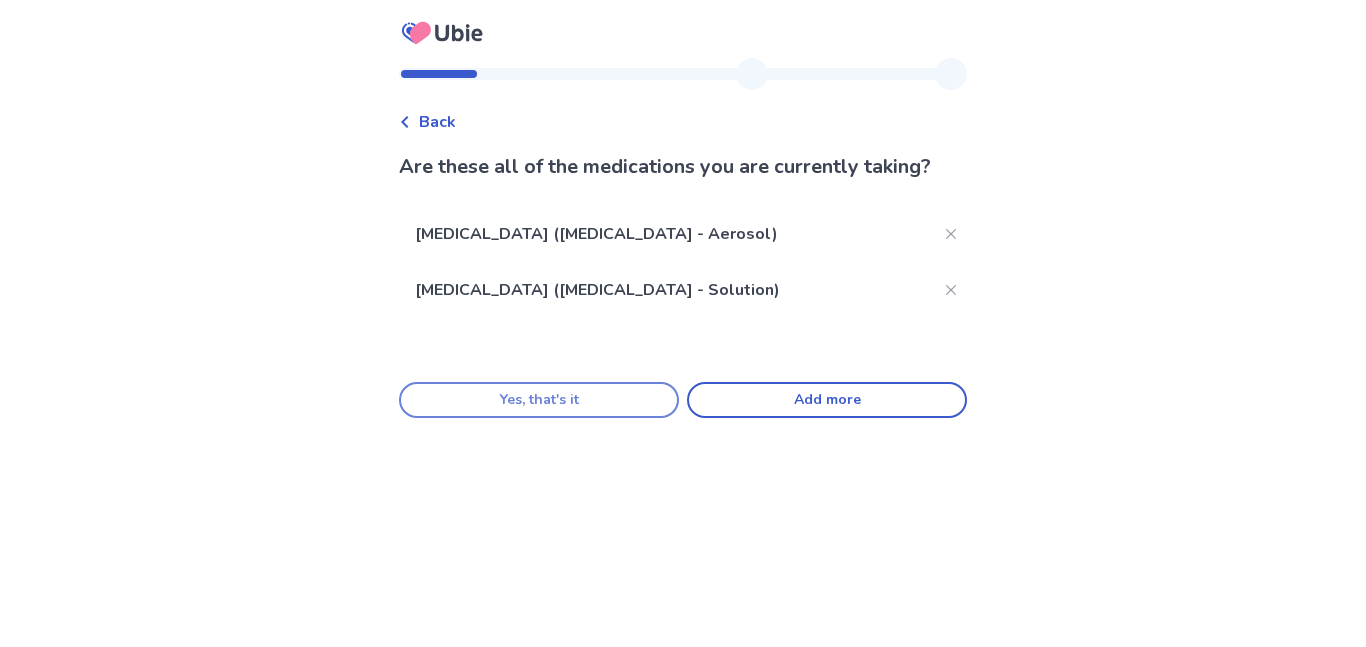 click on "Yes, that's it" at bounding box center [539, 400] 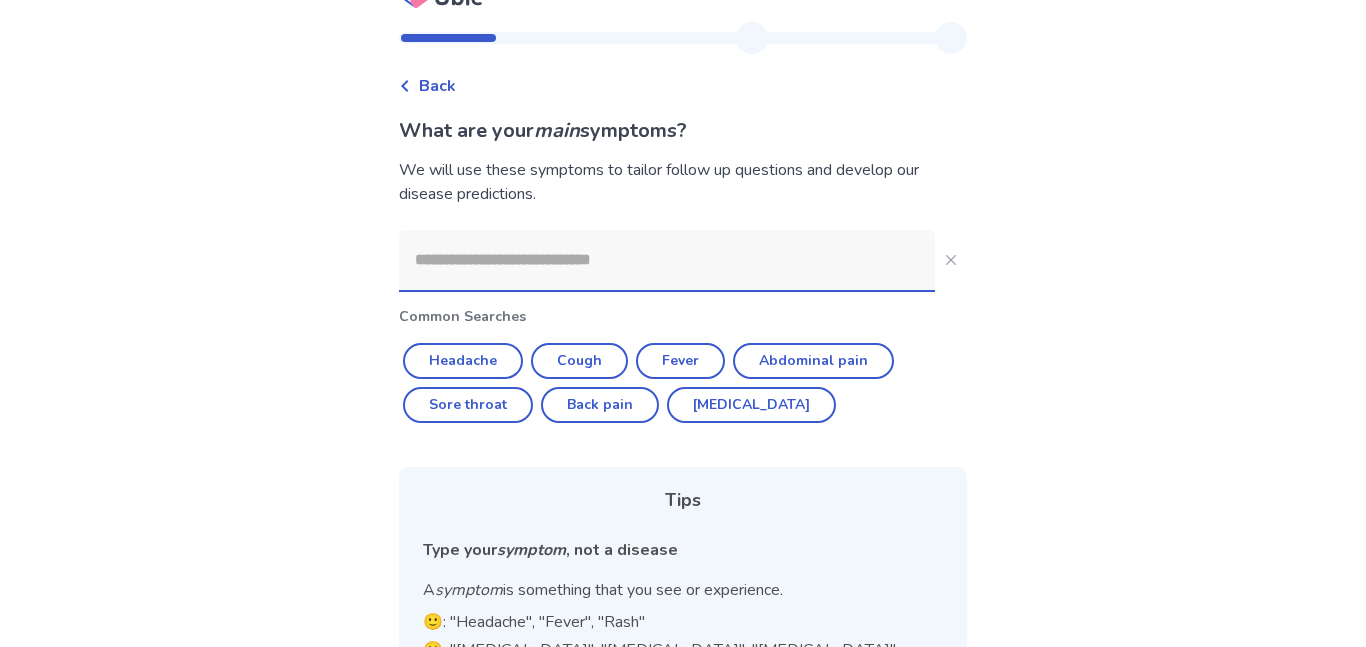 scroll, scrollTop: 0, scrollLeft: 0, axis: both 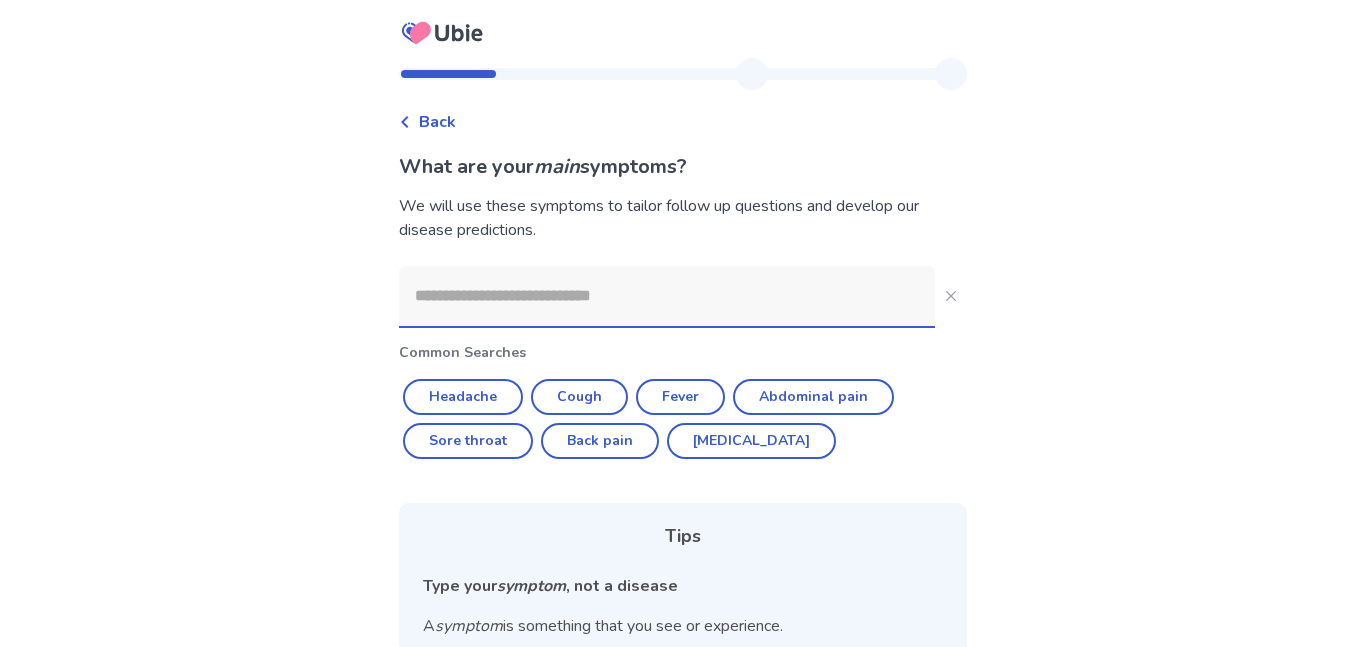 click 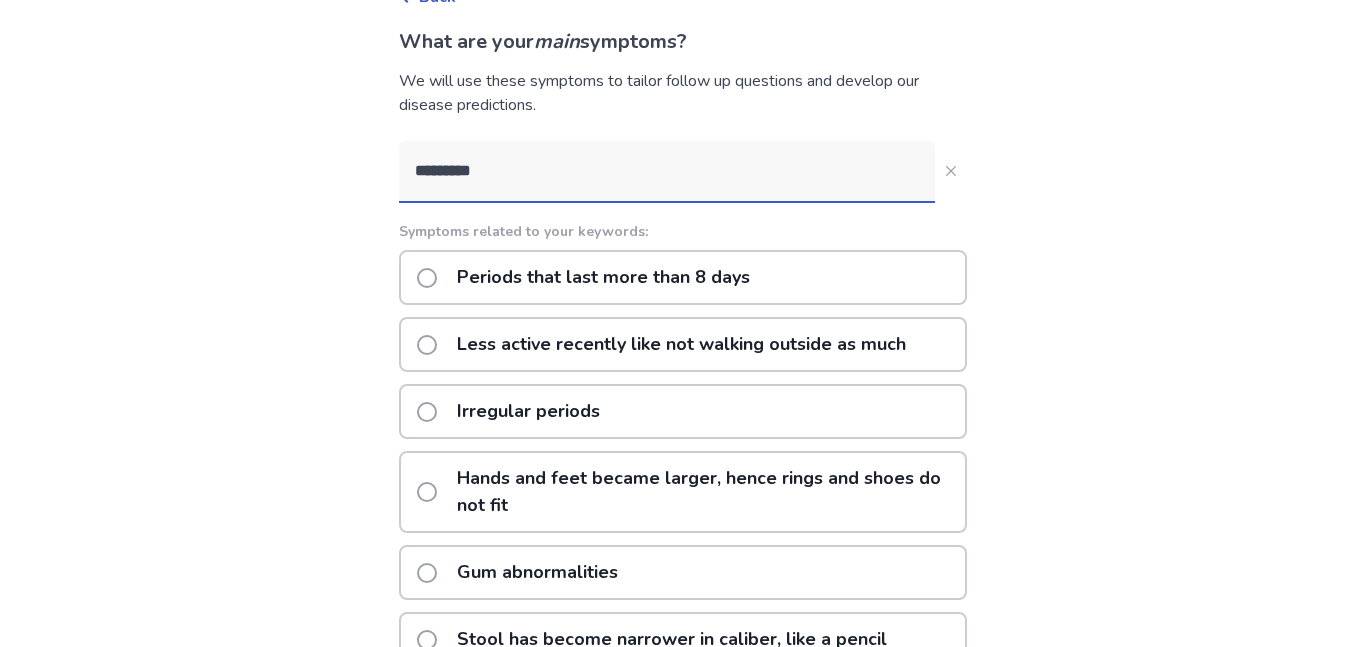 scroll, scrollTop: 0, scrollLeft: 0, axis: both 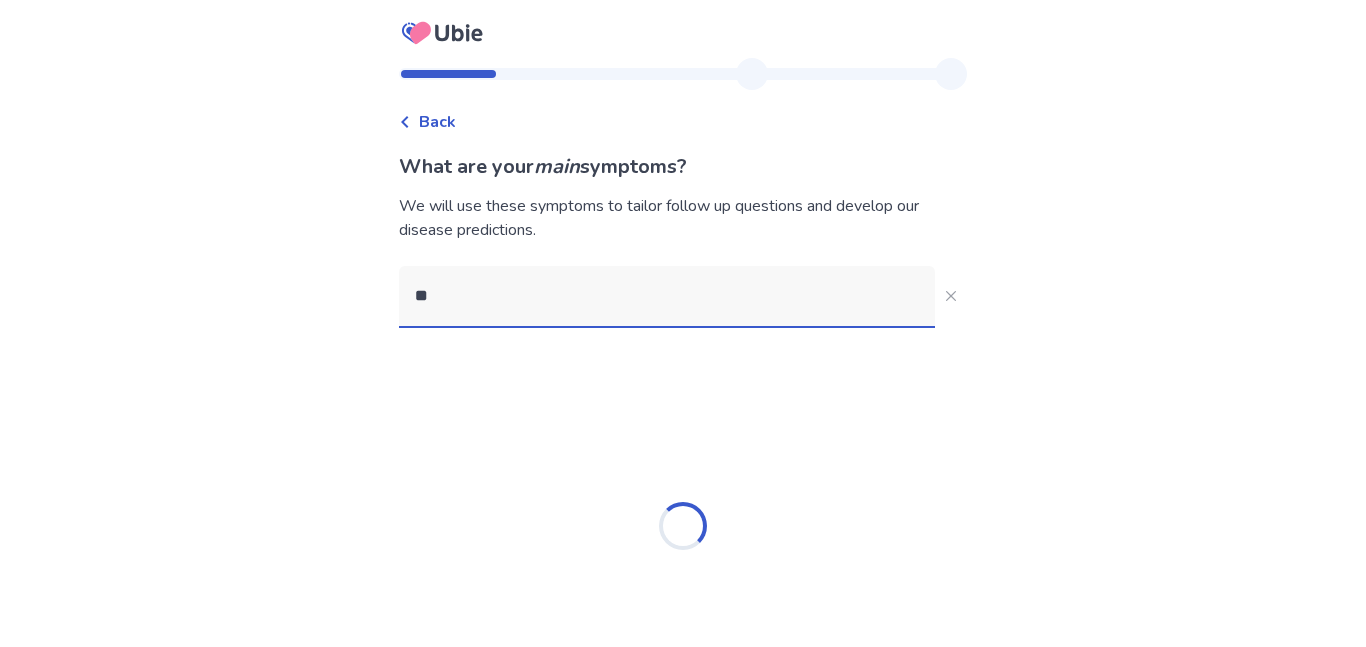 type on "*" 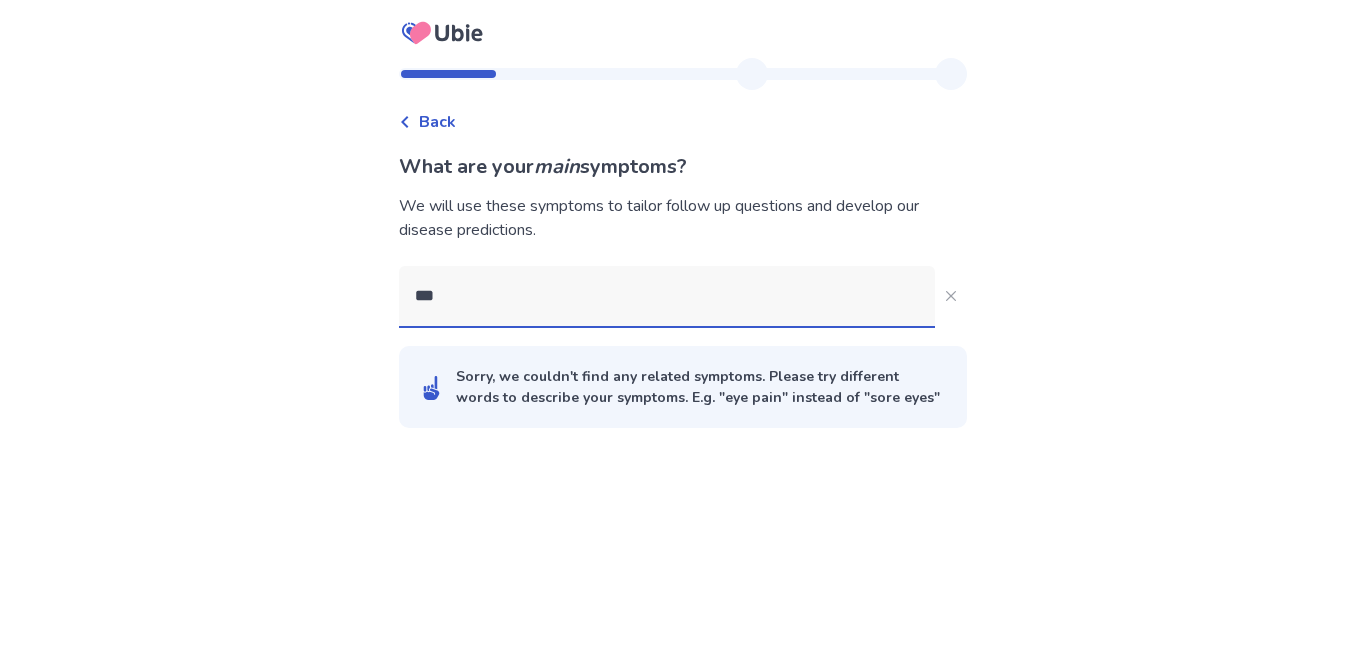 scroll, scrollTop: 0, scrollLeft: 0, axis: both 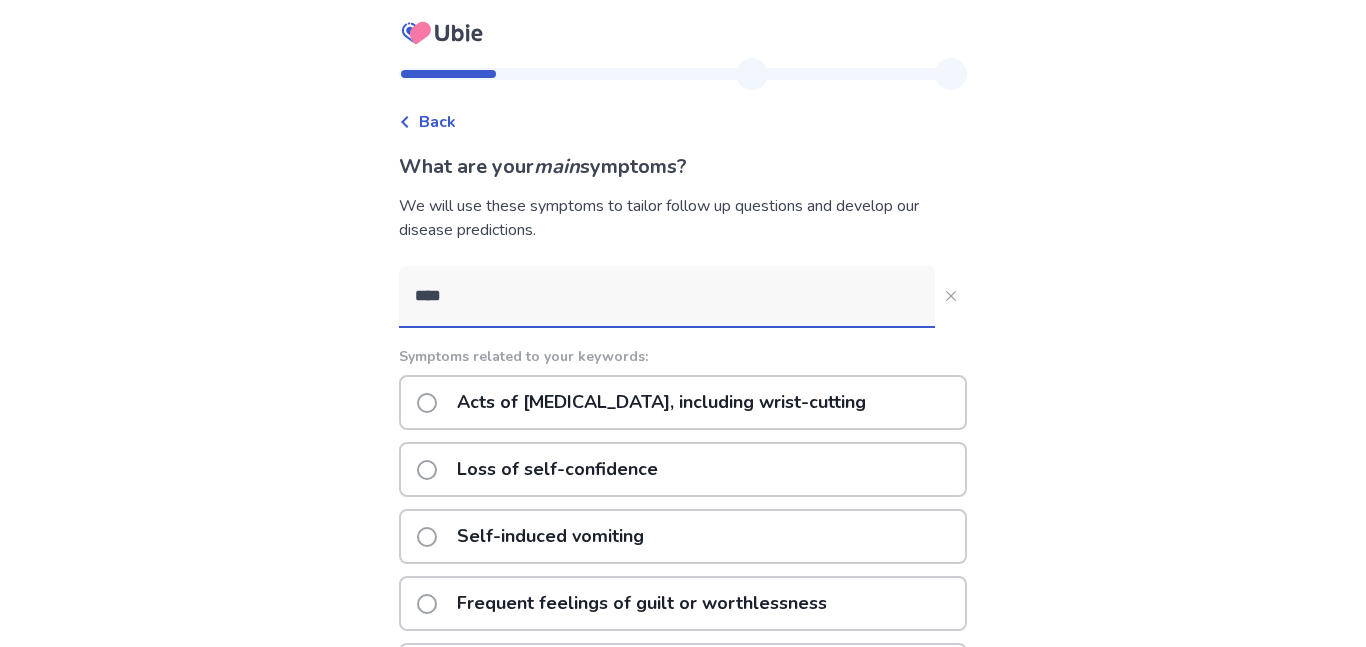 click on "Acts of [MEDICAL_DATA], including wrist-cutting" 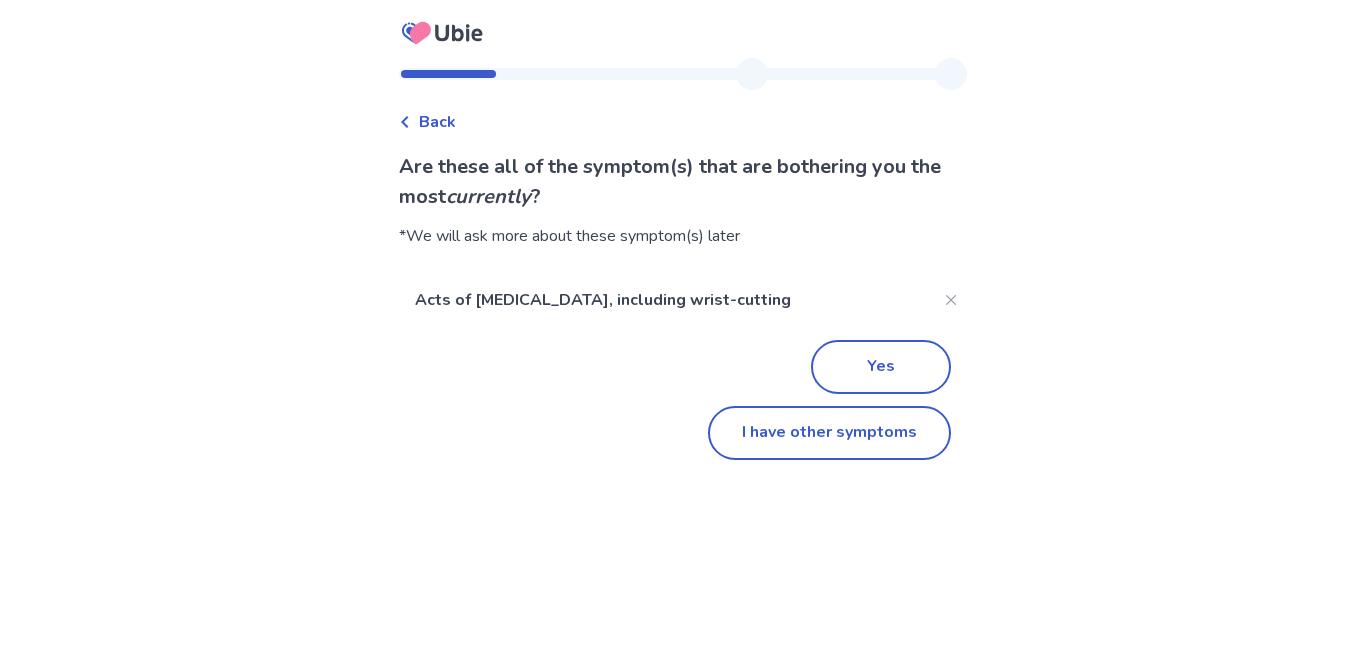 click on "Back Are these all of the symptom(s) that are bothering you the most  currently ? *We will ask more about these symptom(s) later Acts of [MEDICAL_DATA], including wrist-cutting Yes I have other symptoms" at bounding box center [683, 271] 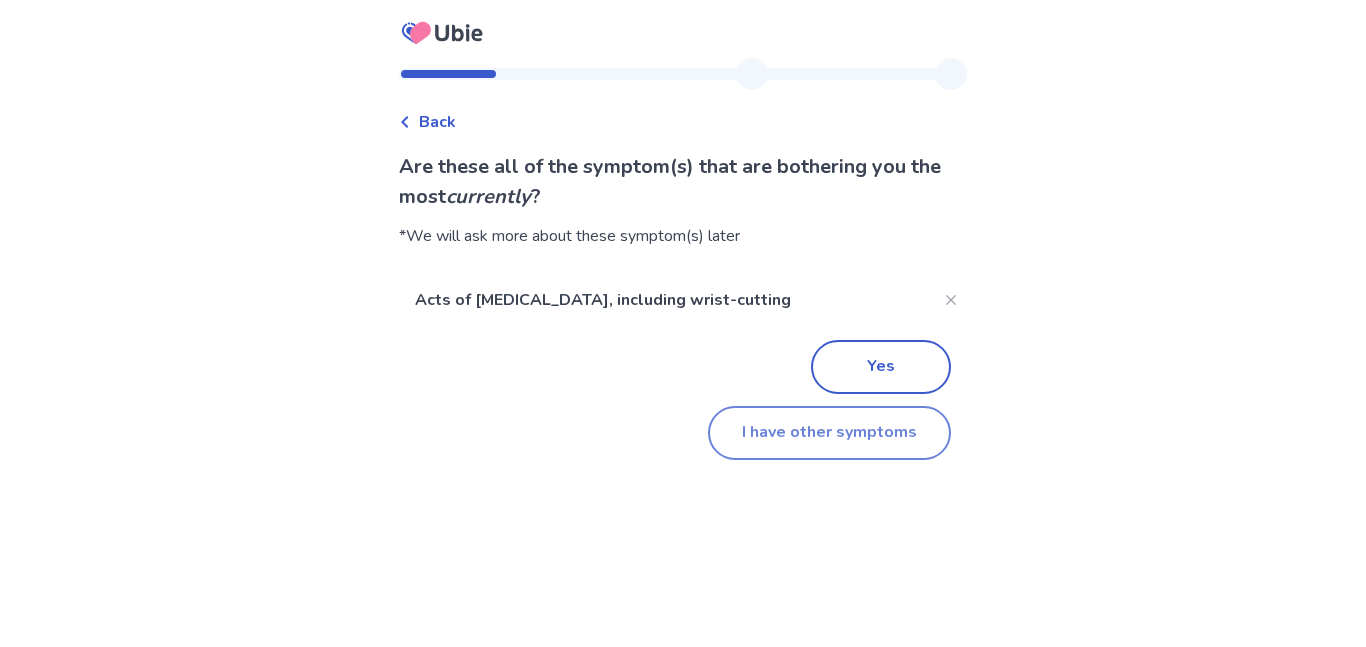click on "I have other symptoms" 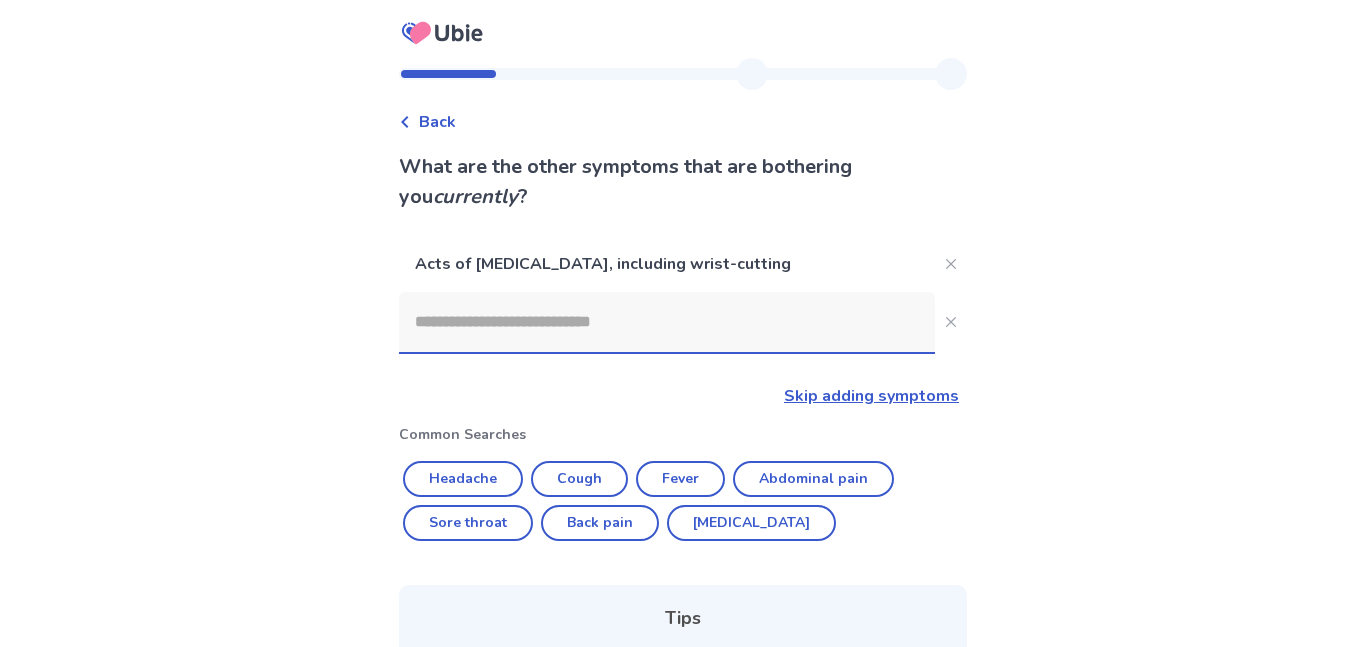 click 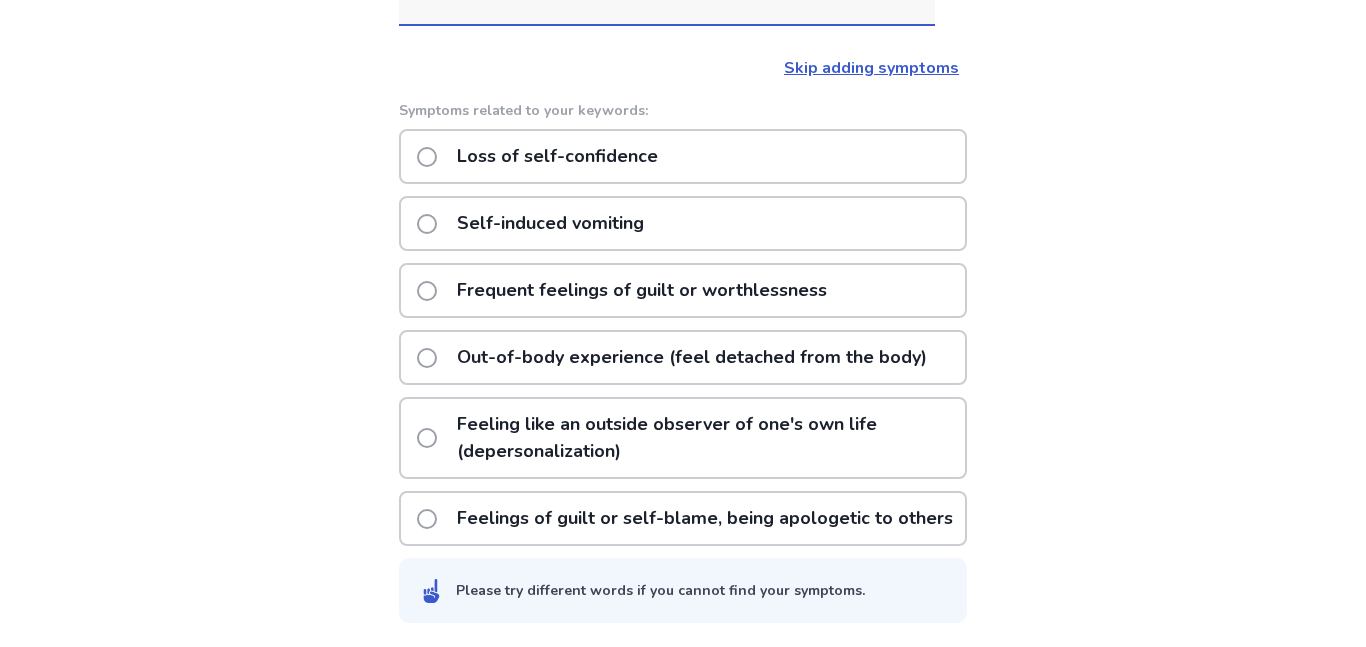 scroll, scrollTop: 355, scrollLeft: 0, axis: vertical 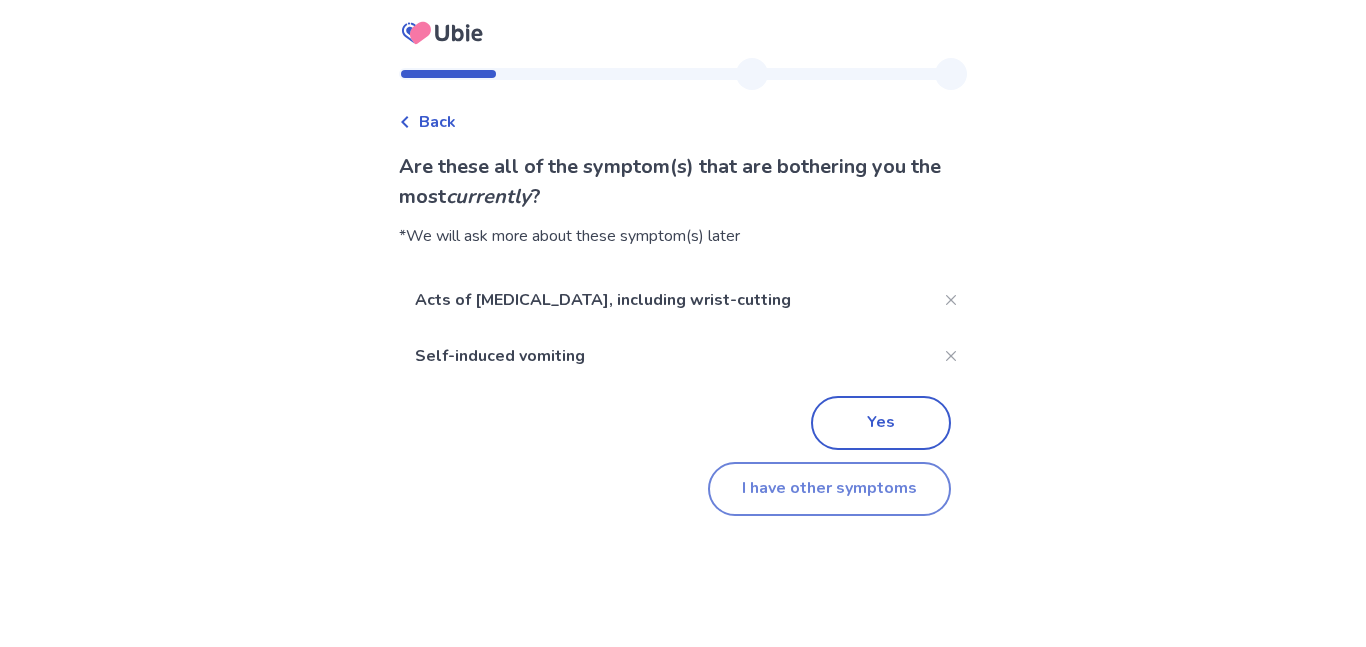 click on "I have other symptoms" 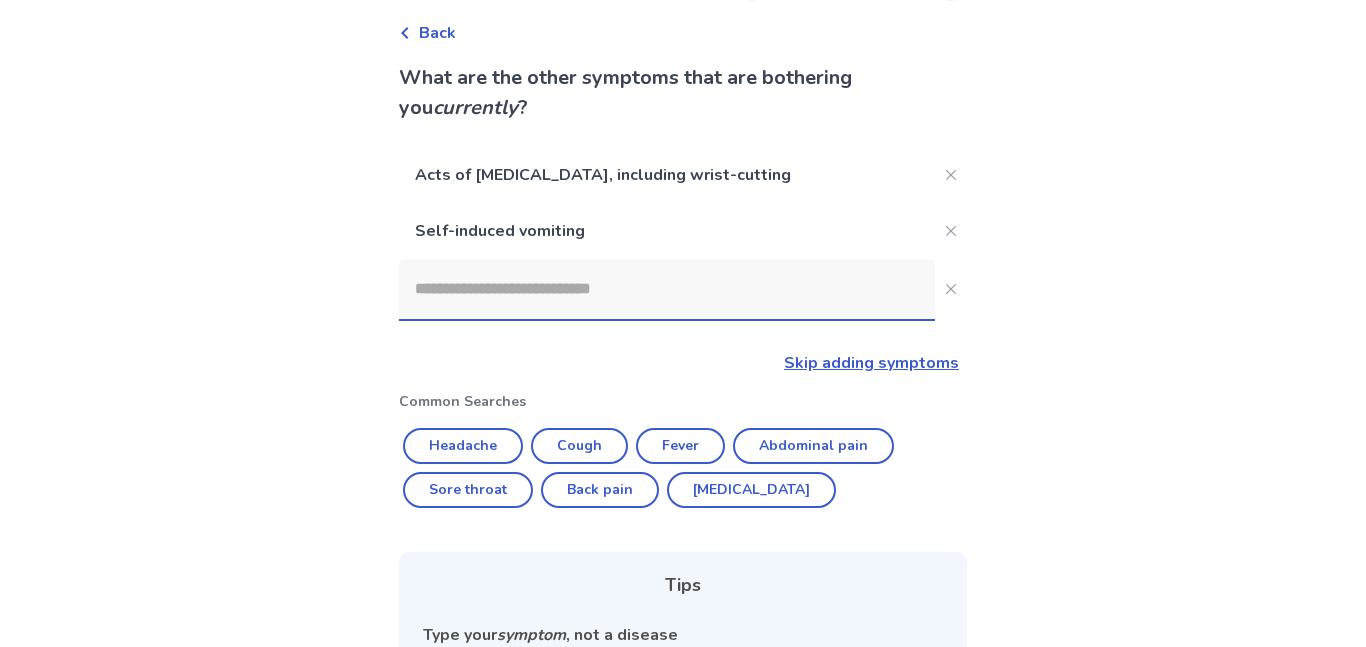 scroll, scrollTop: 17, scrollLeft: 0, axis: vertical 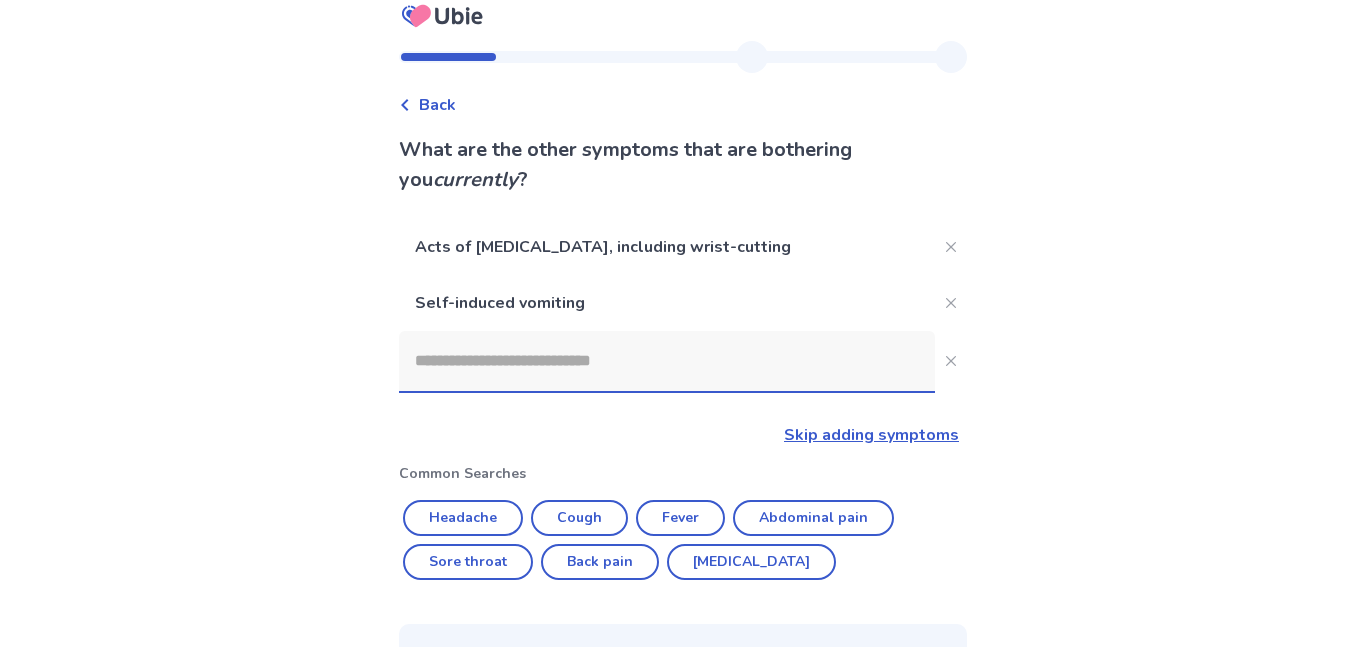 click 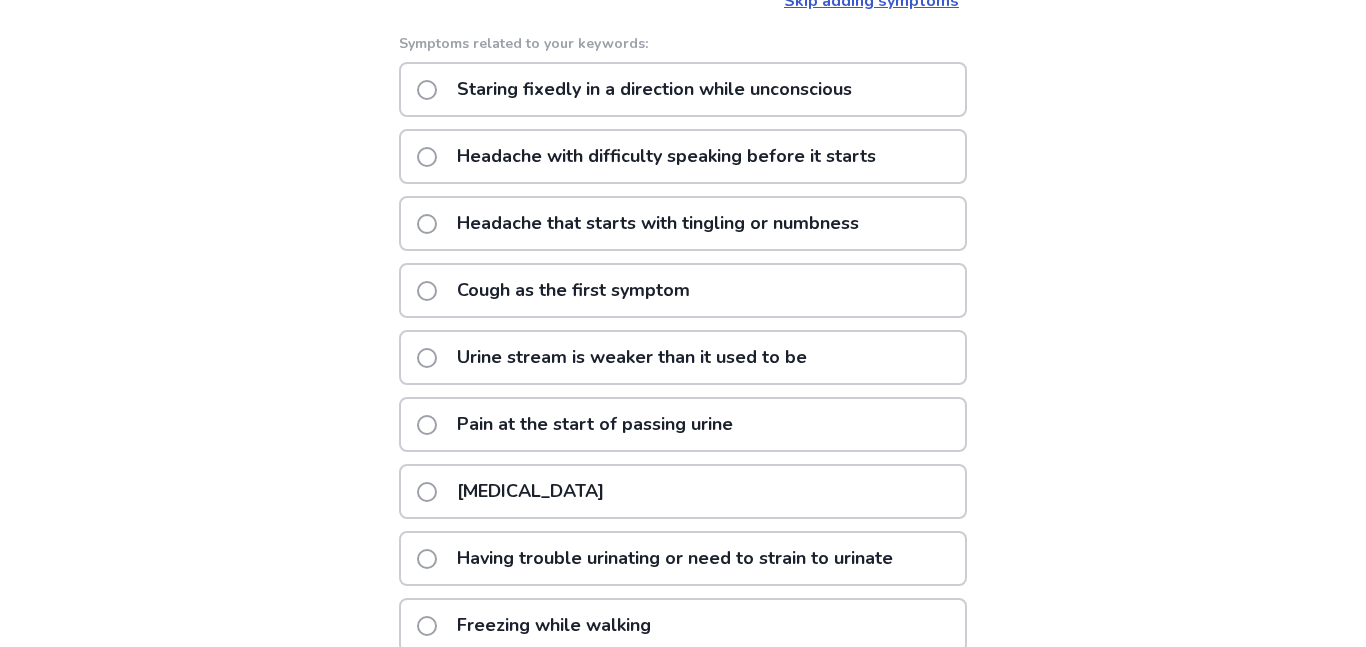 scroll, scrollTop: 0, scrollLeft: 0, axis: both 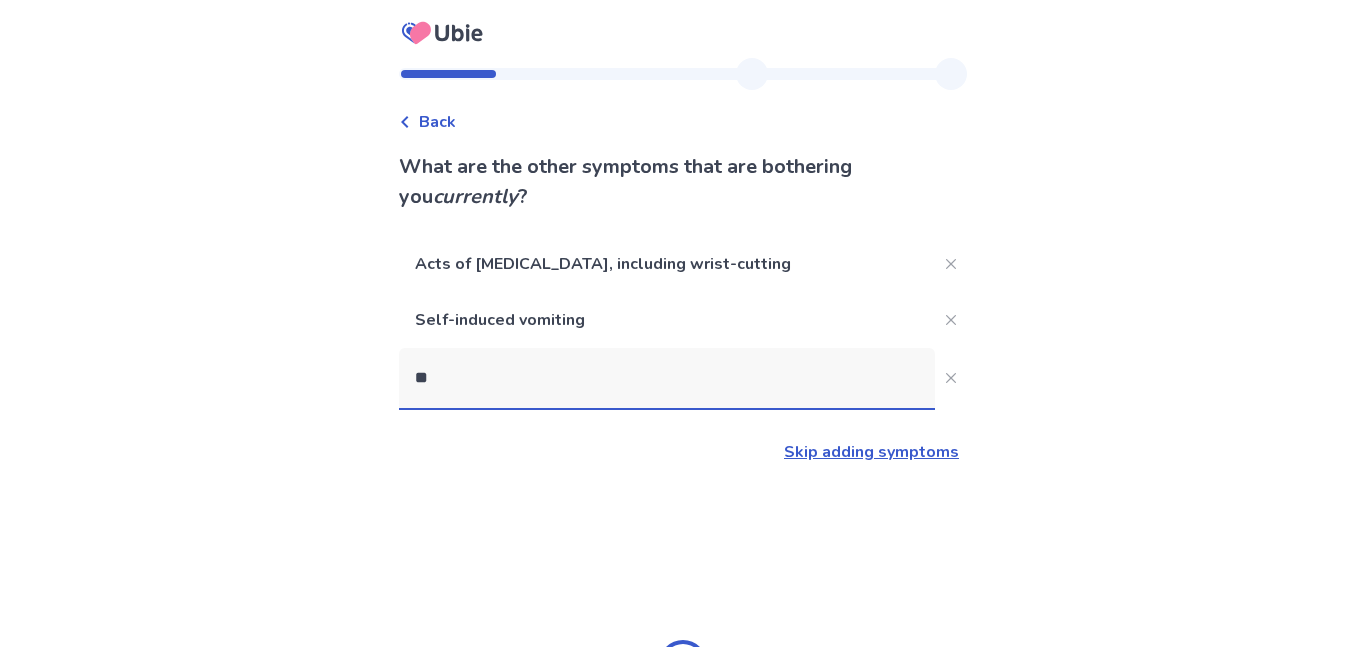 type on "*" 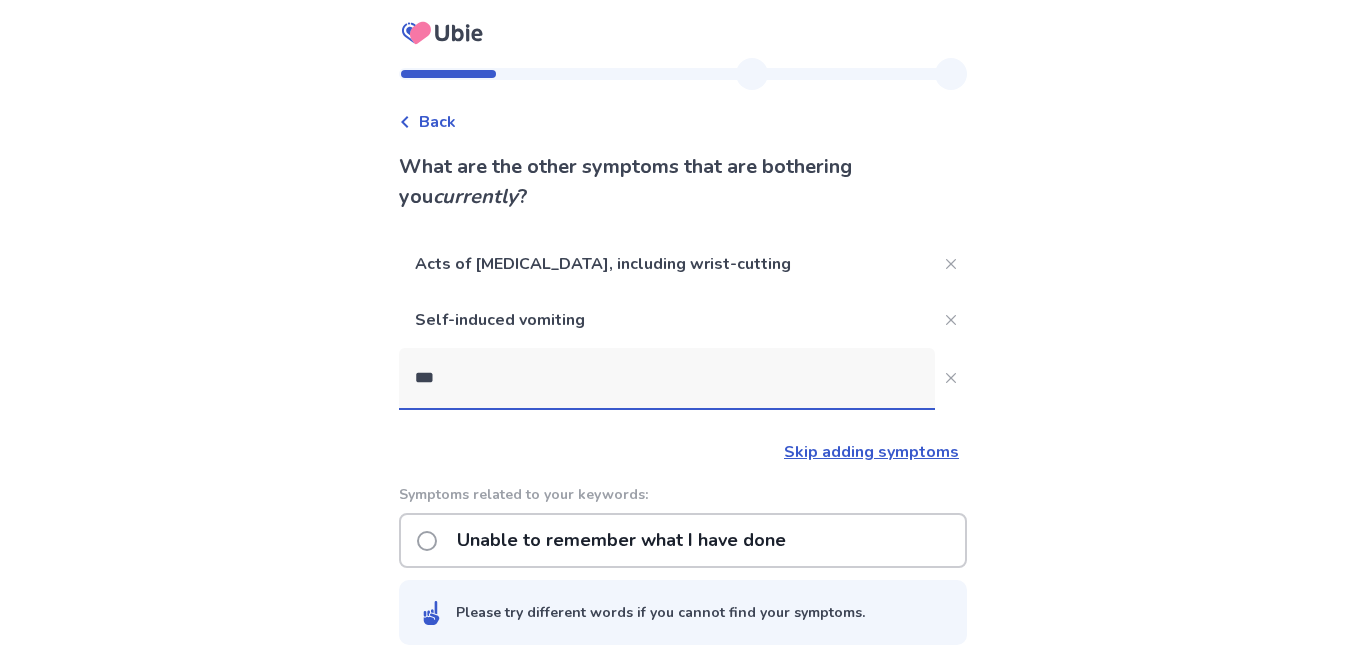 scroll, scrollTop: 22, scrollLeft: 0, axis: vertical 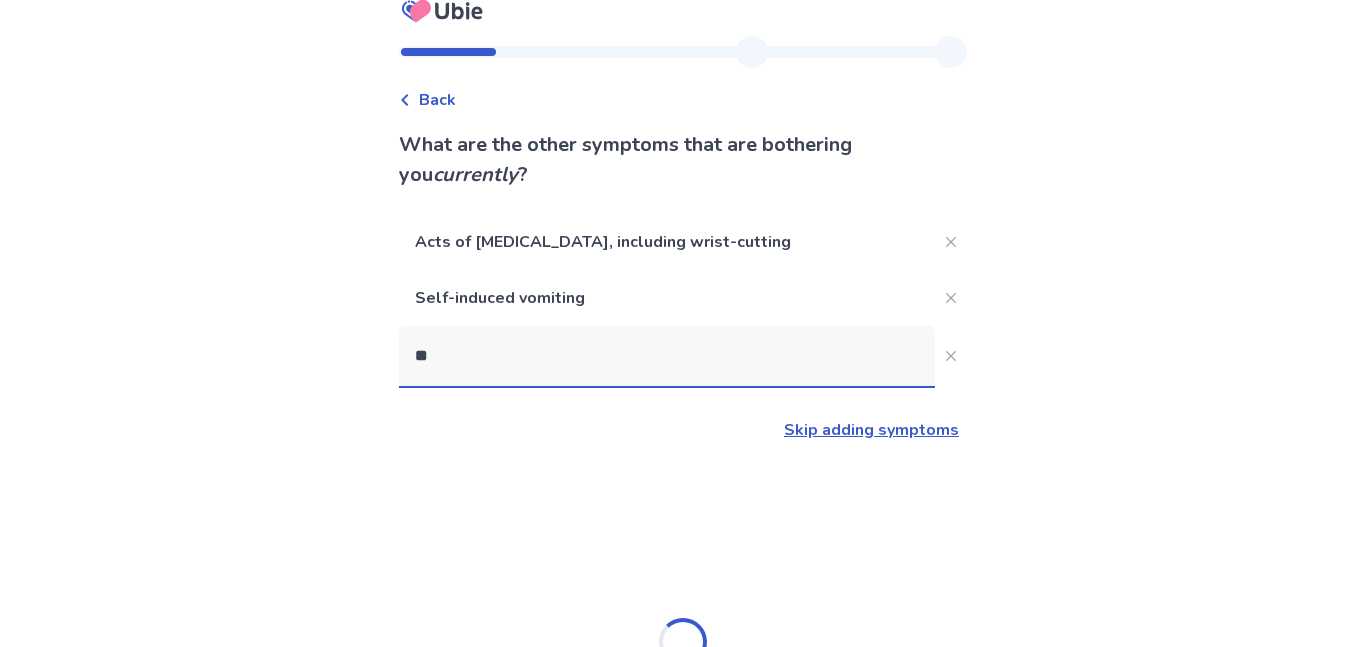 type on "*" 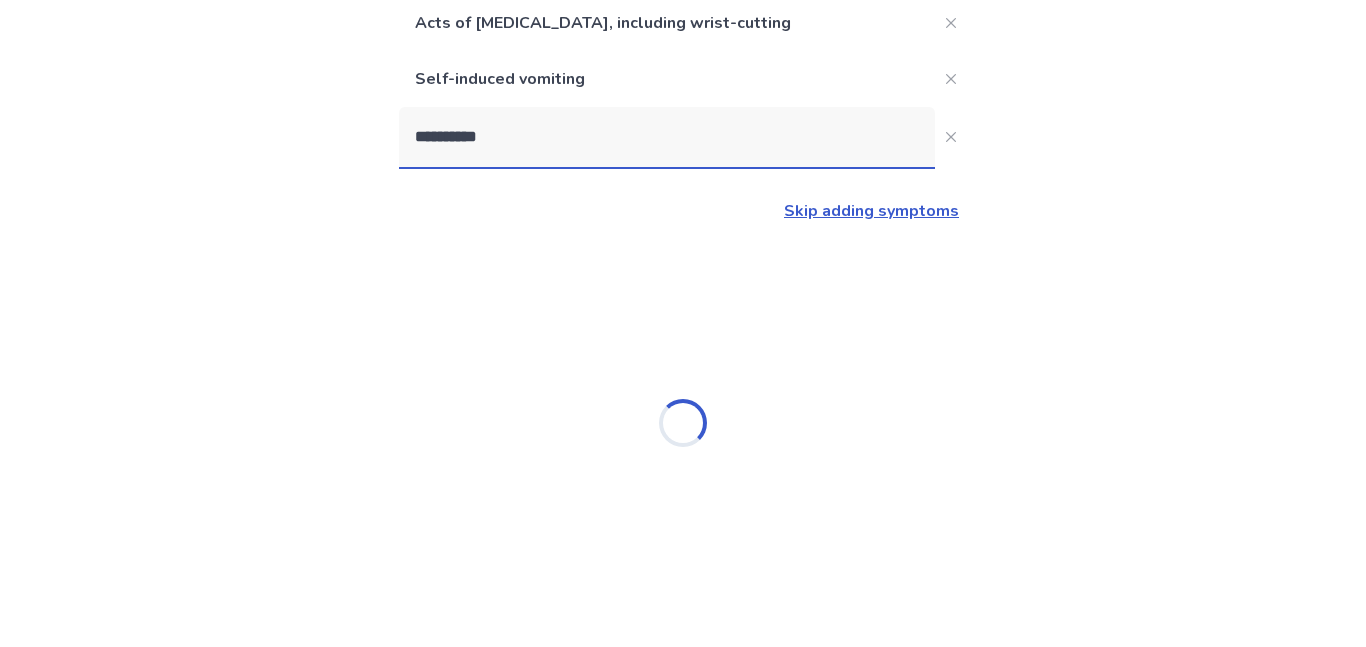 scroll, scrollTop: 637, scrollLeft: 0, axis: vertical 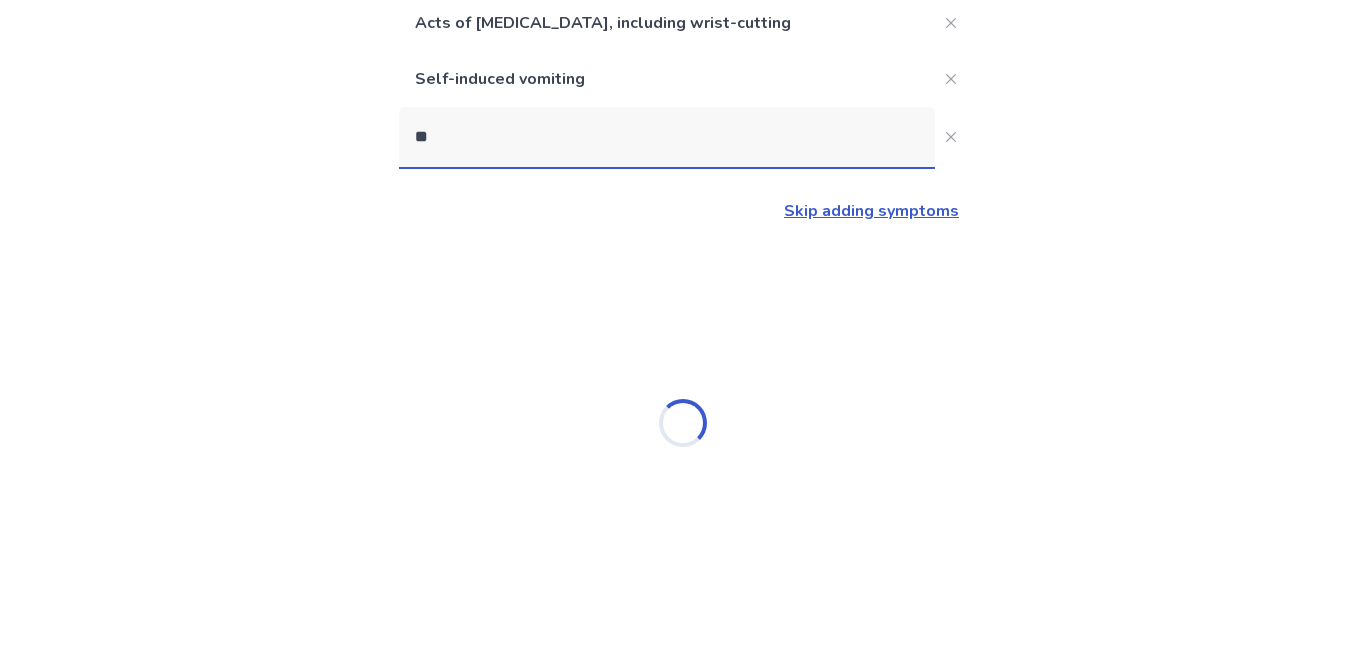 type on "*" 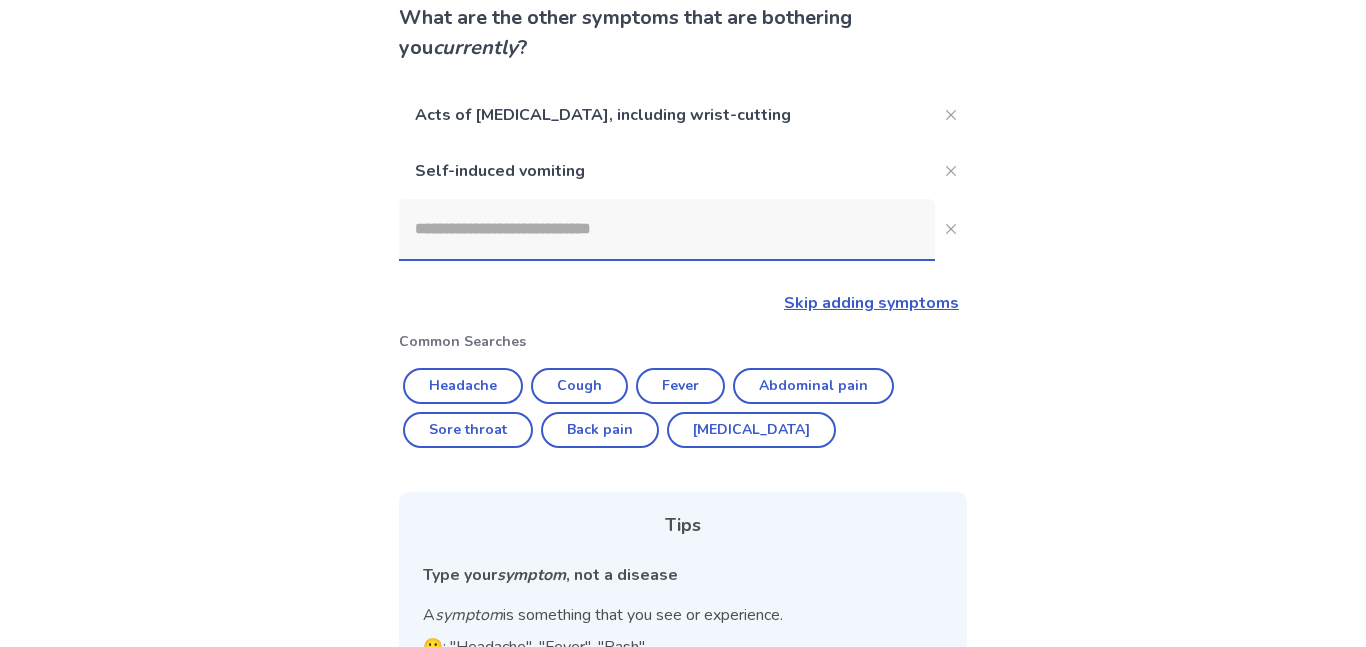 scroll, scrollTop: 150, scrollLeft: 0, axis: vertical 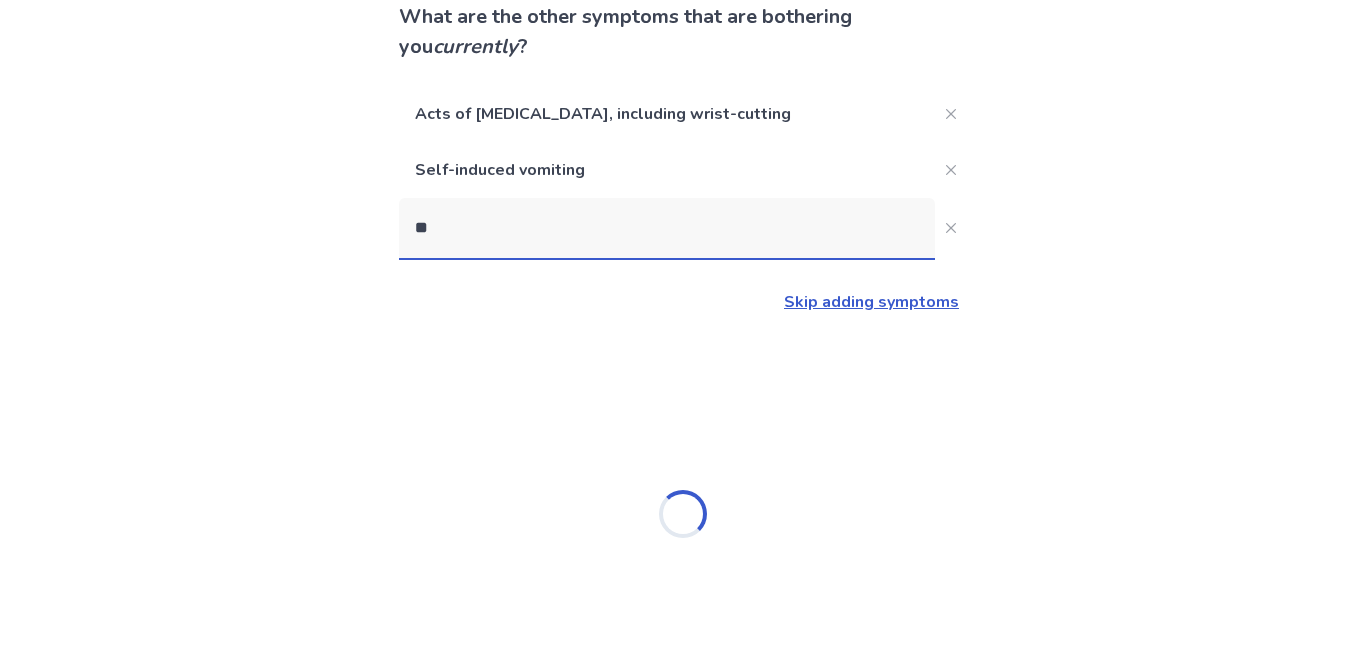 type on "*" 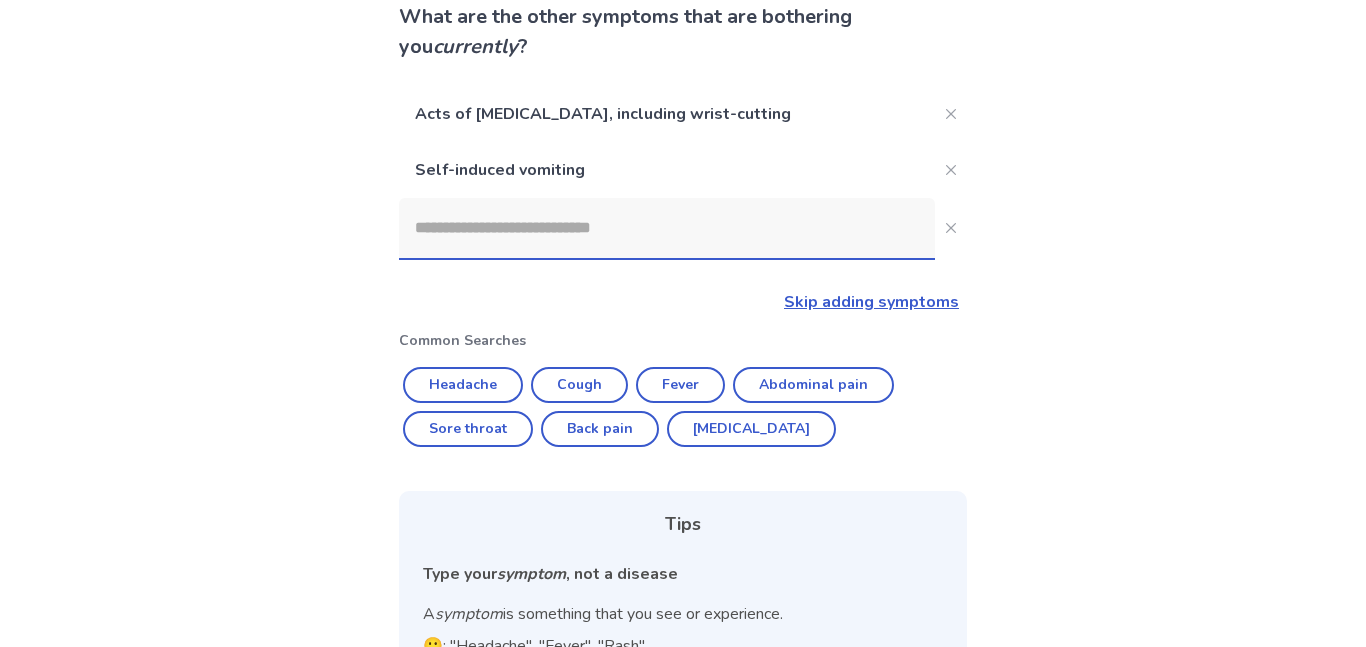 click 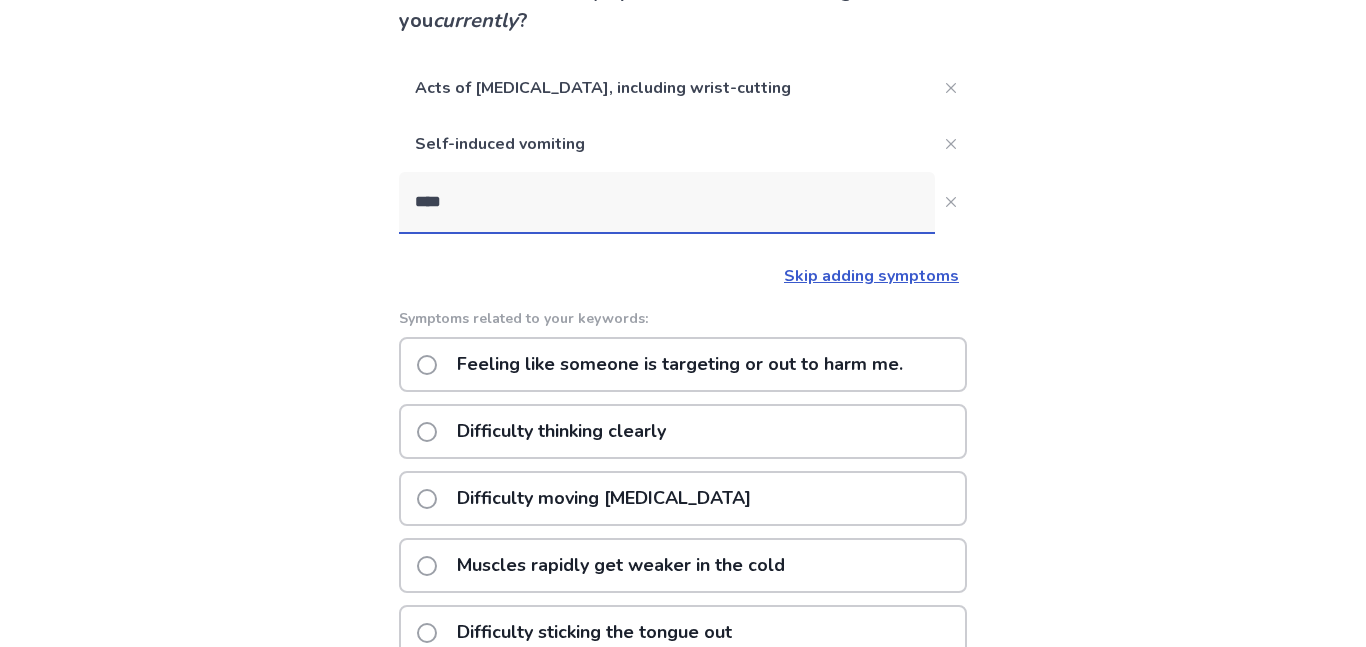 scroll, scrollTop: 186, scrollLeft: 0, axis: vertical 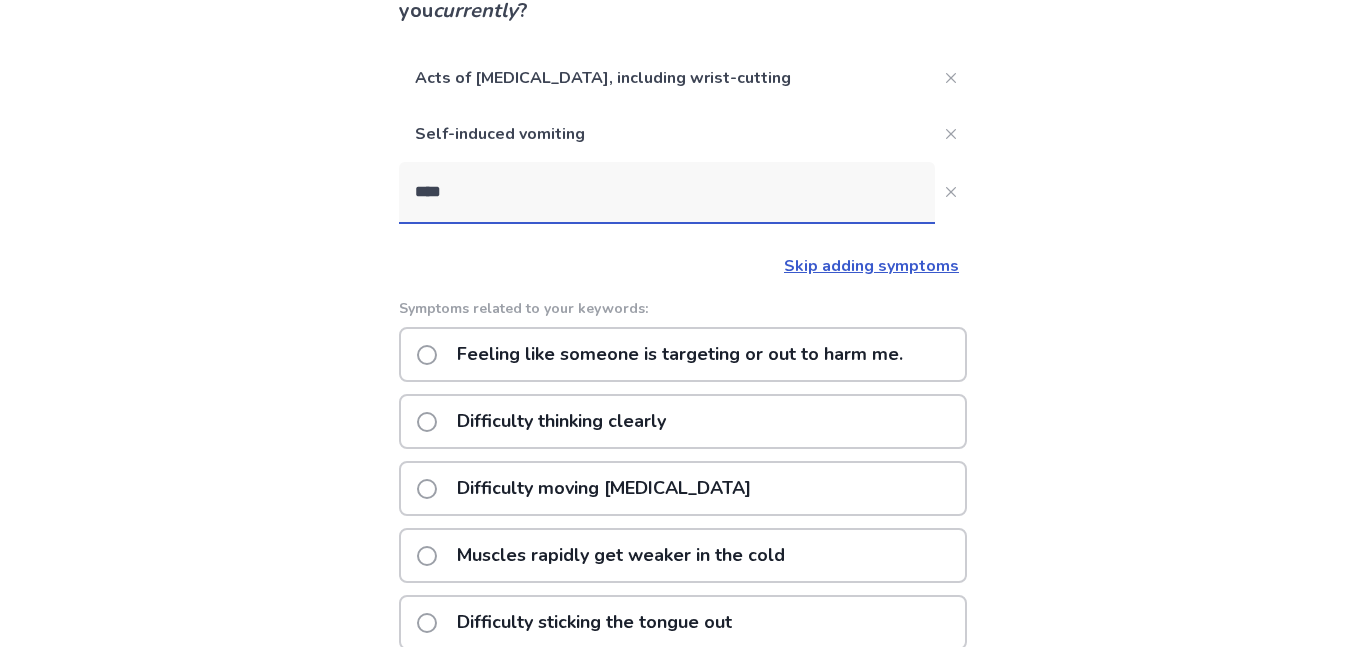 type on "****" 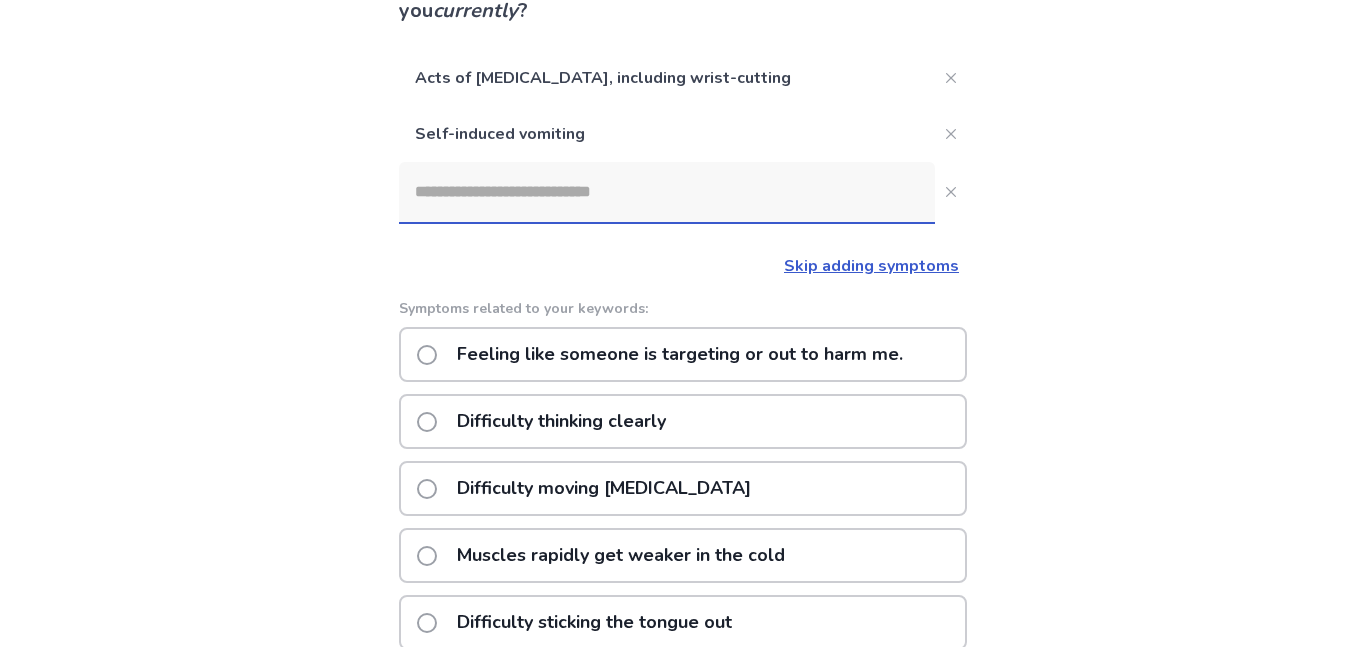 scroll, scrollTop: 0, scrollLeft: 0, axis: both 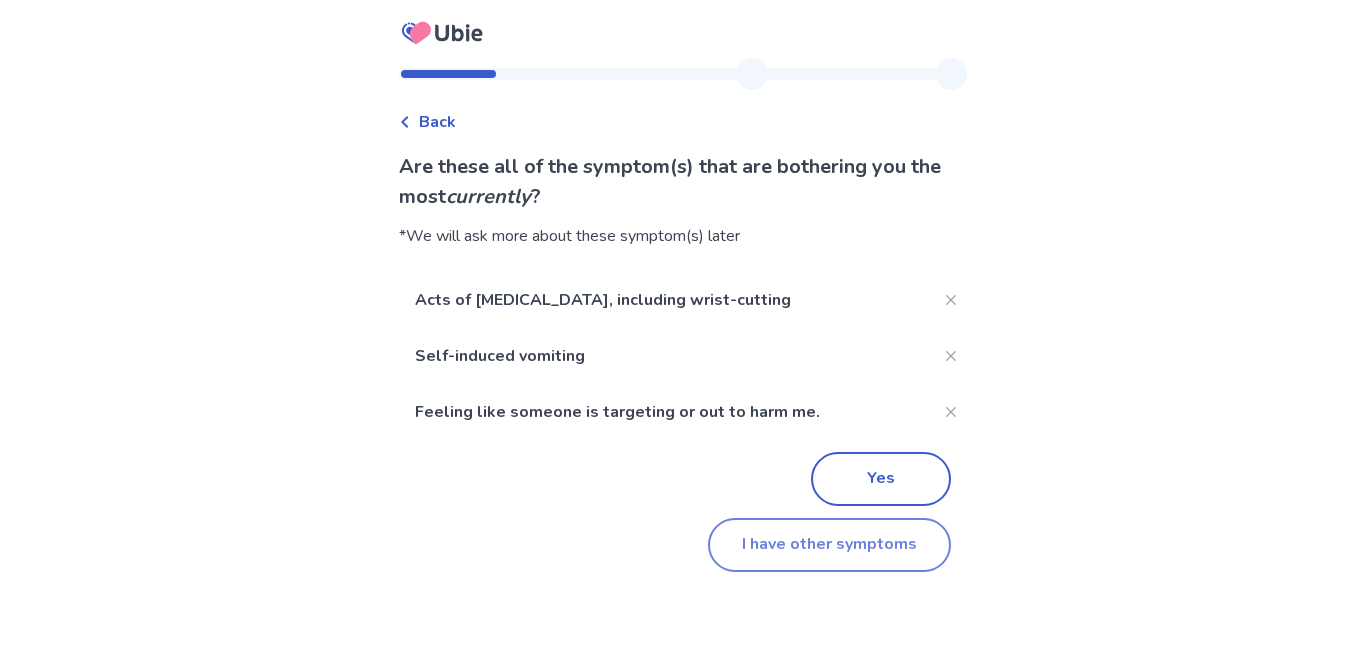 click on "I have other symptoms" 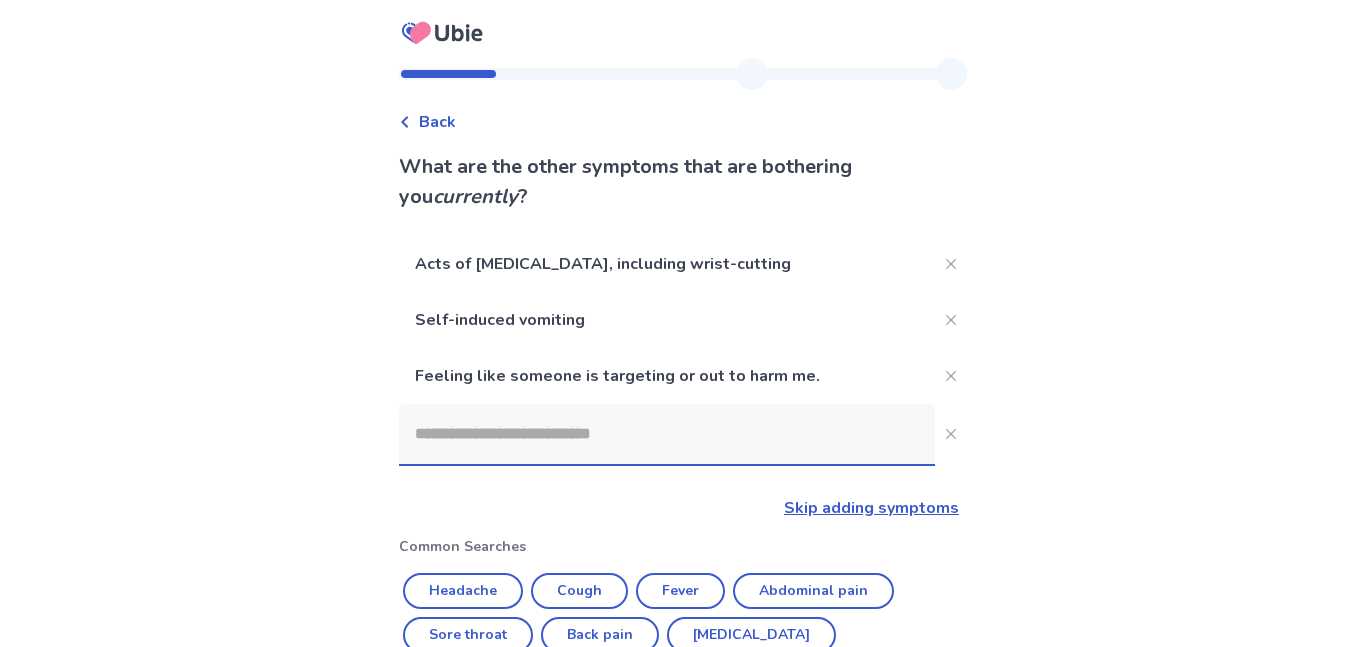 scroll, scrollTop: 186, scrollLeft: 0, axis: vertical 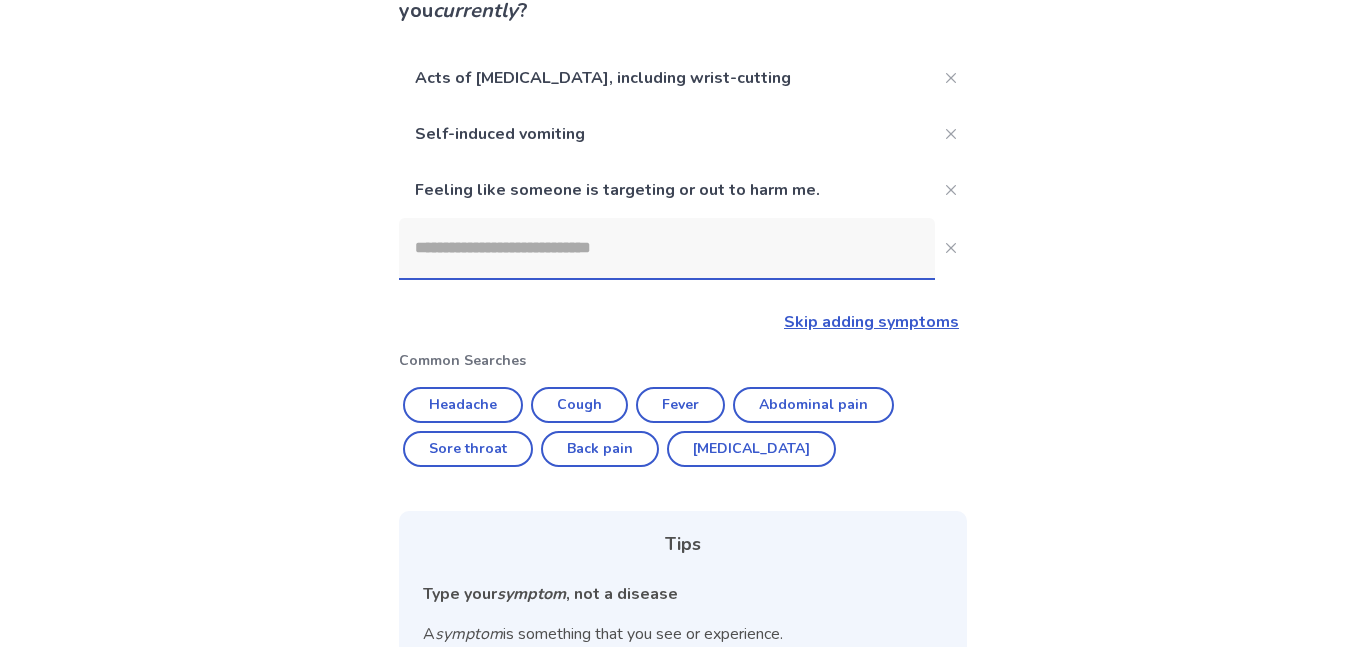 click 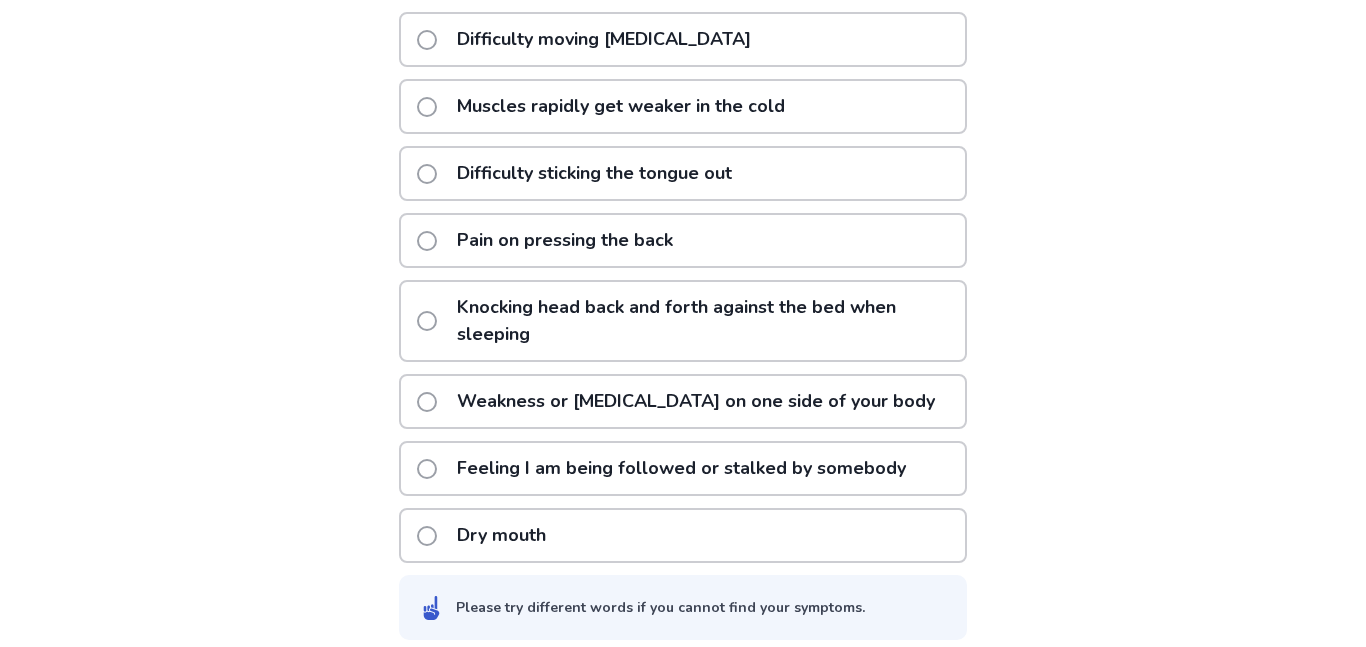 scroll, scrollTop: 617, scrollLeft: 0, axis: vertical 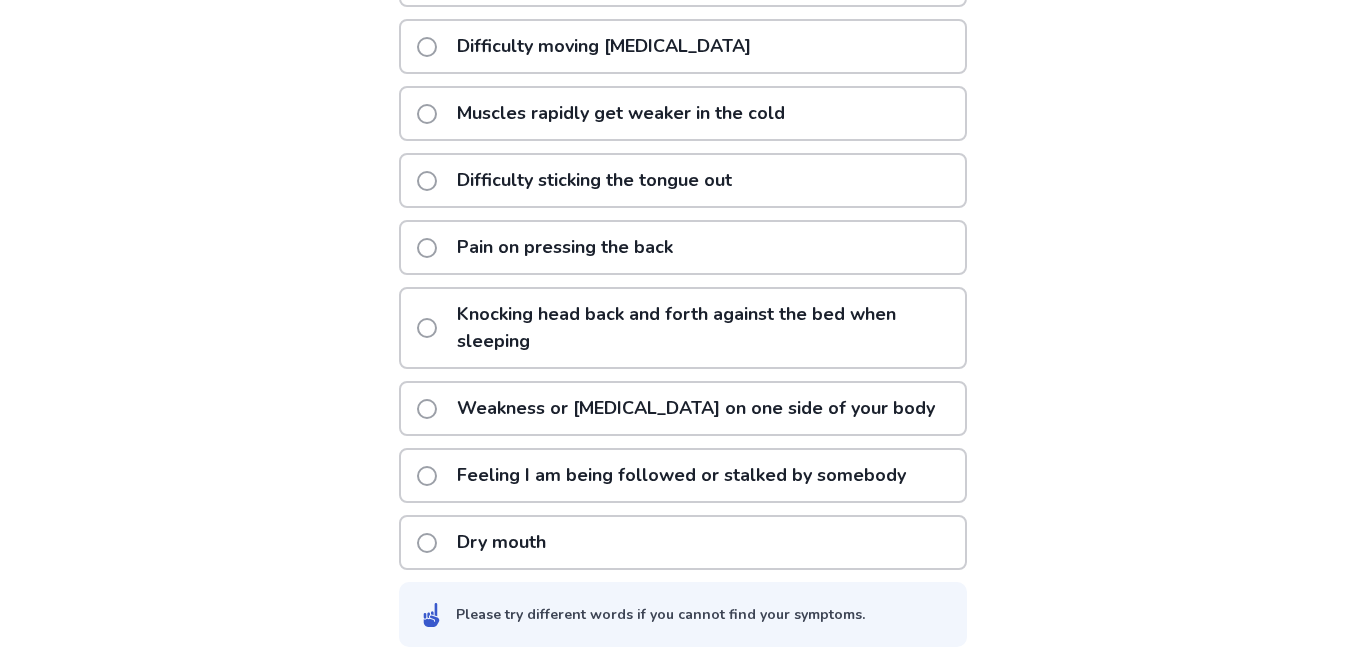 type on "****" 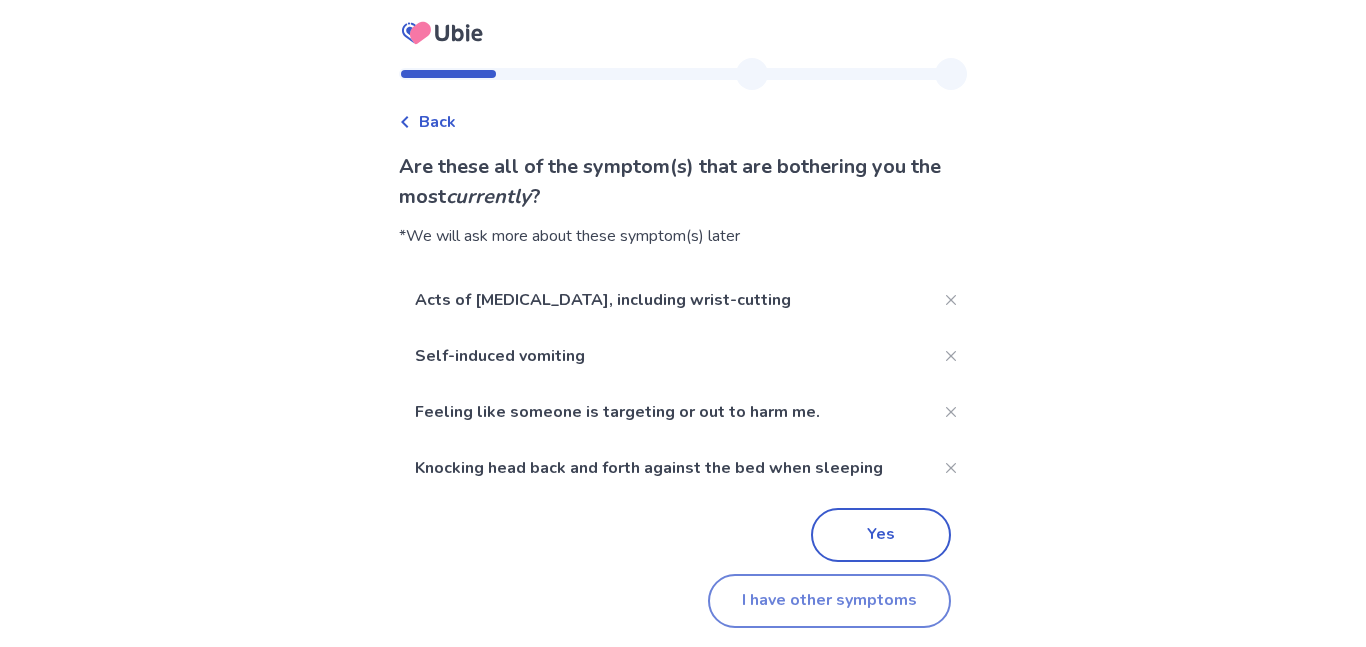 click on "I have other symptoms" 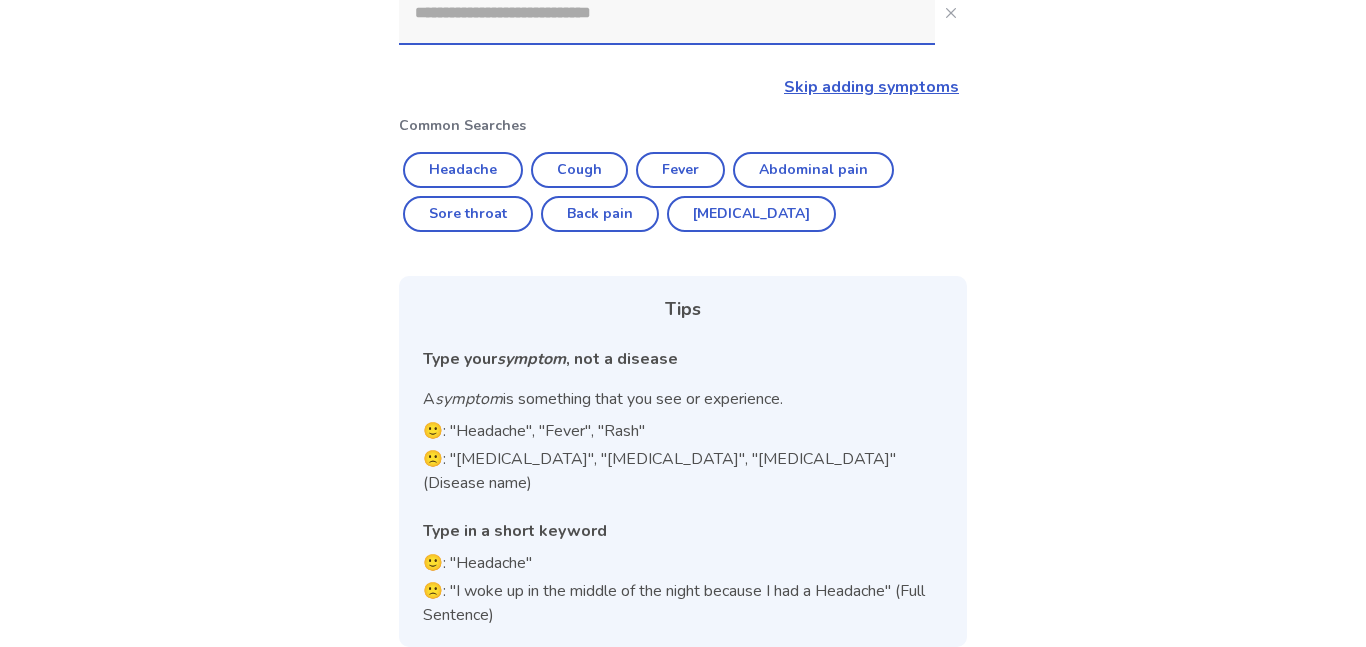 scroll, scrollTop: 417, scrollLeft: 0, axis: vertical 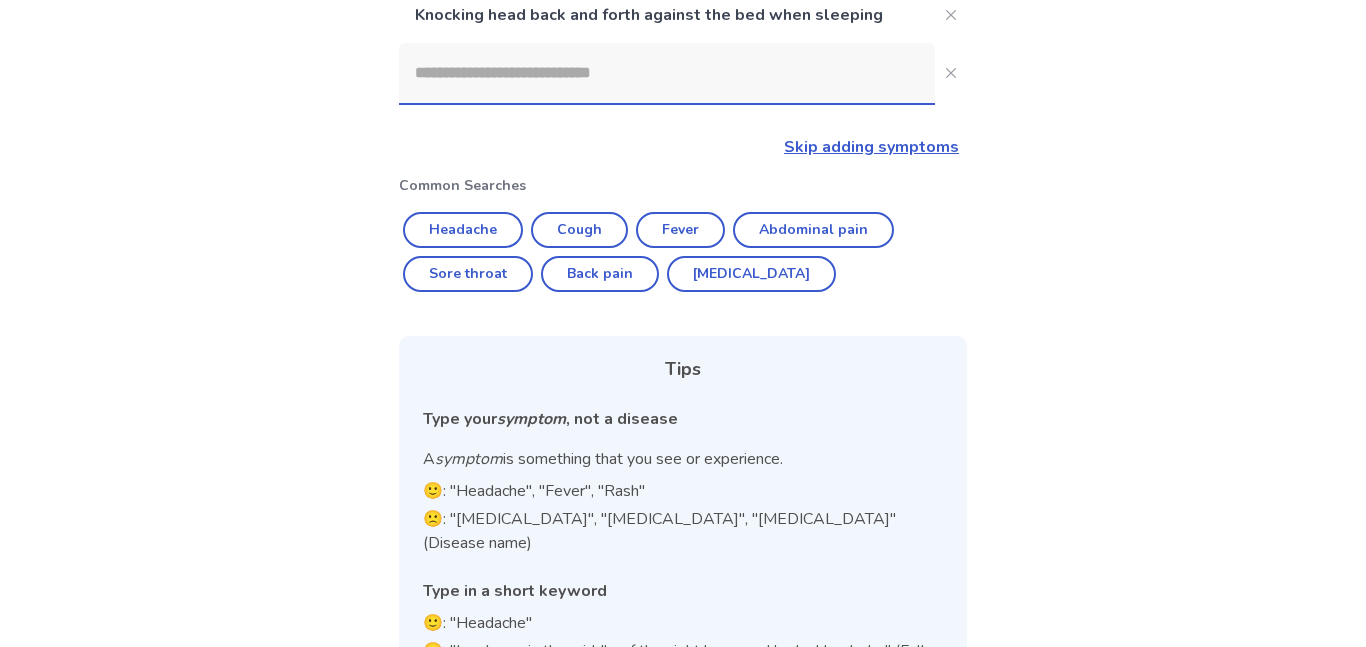 click 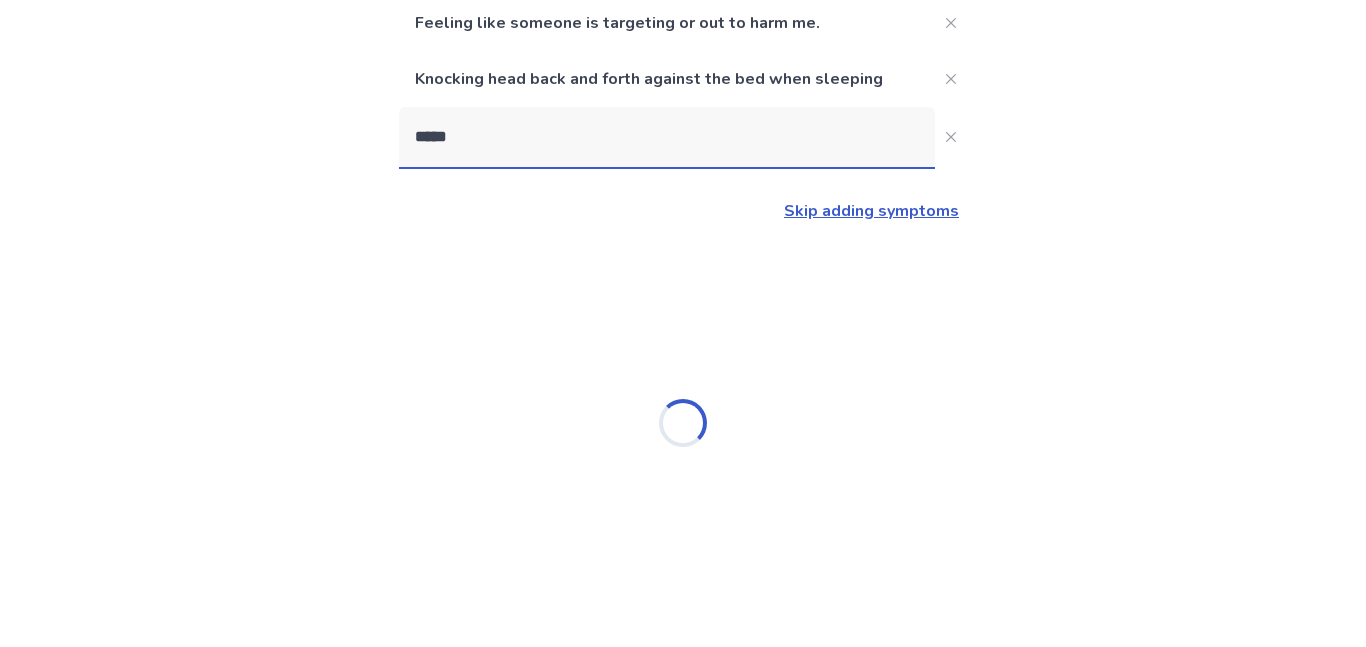 type on "******" 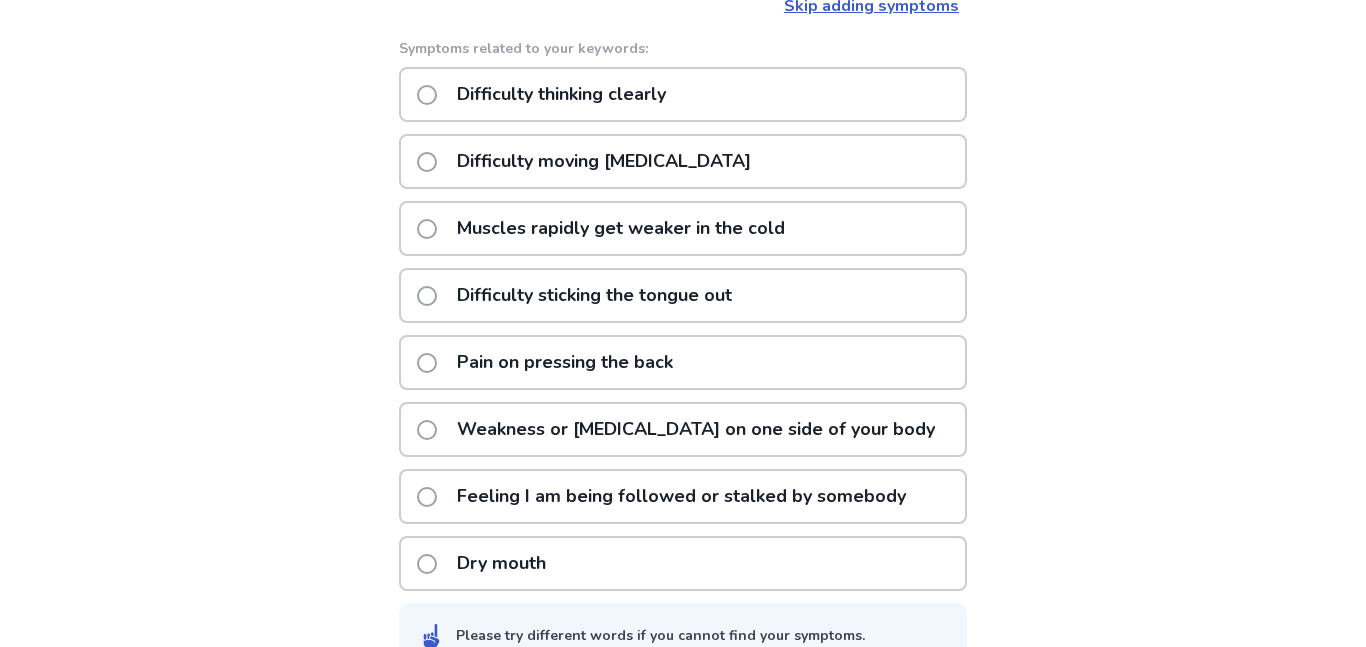 scroll, scrollTop: 557, scrollLeft: 0, axis: vertical 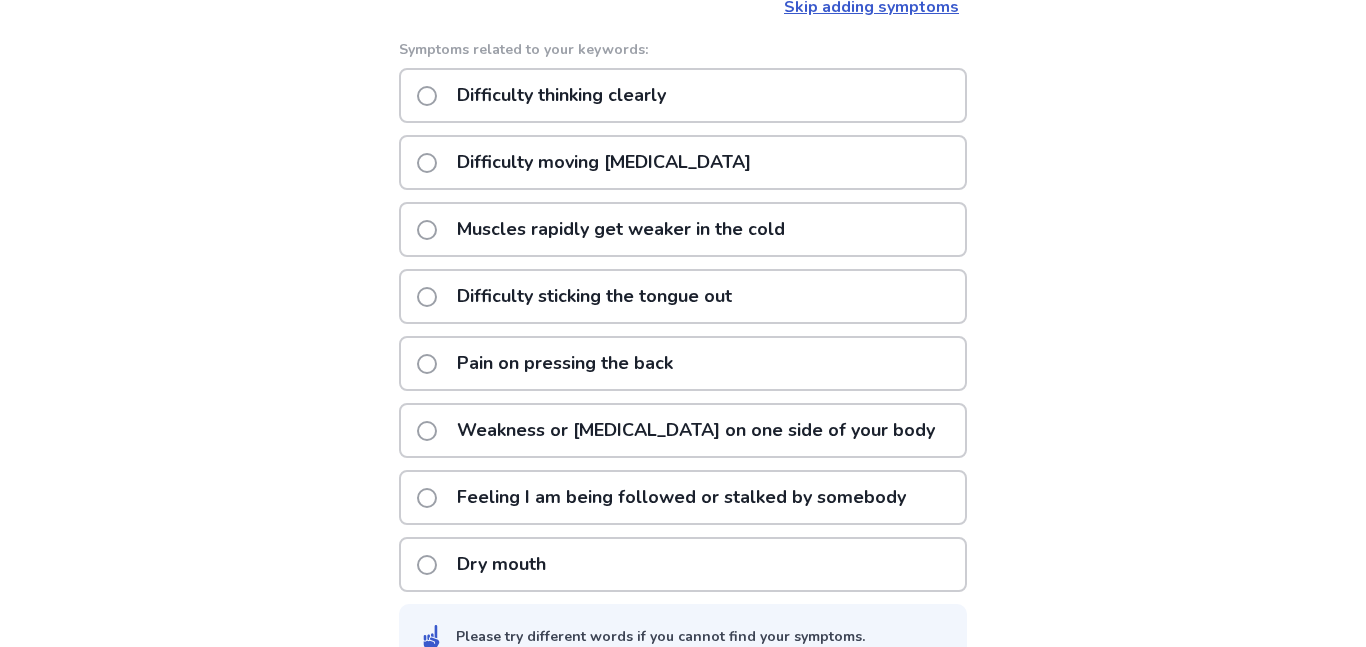 click on "Difficulty thinking clearly" 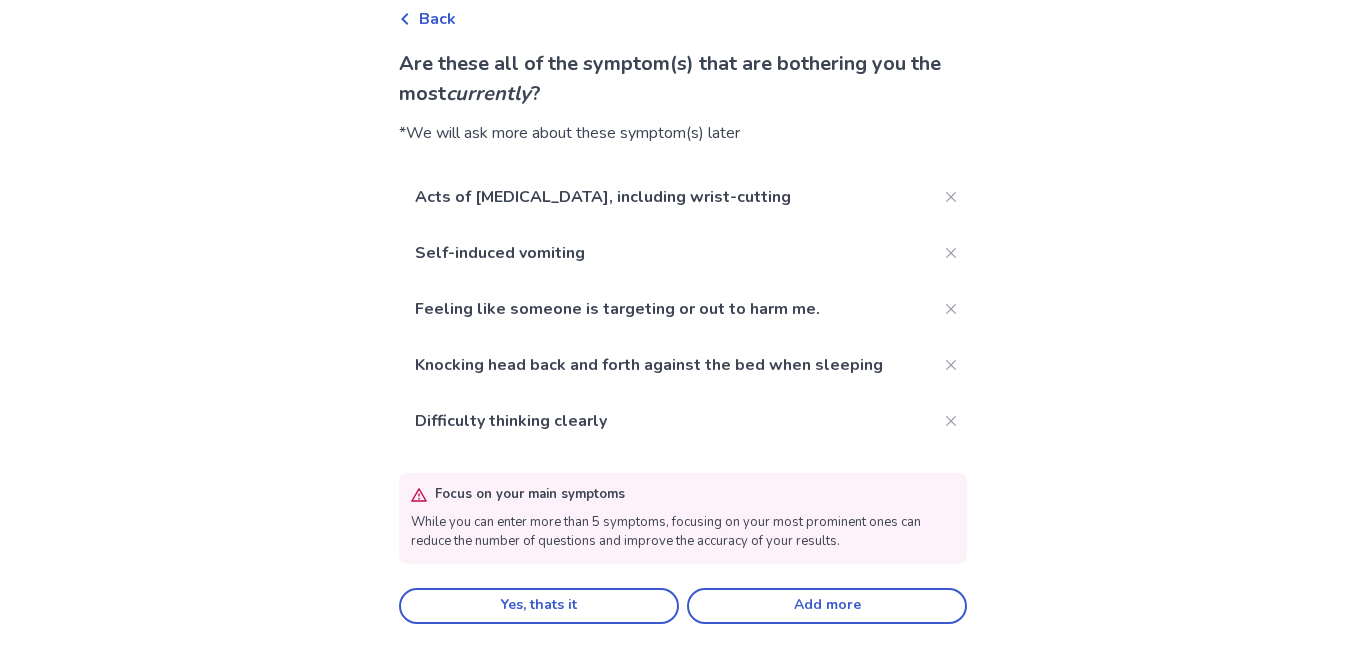 scroll, scrollTop: 104, scrollLeft: 0, axis: vertical 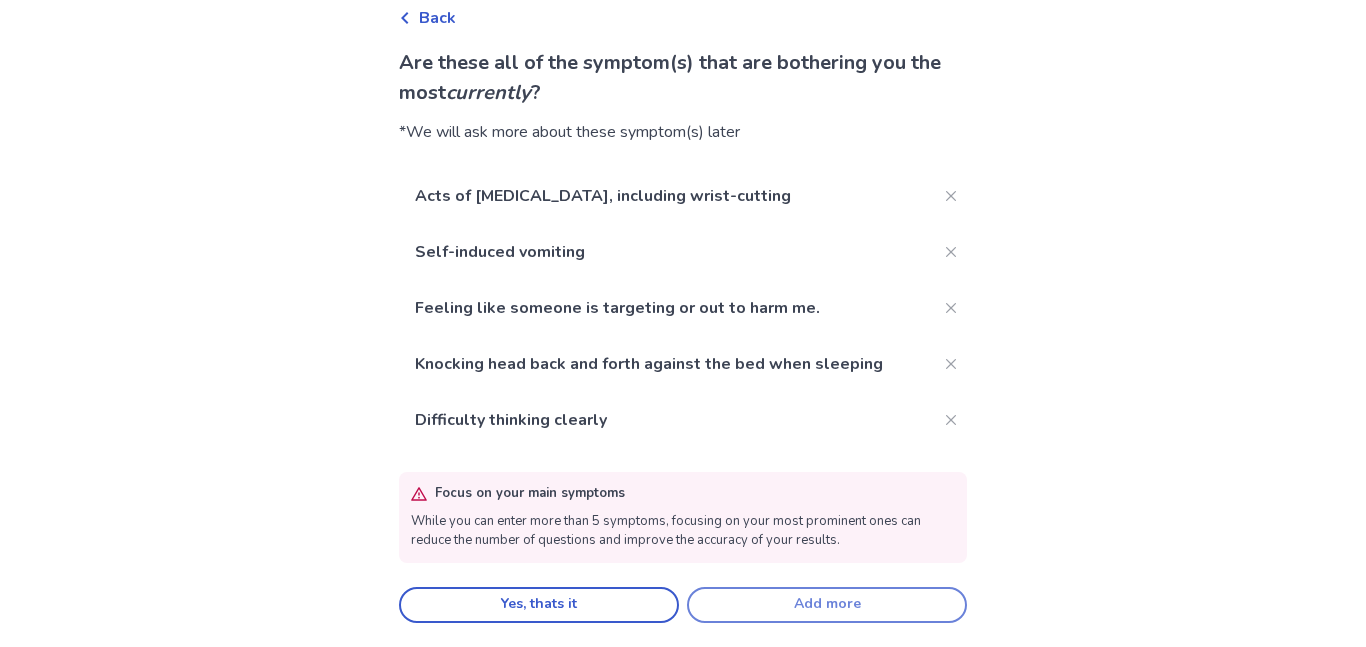 click on "Add more" 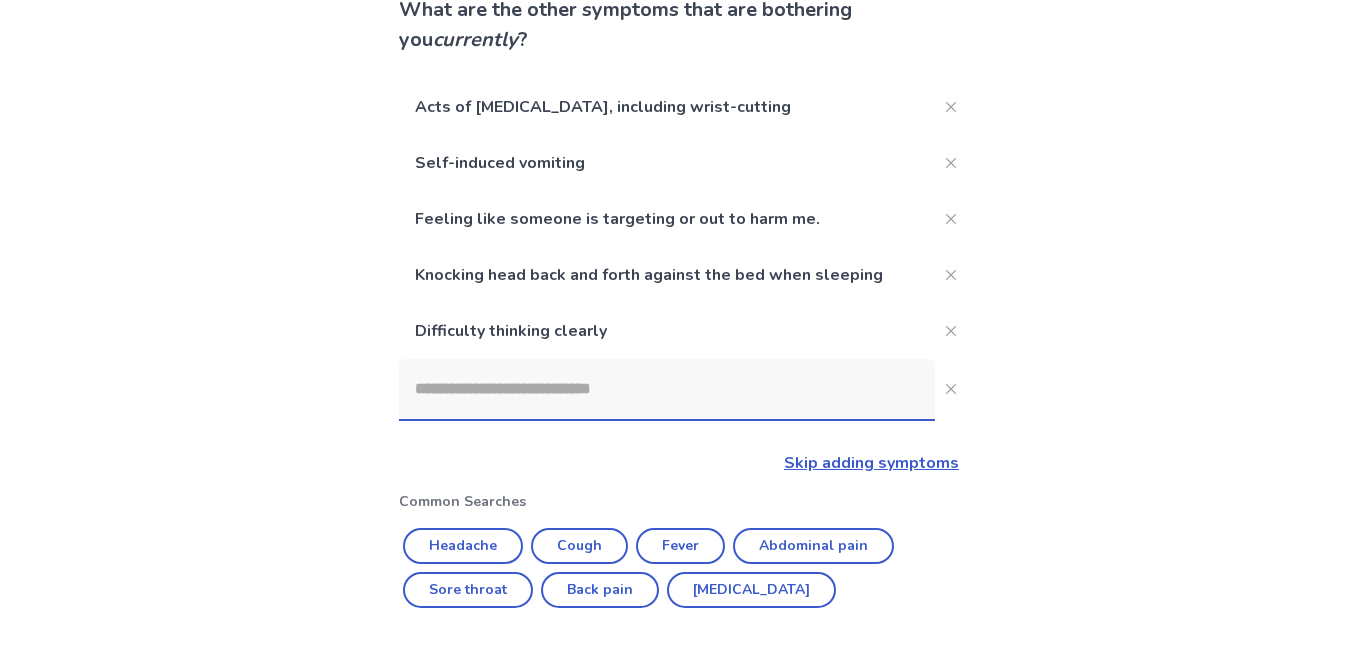 scroll, scrollTop: 164, scrollLeft: 0, axis: vertical 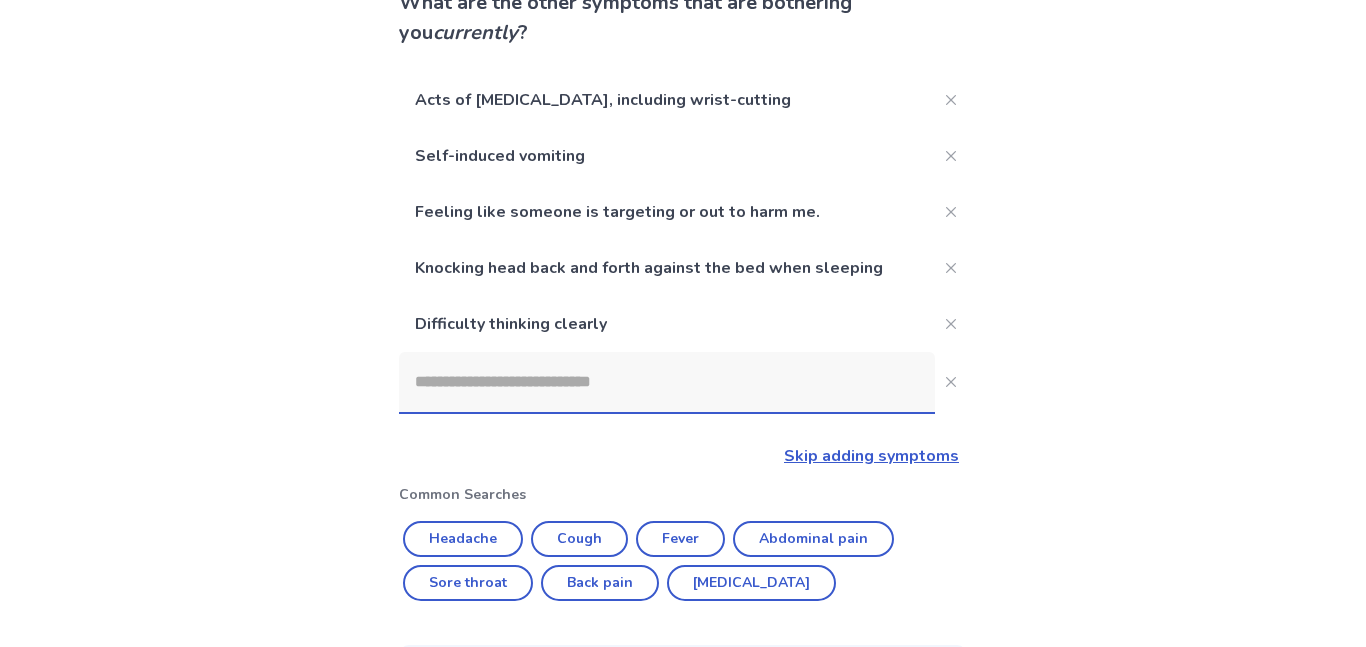 click 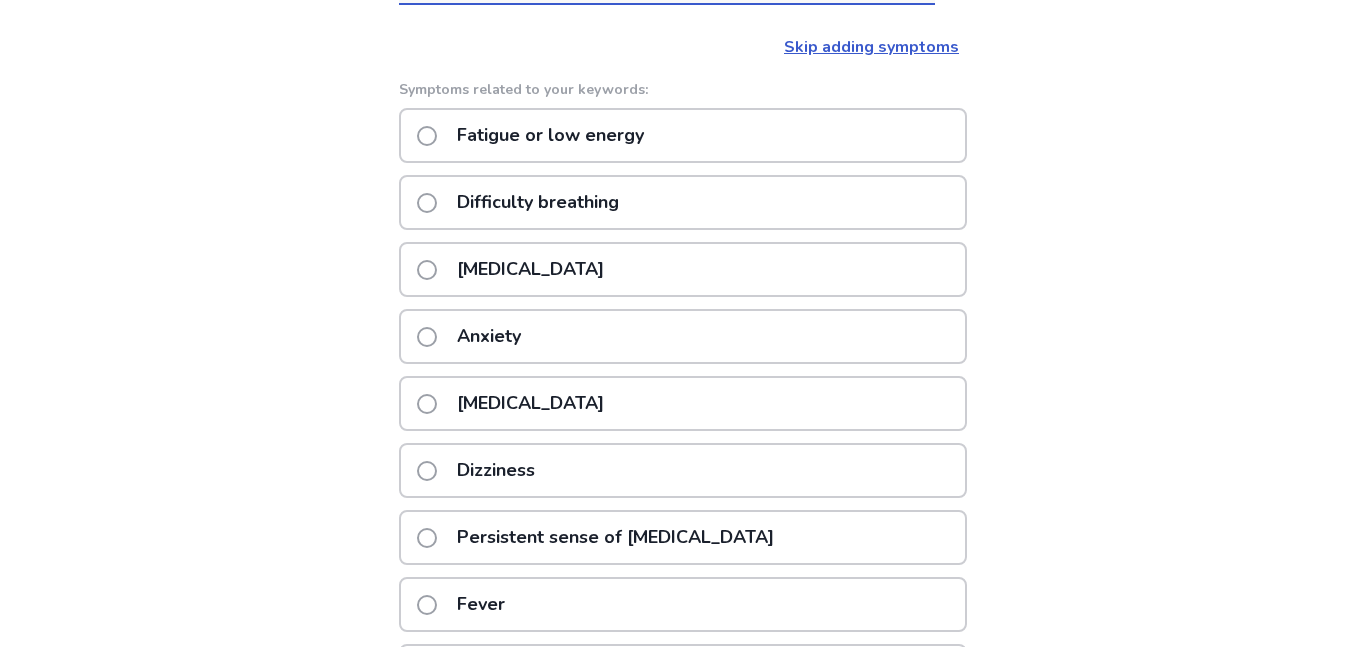 scroll, scrollTop: 568, scrollLeft: 0, axis: vertical 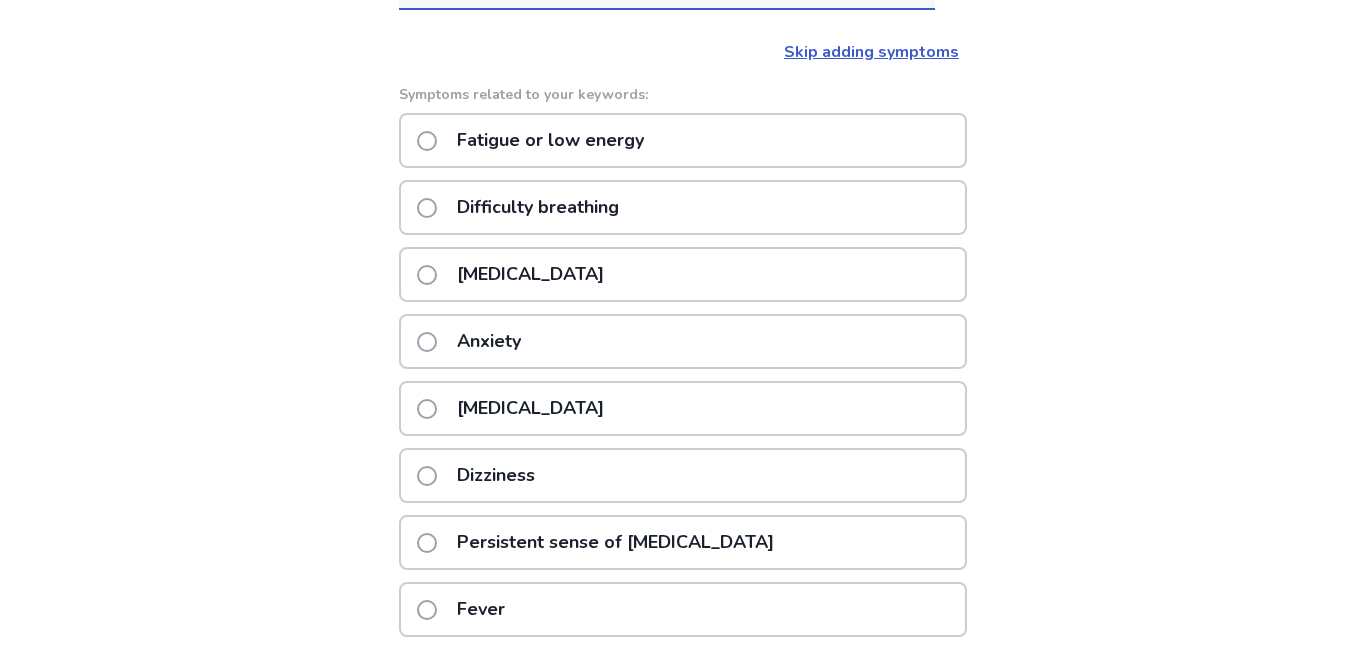 type on "****" 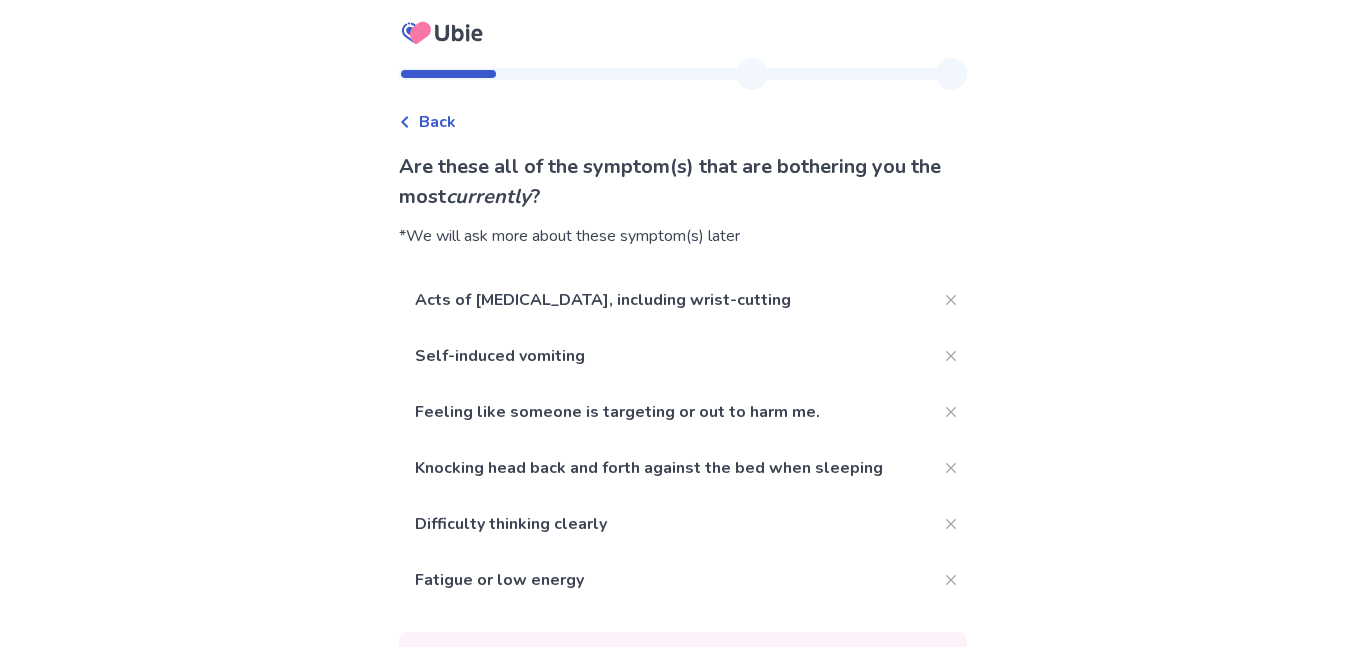 scroll, scrollTop: 160, scrollLeft: 0, axis: vertical 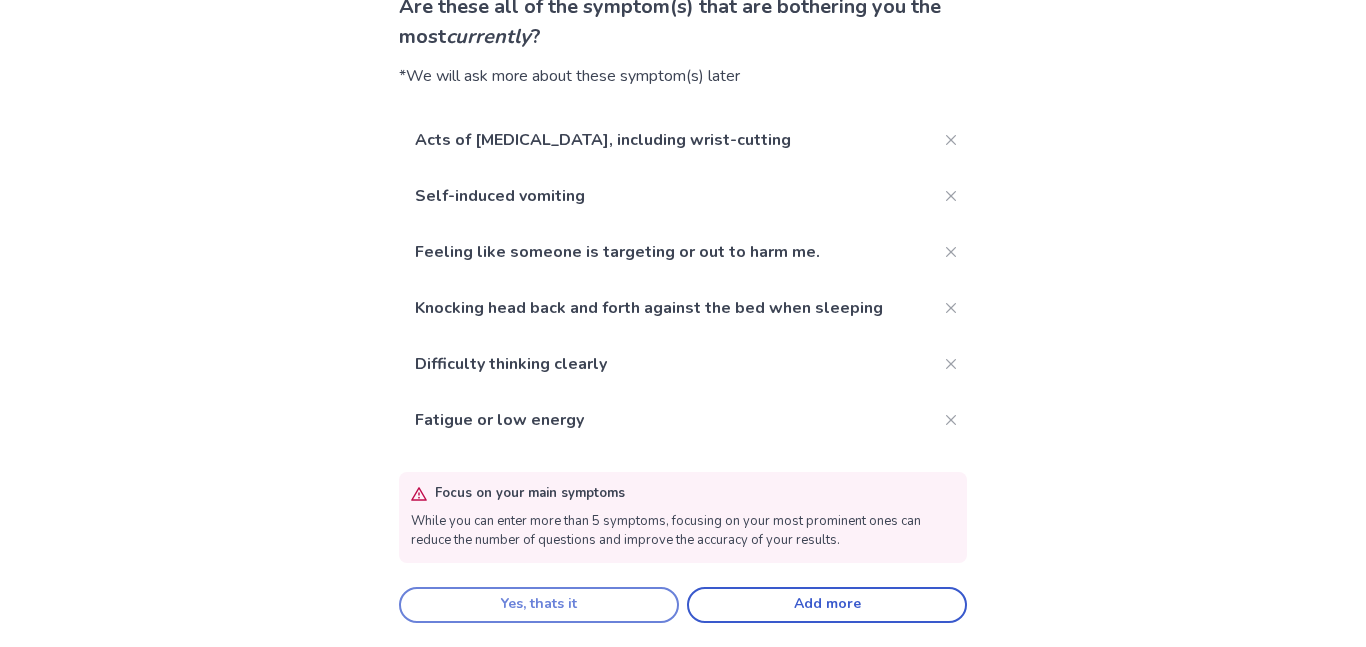 click on "Yes, thats it" 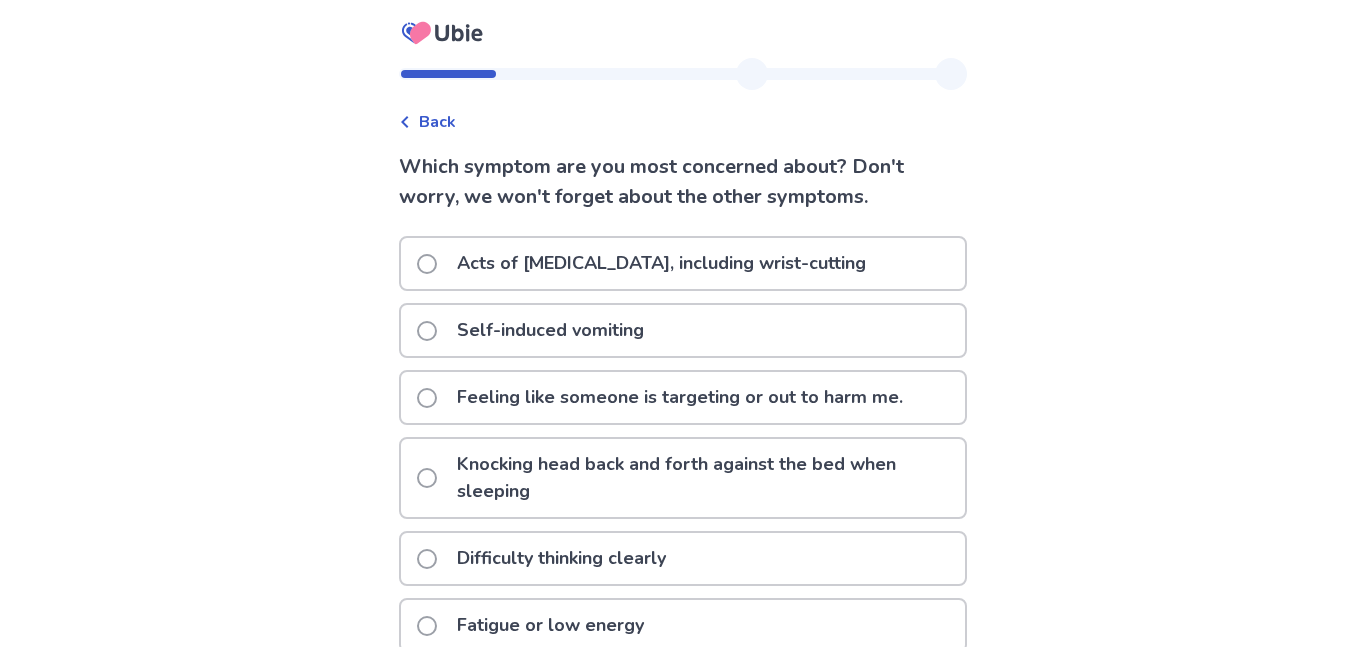 click 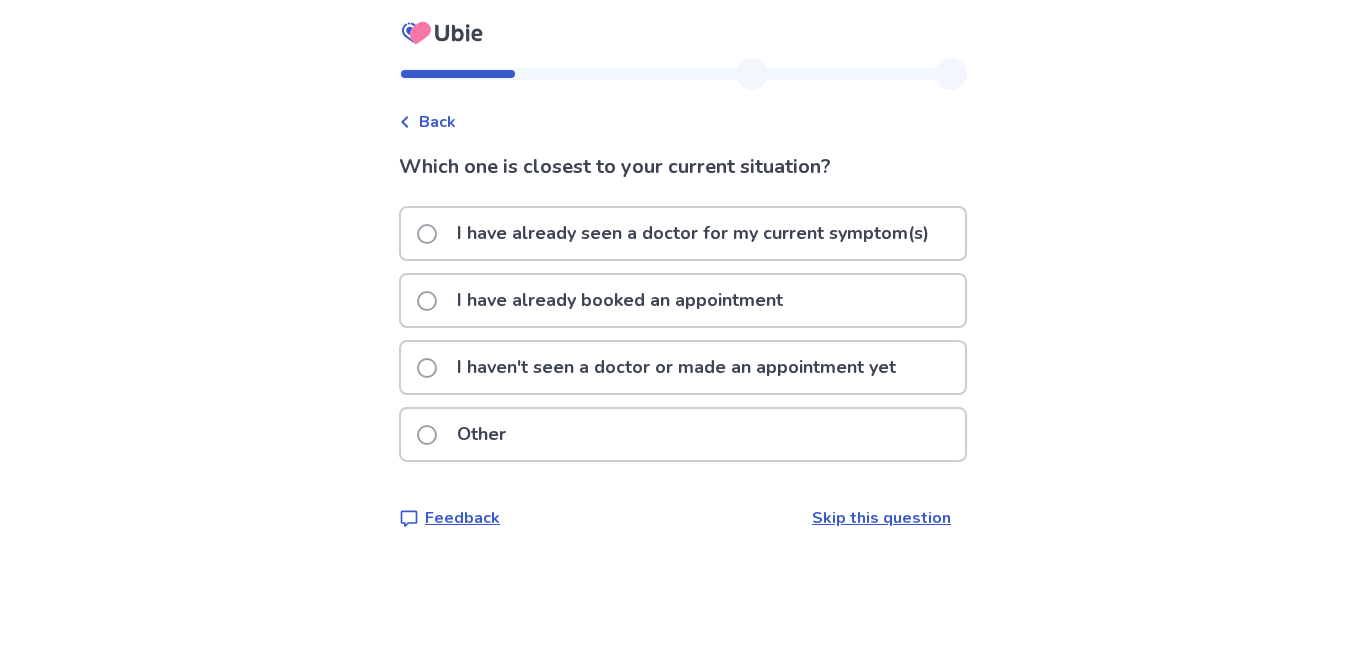 click at bounding box center (427, 368) 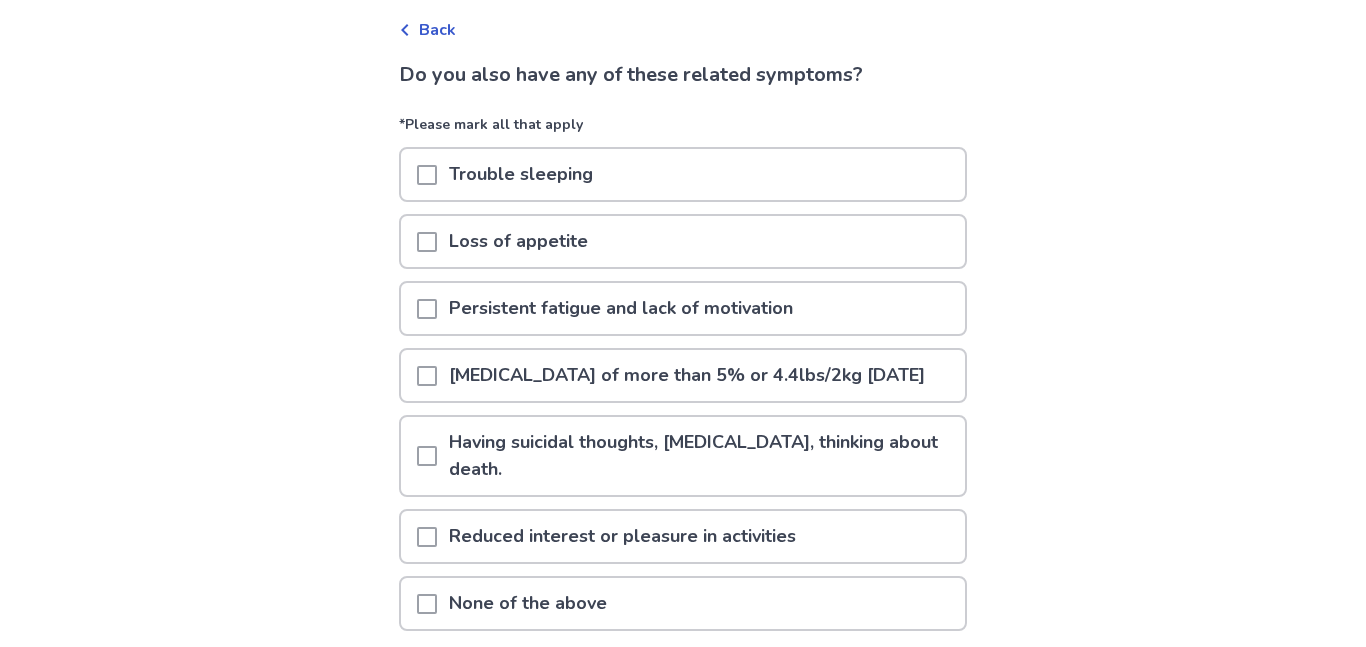 scroll, scrollTop: 94, scrollLeft: 0, axis: vertical 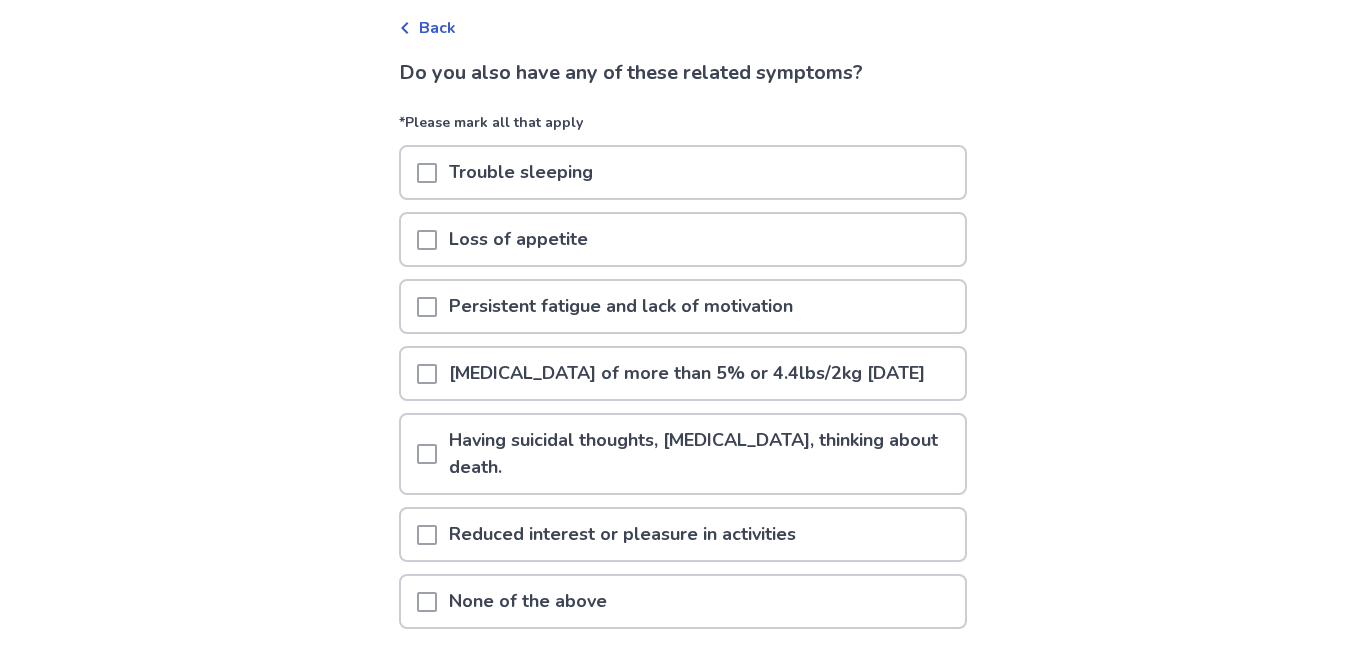 click at bounding box center (427, 173) 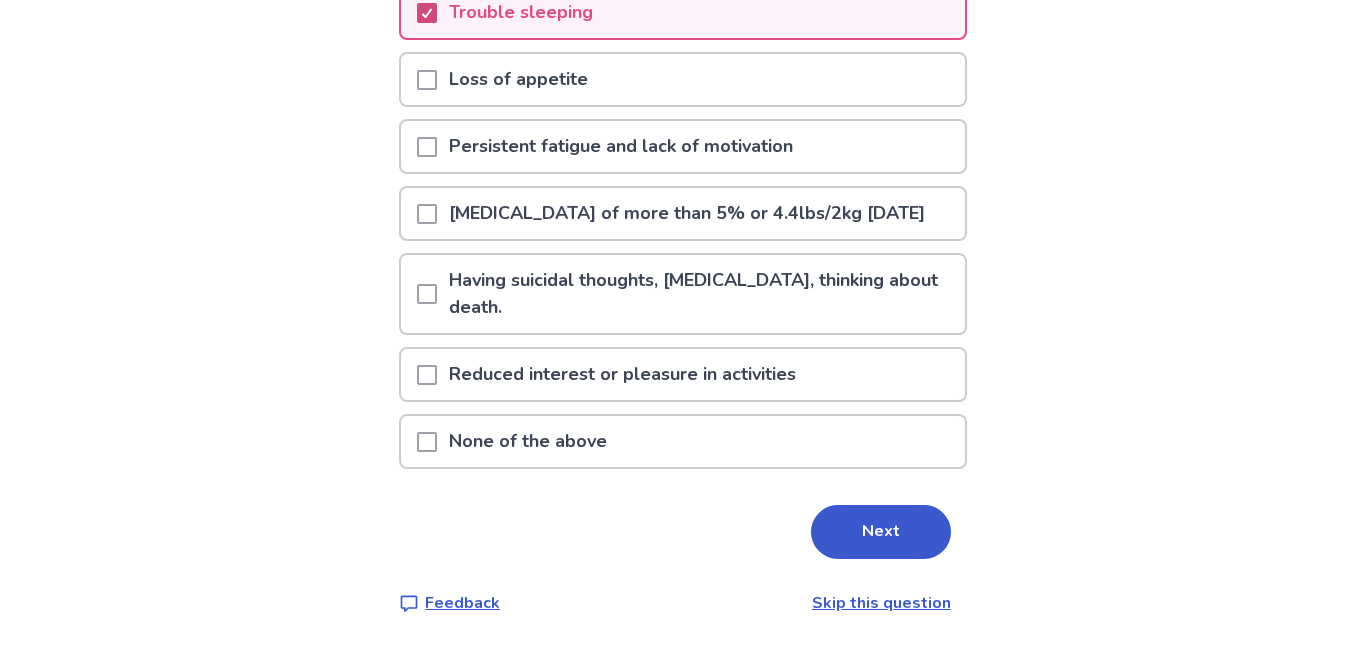 scroll, scrollTop: 272, scrollLeft: 0, axis: vertical 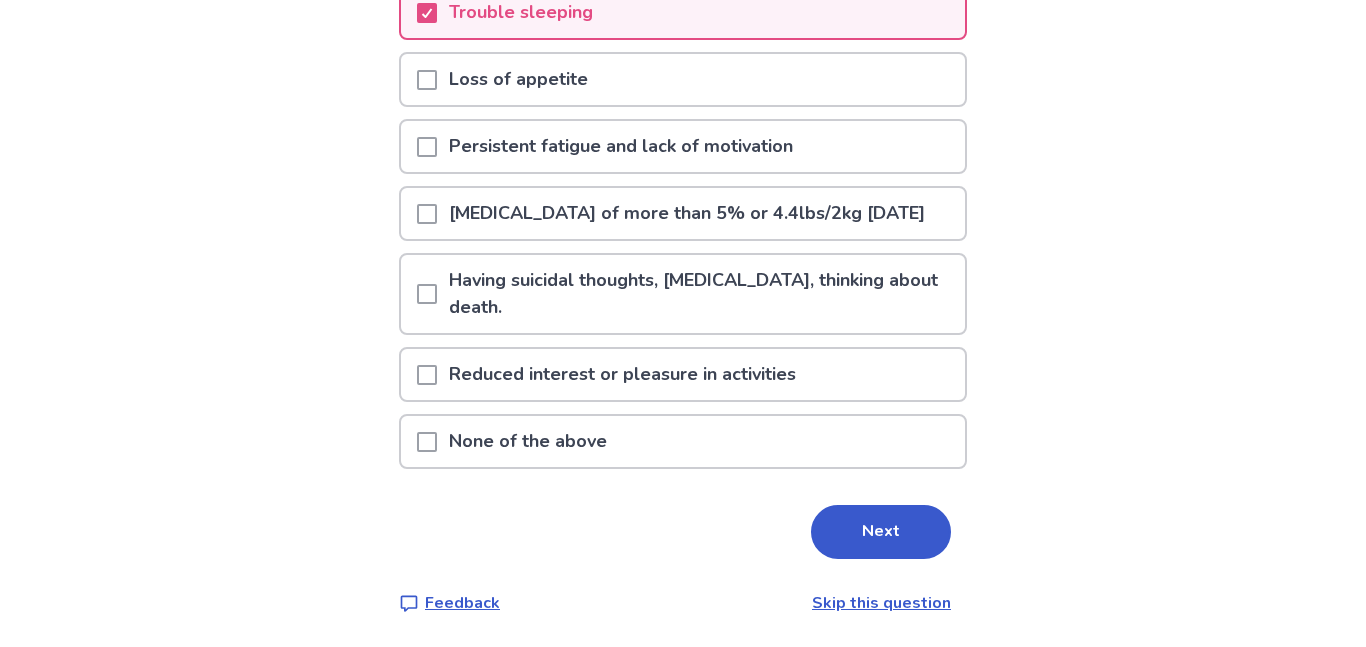 click at bounding box center (427, 294) 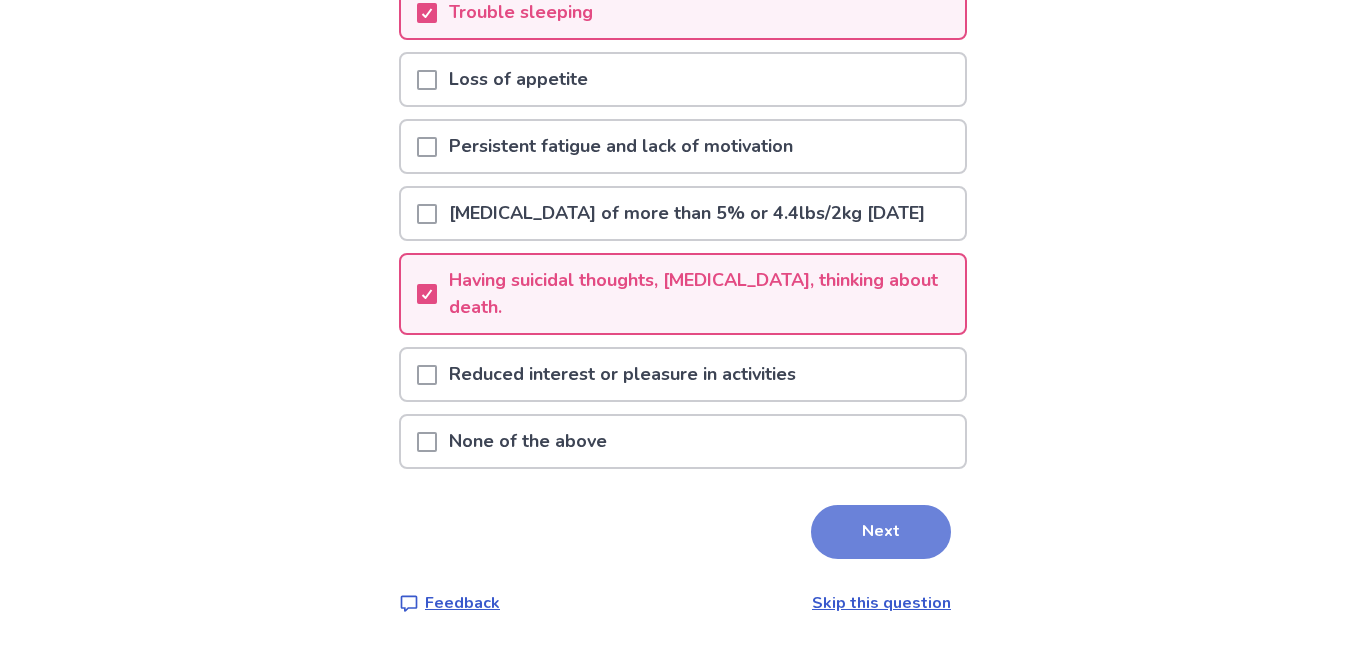 click on "Next" at bounding box center [881, 532] 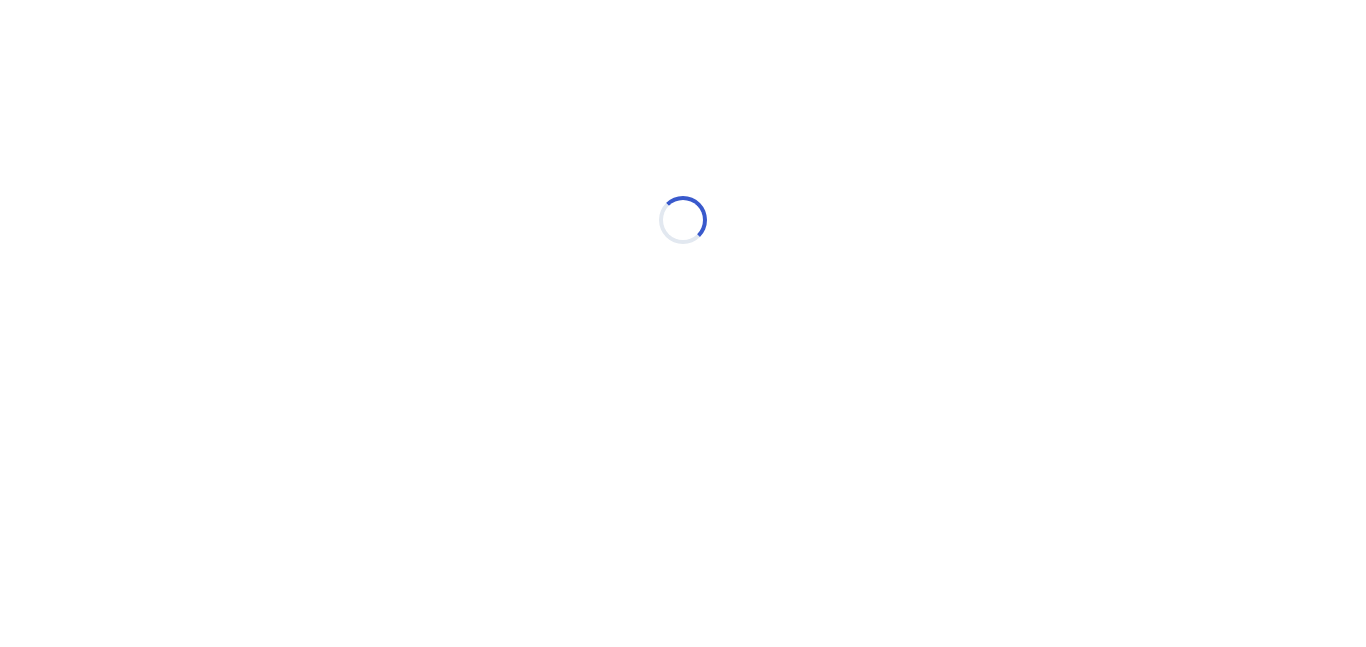 scroll, scrollTop: 0, scrollLeft: 0, axis: both 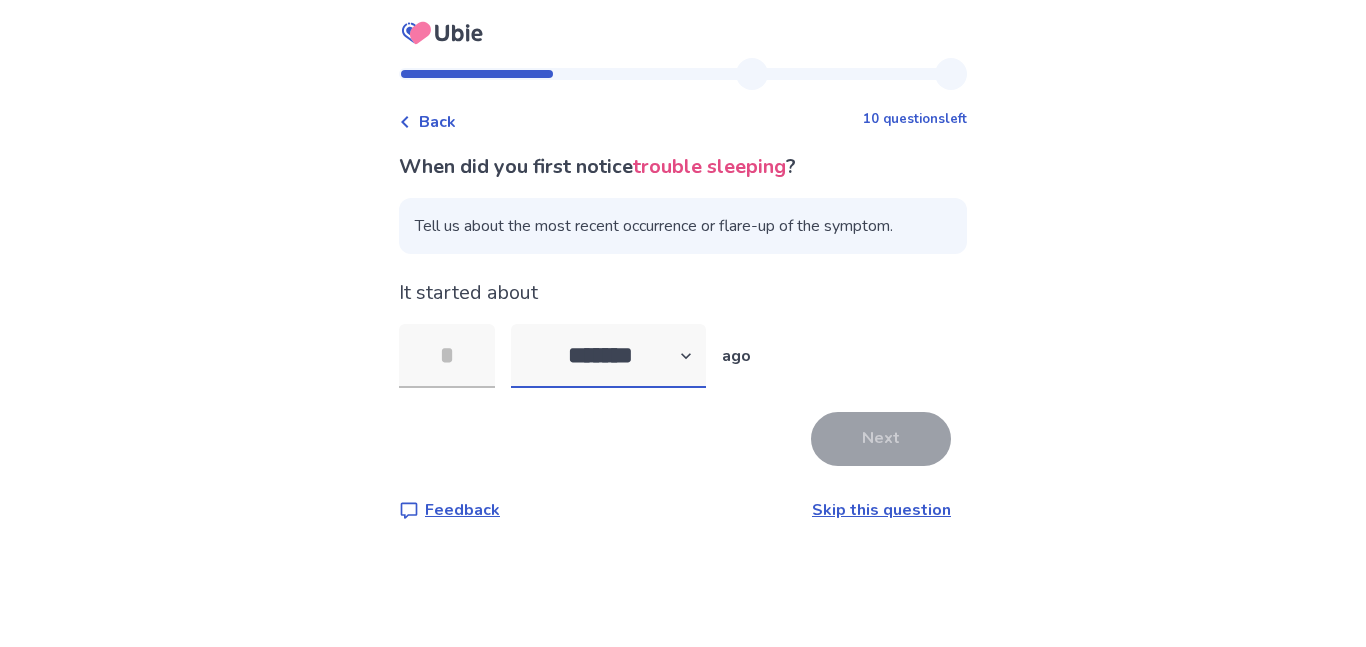 click on "******* ****** ******* ******** *******" at bounding box center (608, 356) 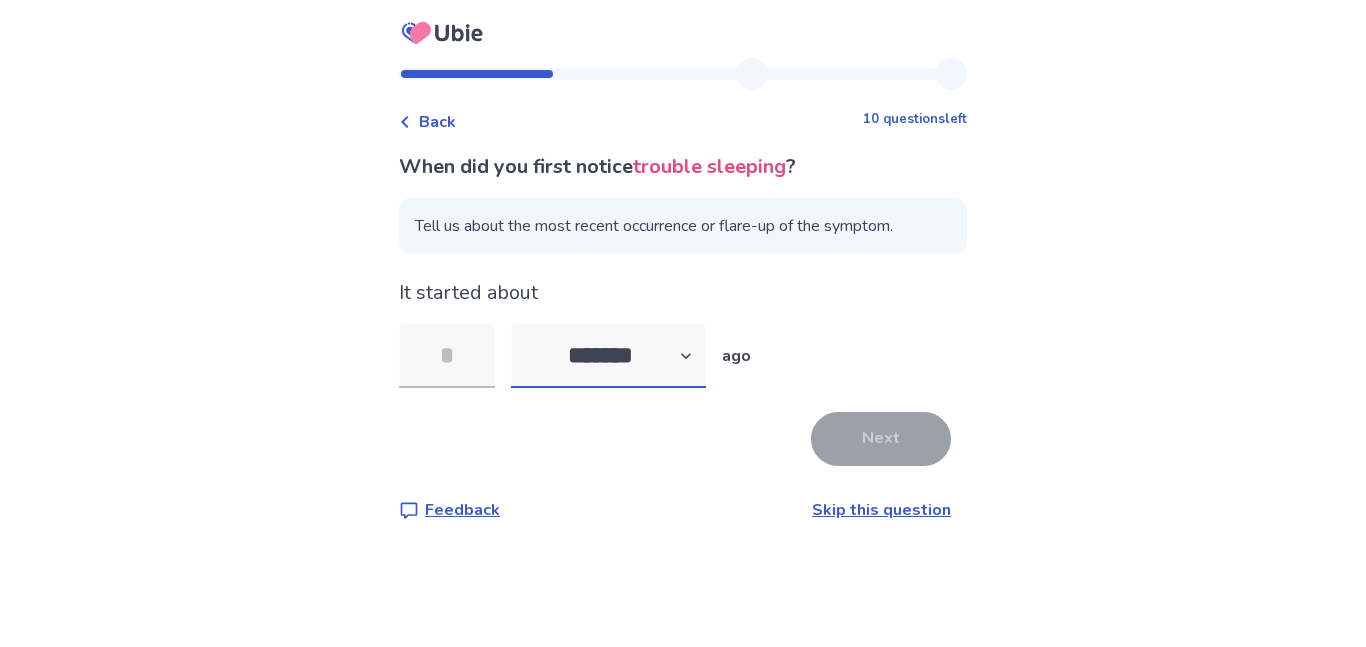 select on "*" 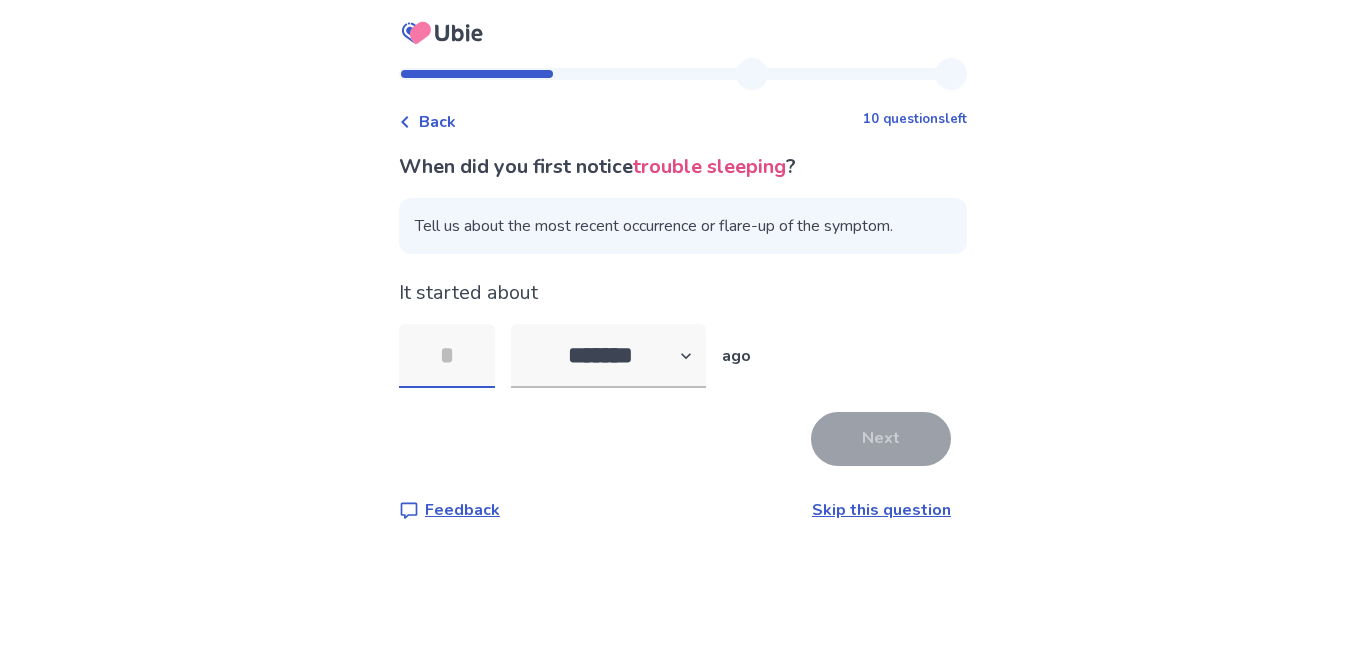 click at bounding box center [447, 356] 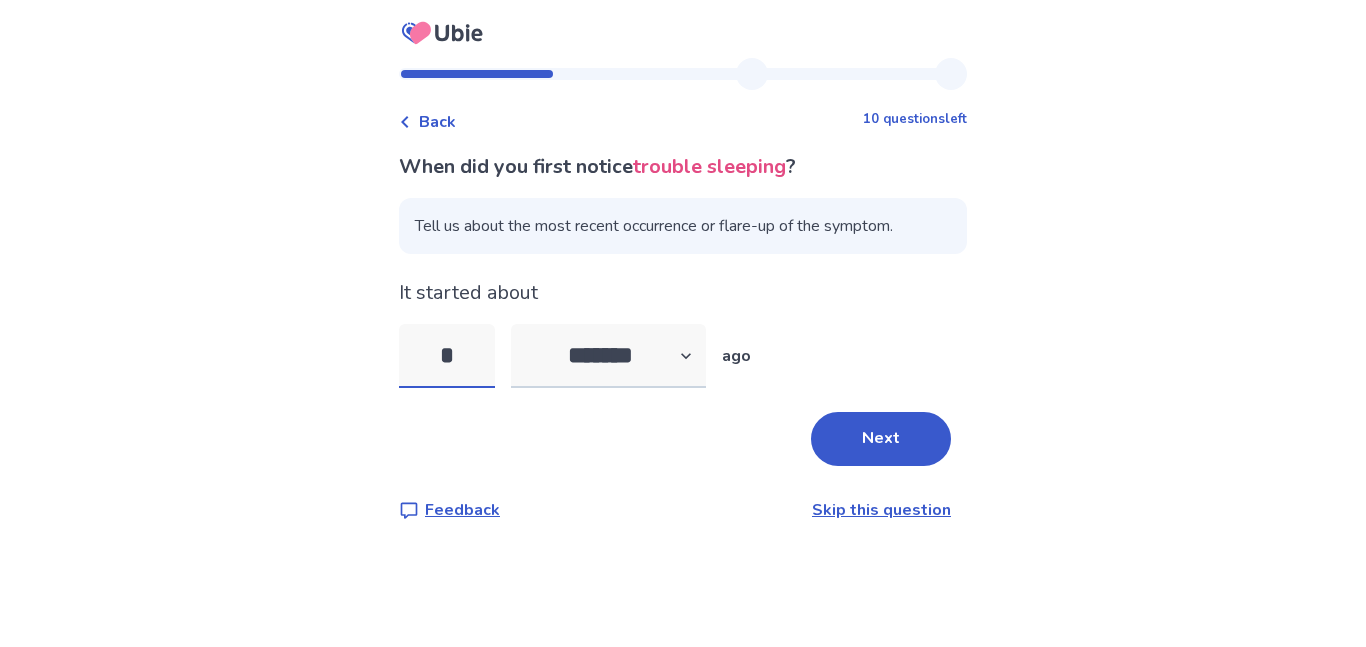 type on "*" 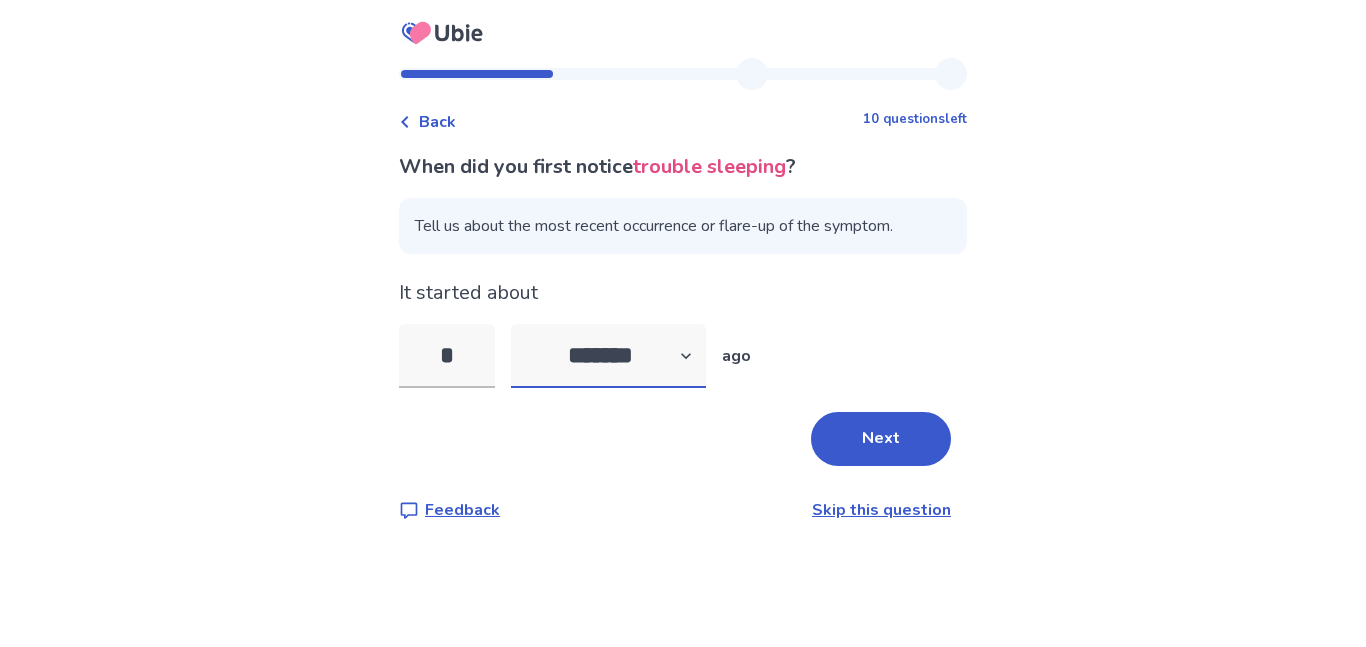 click on "******* ****** ******* ******** *******" at bounding box center [608, 356] 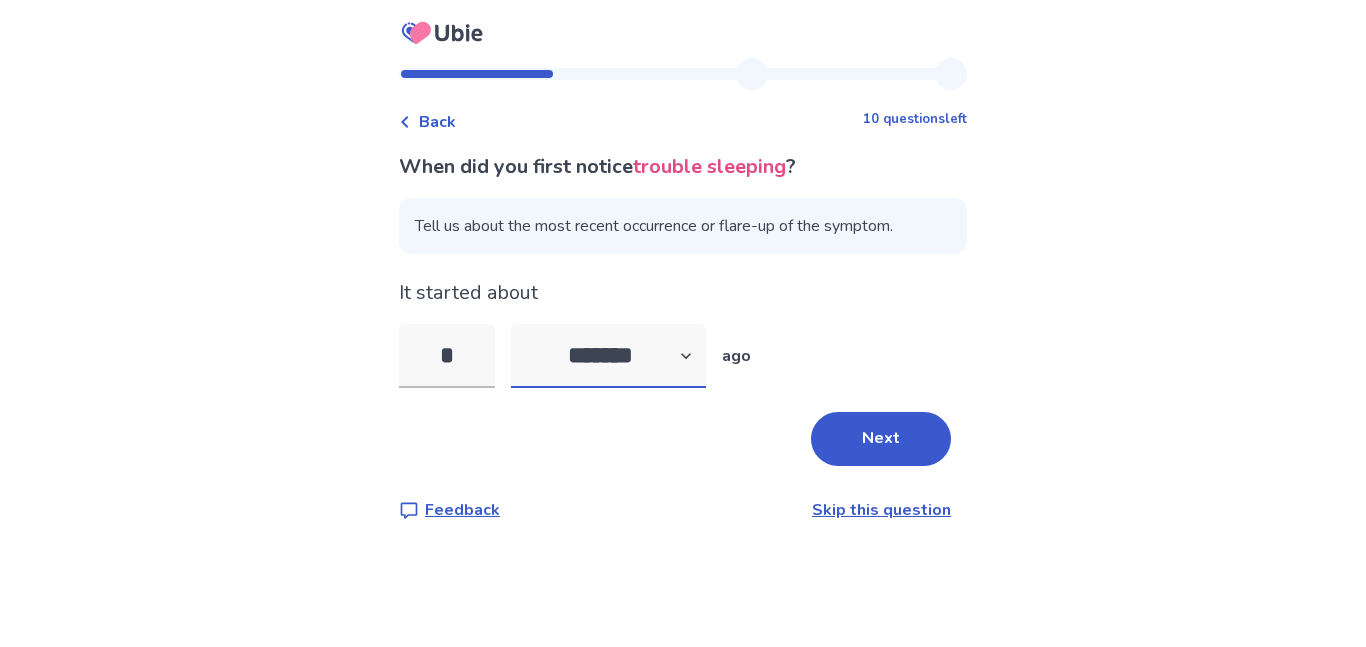 select on "*" 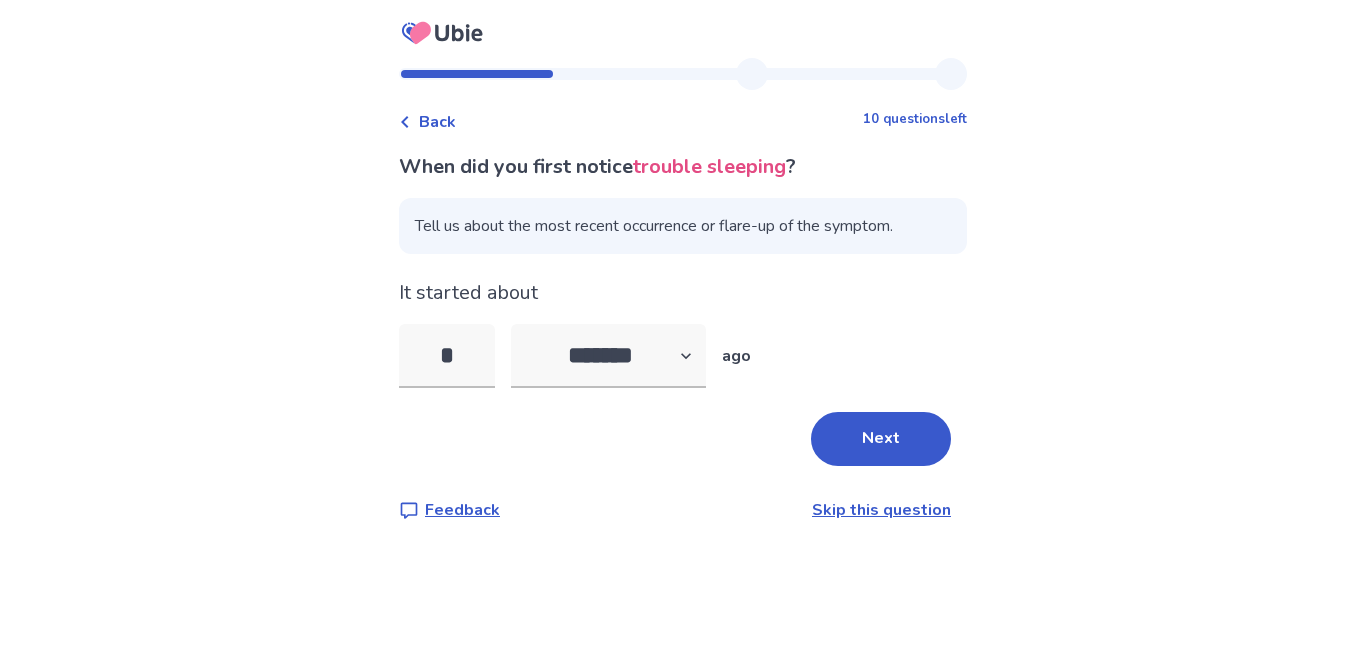 click on "* ******* ****** ******* ******** *******  ago" at bounding box center (683, 356) 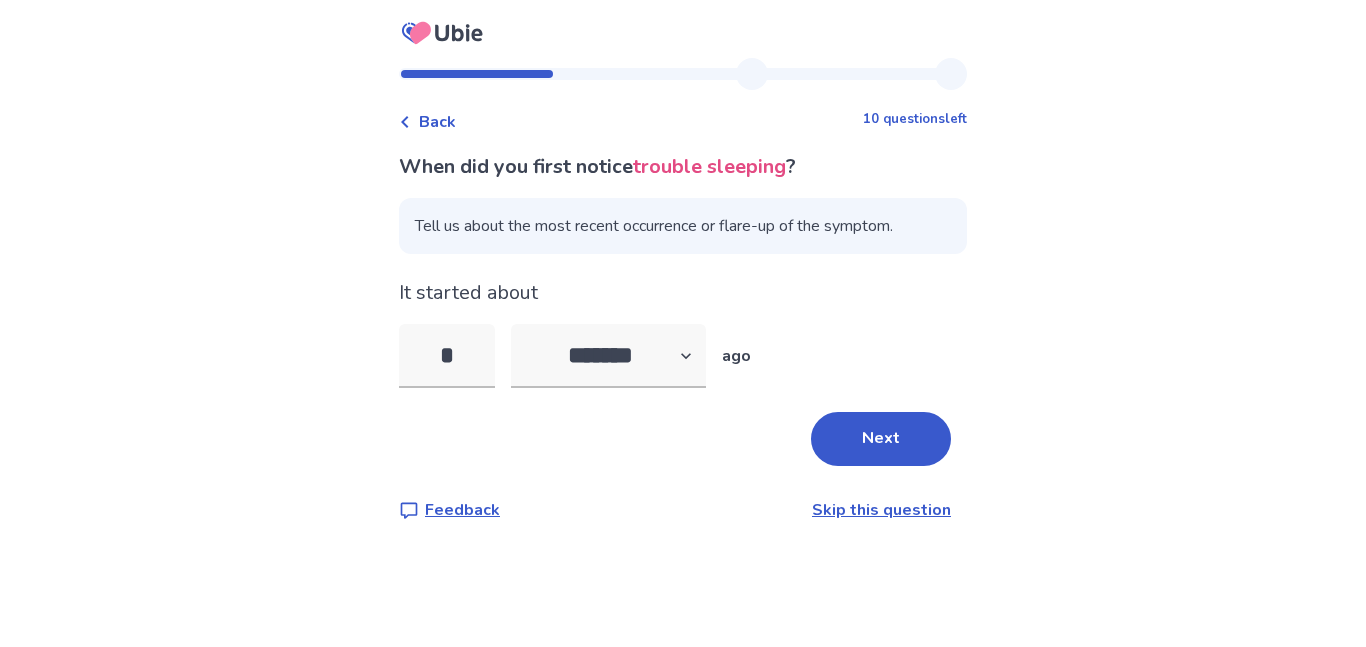 click on "* ******* ****** ******* ******** *******  ago" at bounding box center (683, 356) 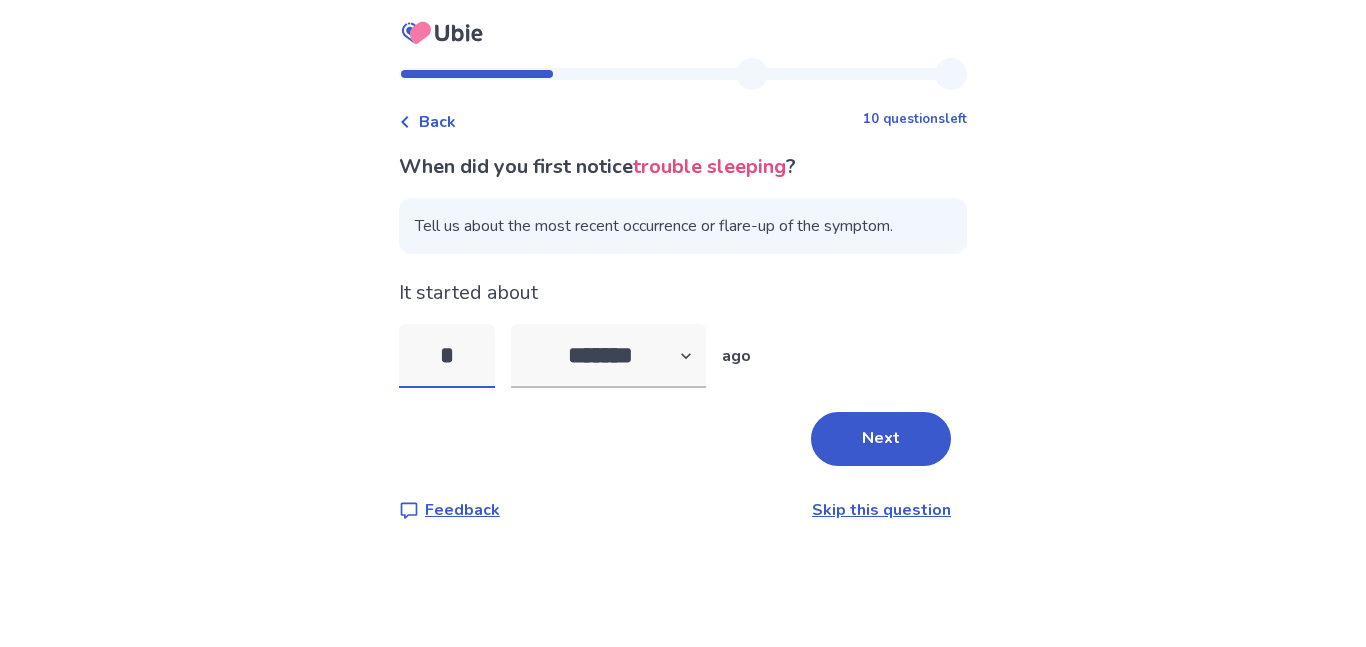 click on "*" at bounding box center [447, 356] 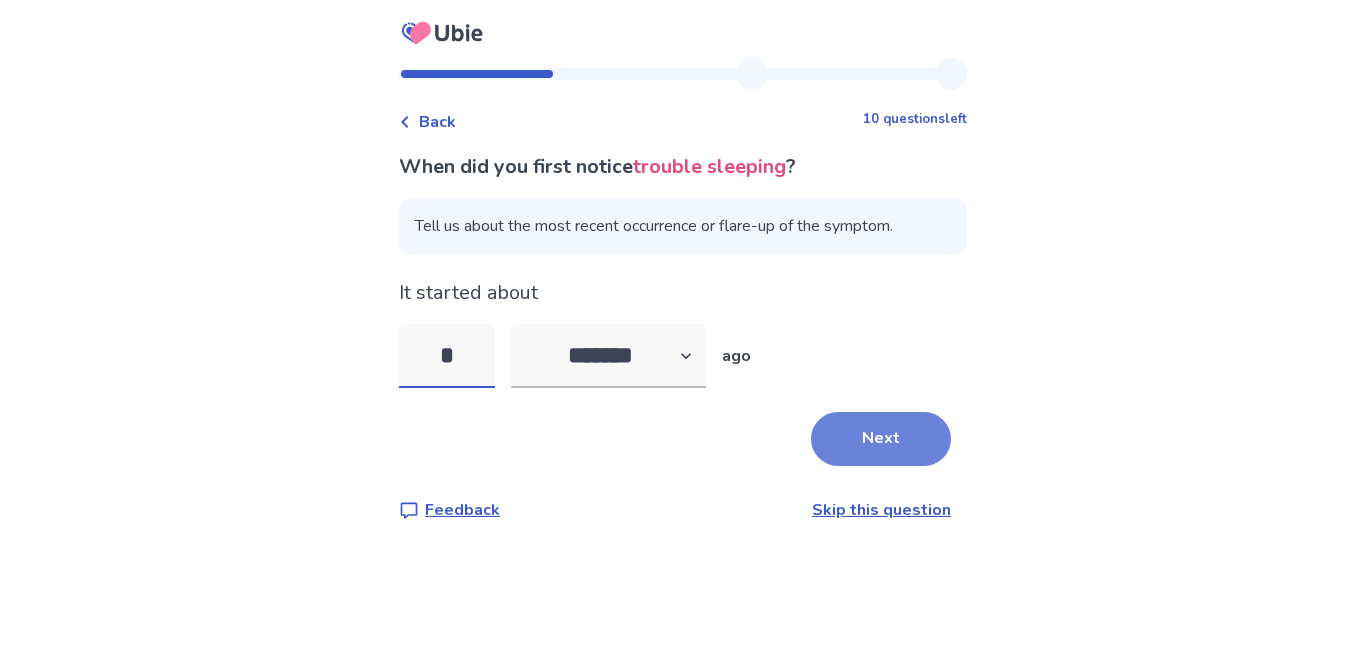 type on "*" 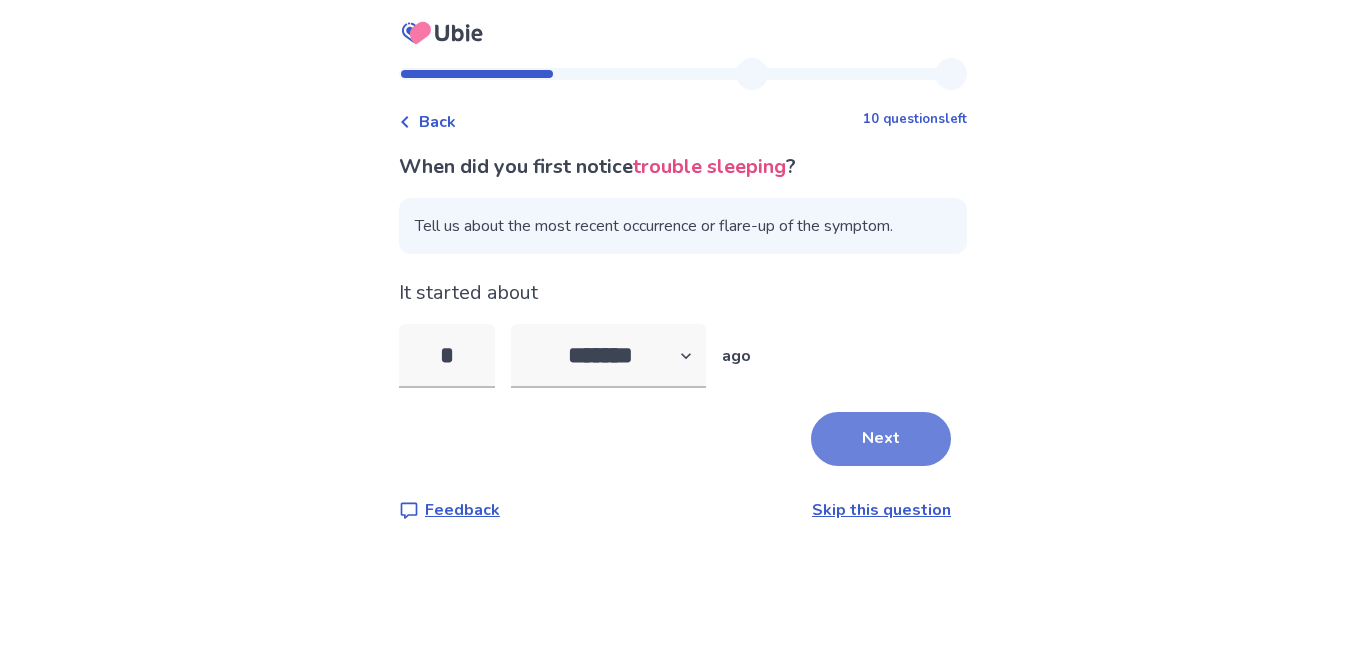 click on "Next" at bounding box center [881, 439] 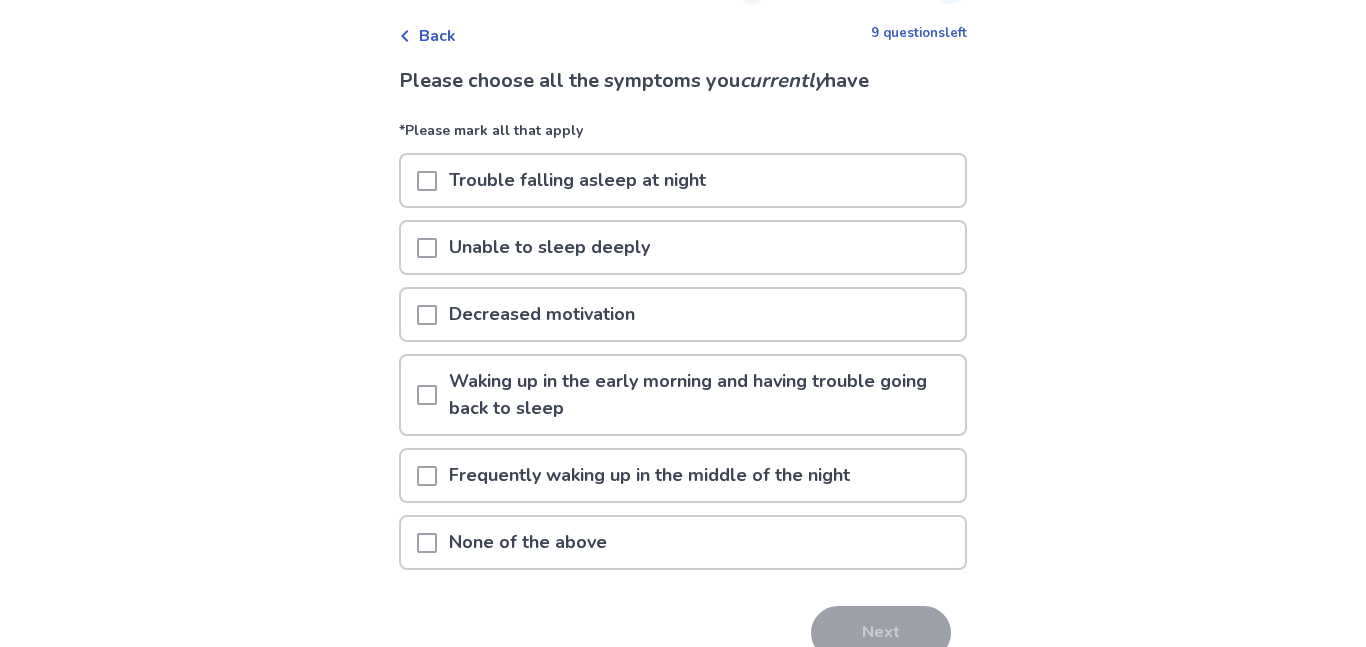 scroll, scrollTop: 89, scrollLeft: 0, axis: vertical 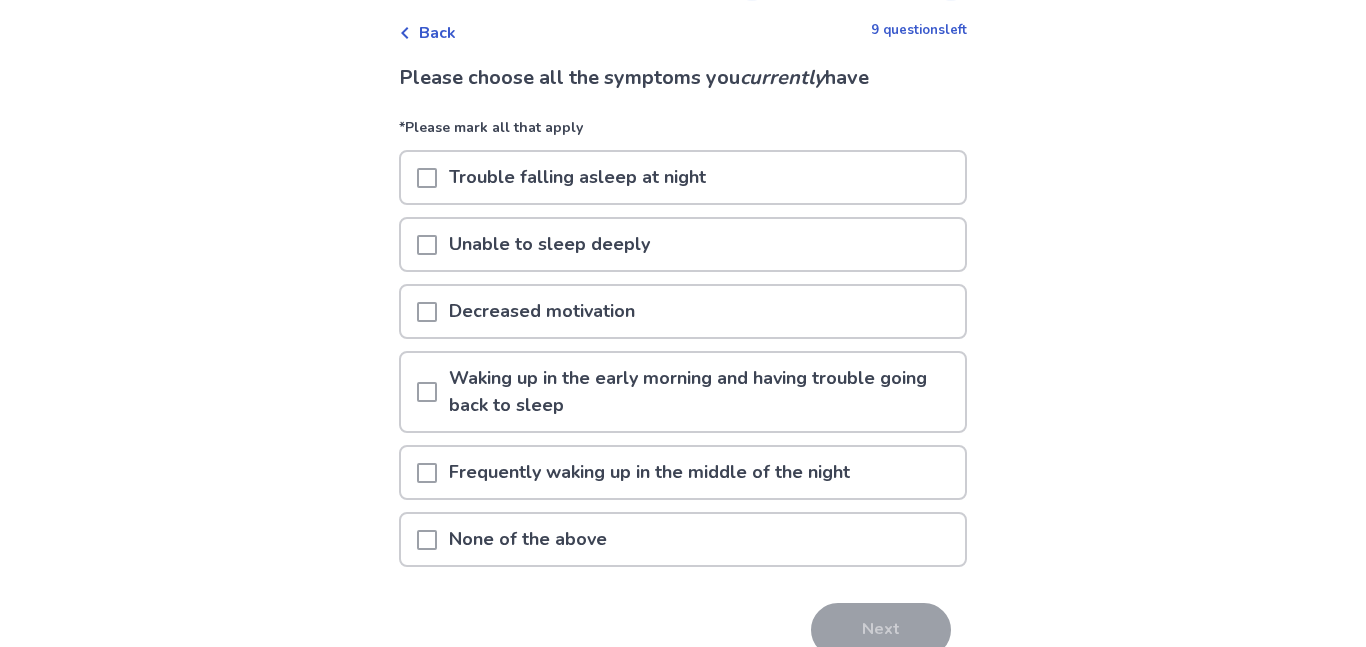 click at bounding box center [427, 178] 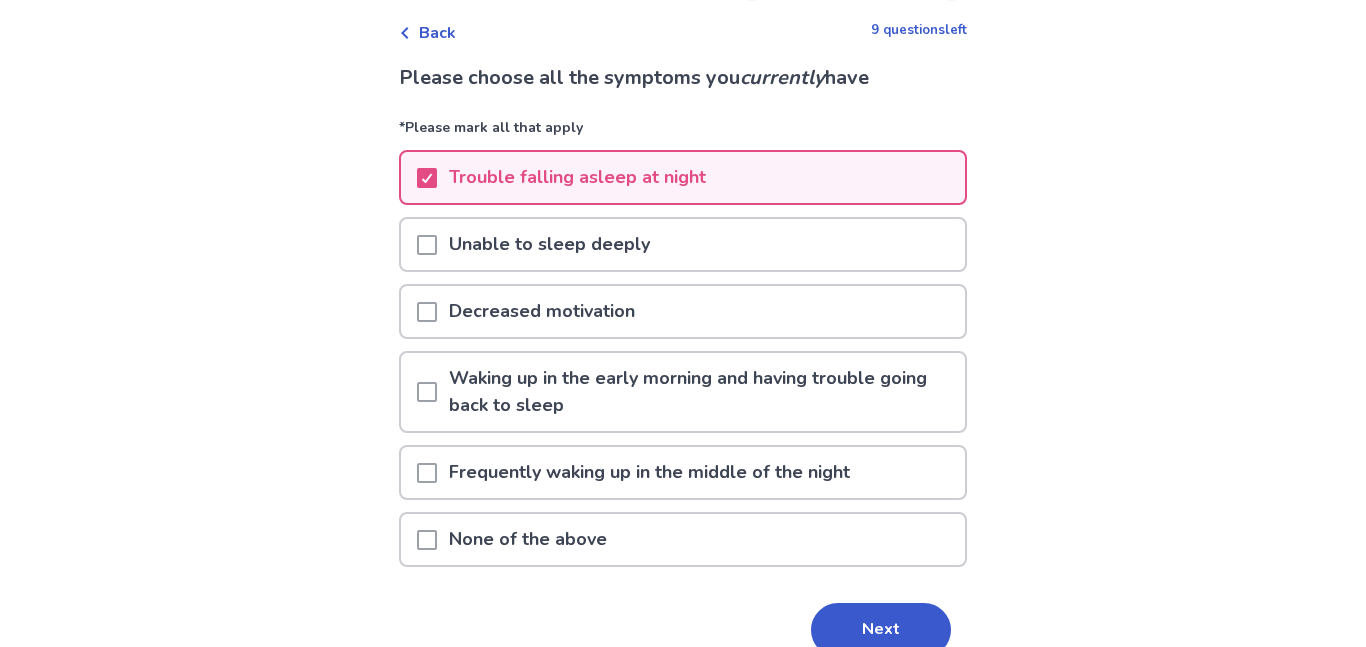 click on "Waking up in the early morning and having trouble going back to sleep" at bounding box center [701, 392] 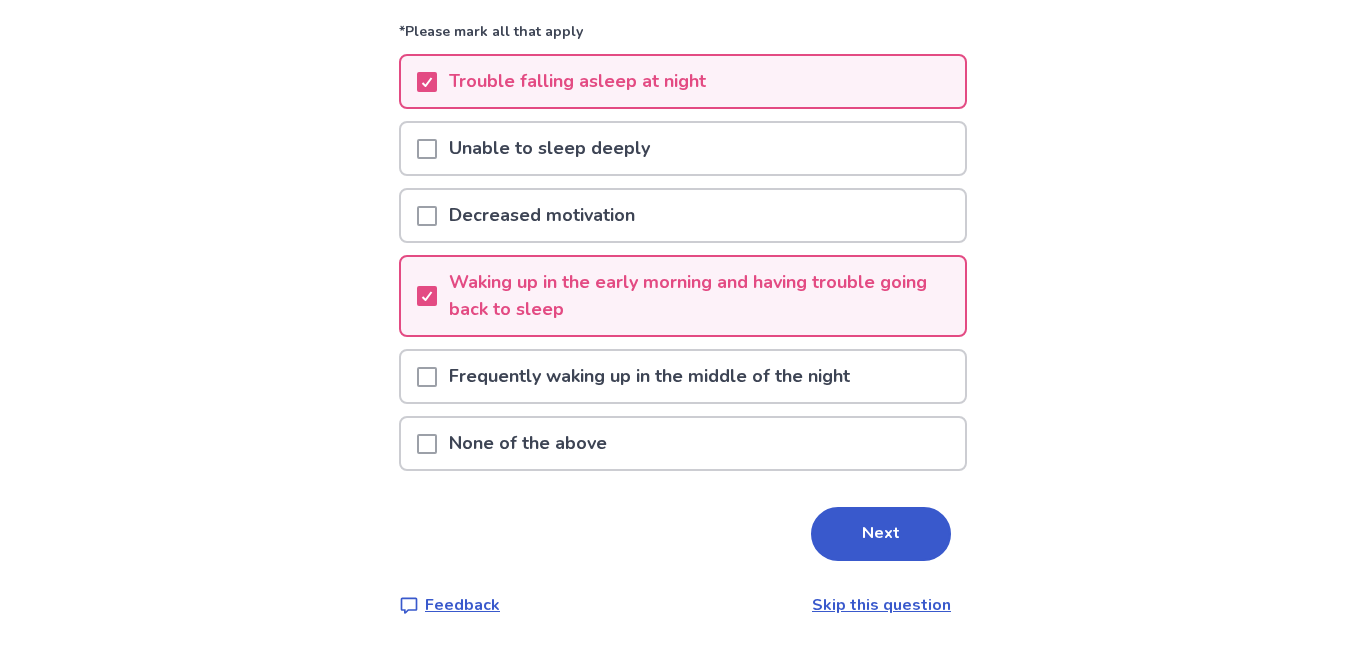 scroll, scrollTop: 187, scrollLeft: 0, axis: vertical 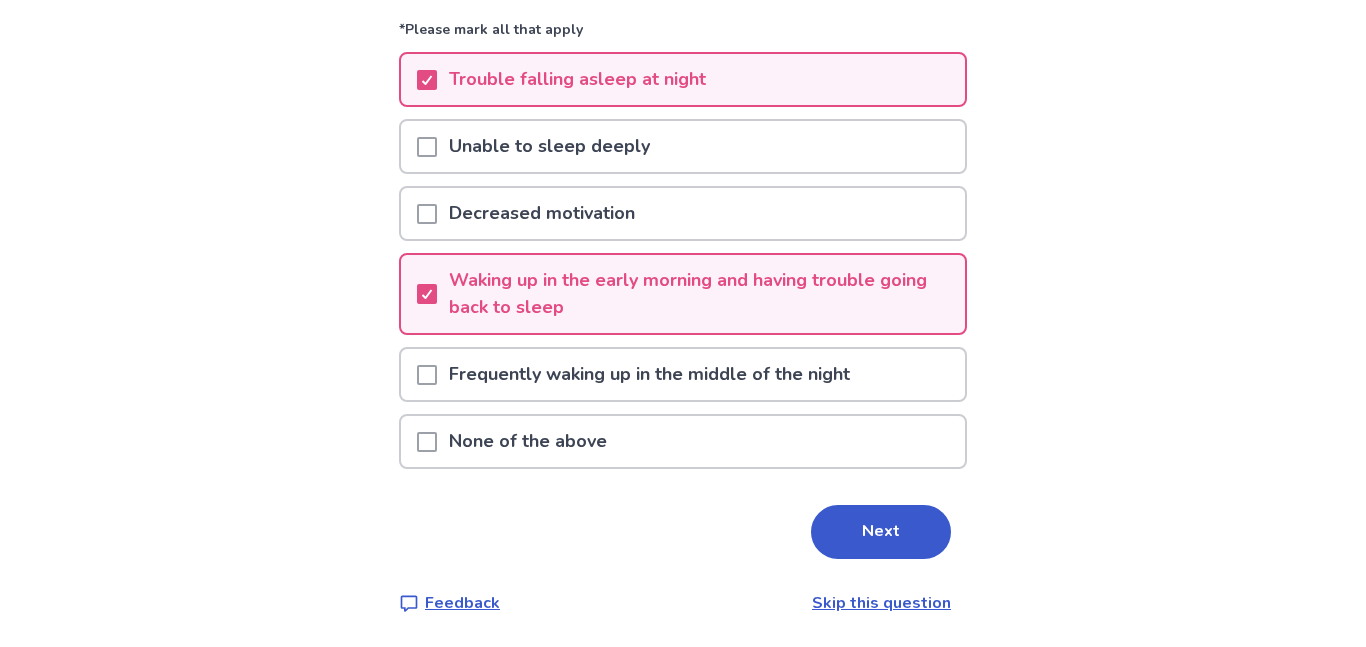 click at bounding box center [427, 375] 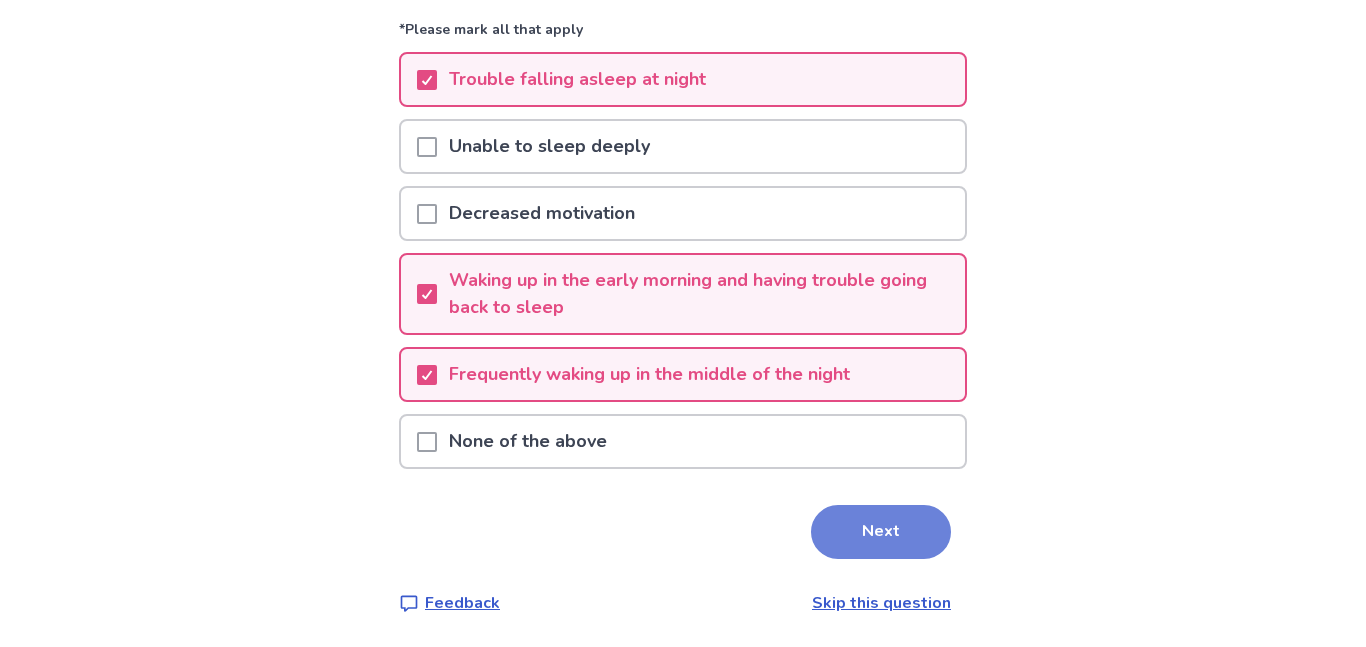 click on "Next" at bounding box center (881, 532) 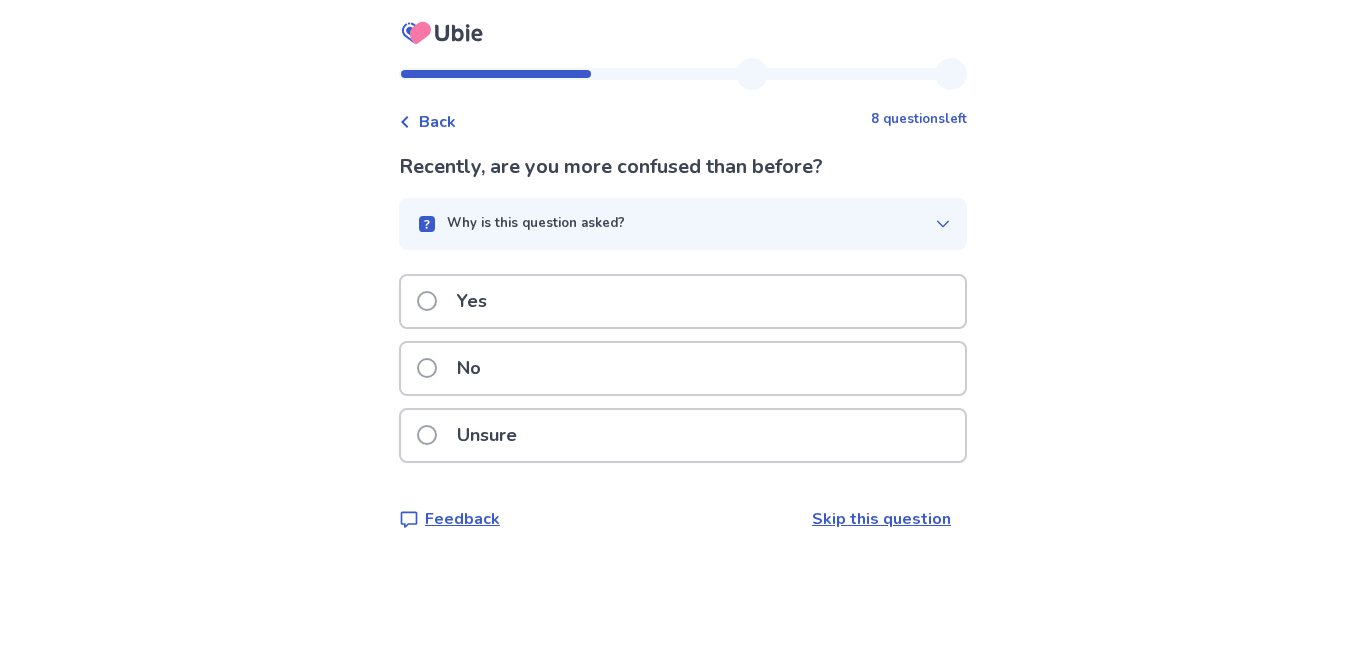 click on "No" at bounding box center [683, 368] 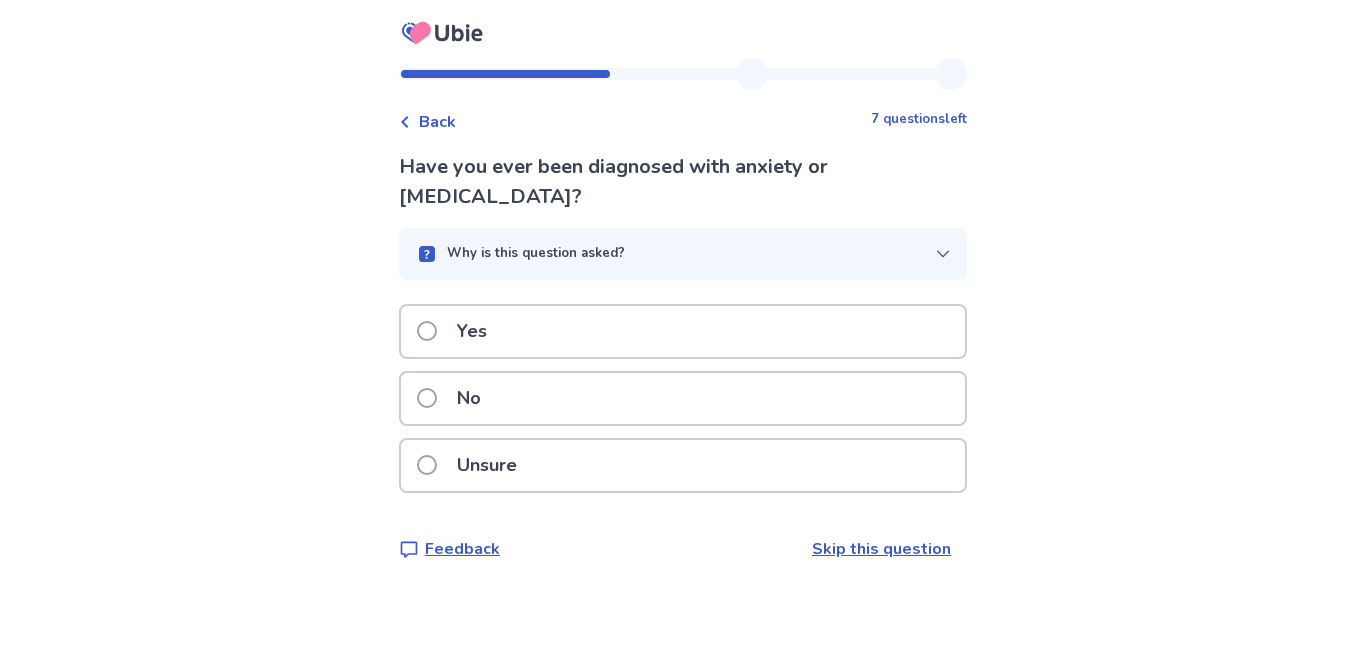 click on "No" at bounding box center [683, 398] 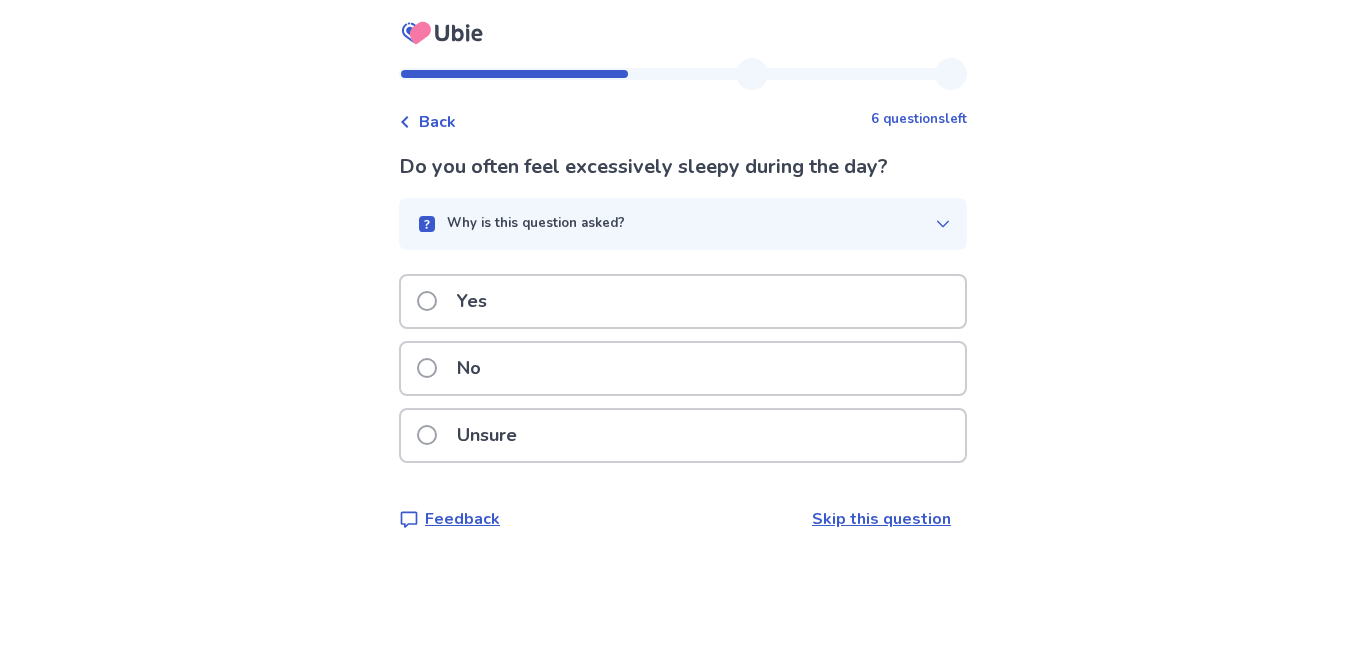 click on "No" at bounding box center [455, 368] 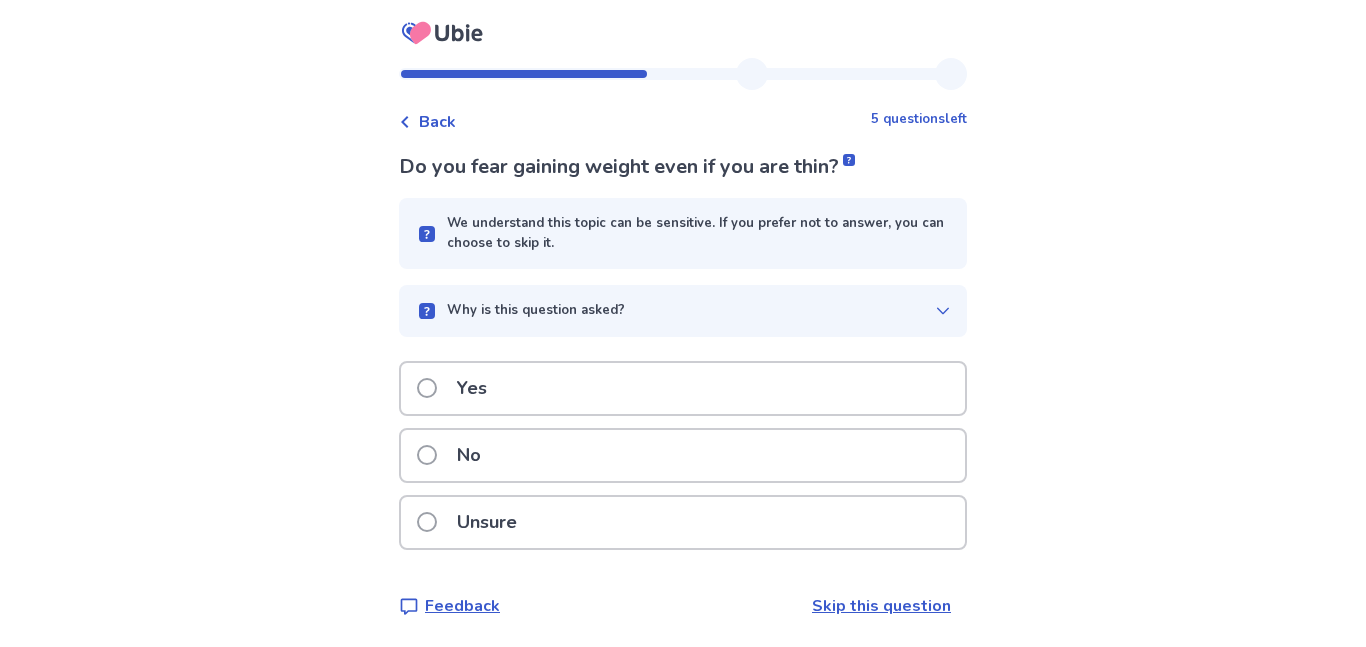 click on "Why is this question asked?" at bounding box center [536, 311] 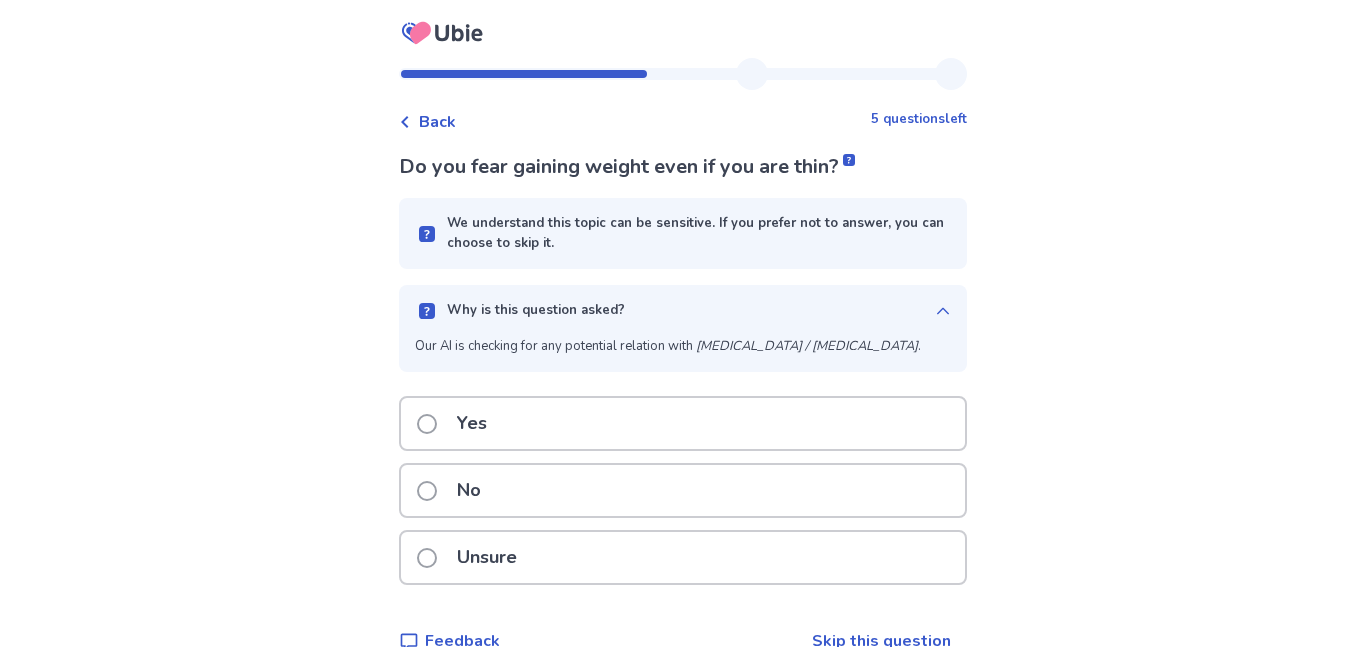 click on "Why is this question asked?" at bounding box center [536, 311] 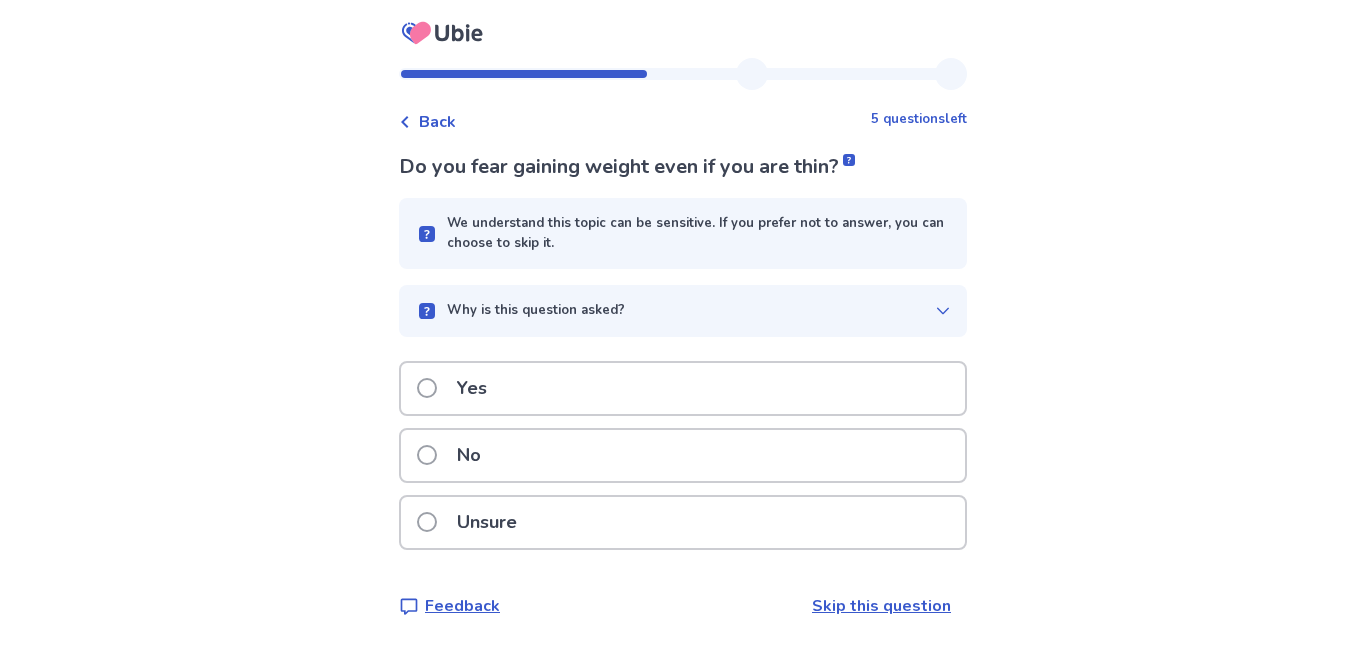 click on "Yes" at bounding box center [683, 388] 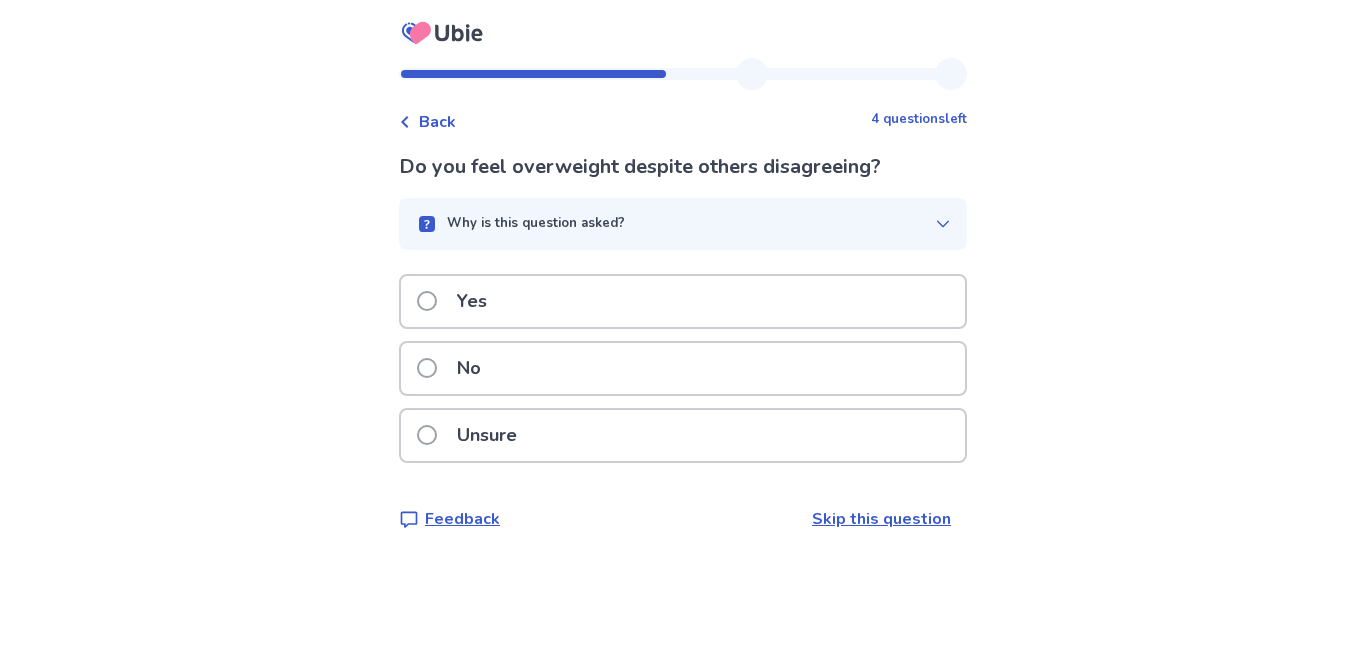 click at bounding box center [427, 301] 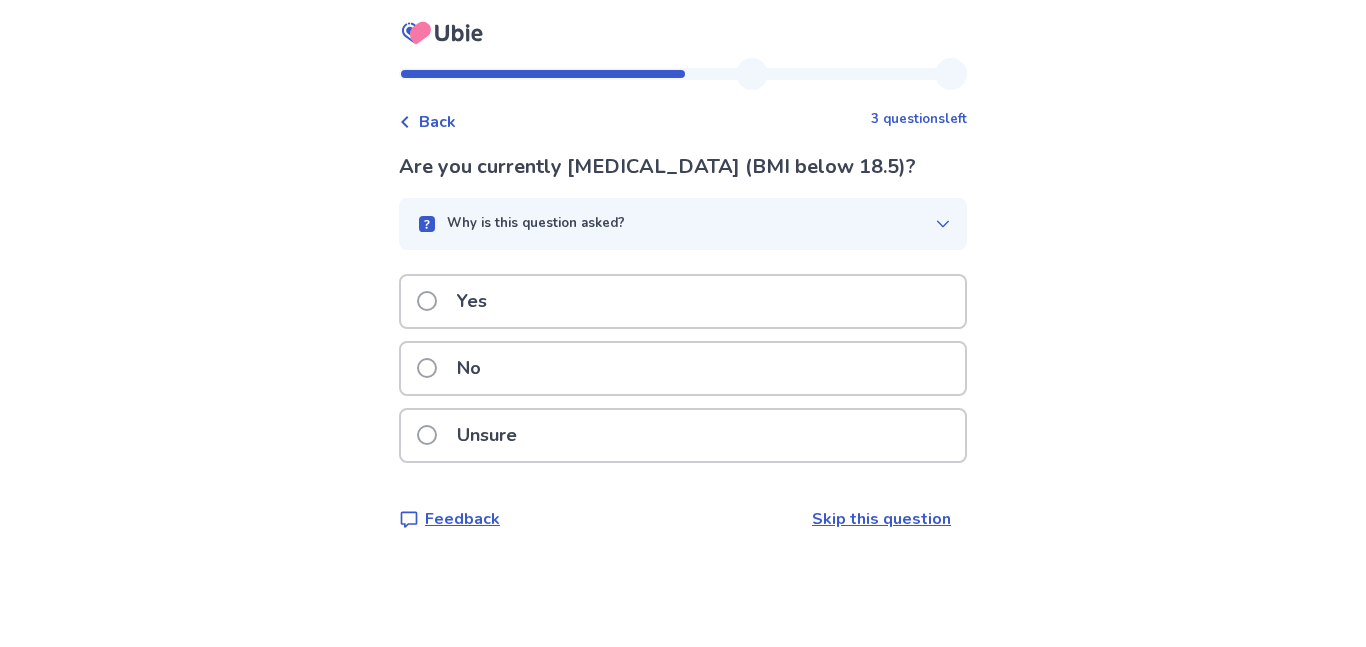 click on "No" at bounding box center [469, 368] 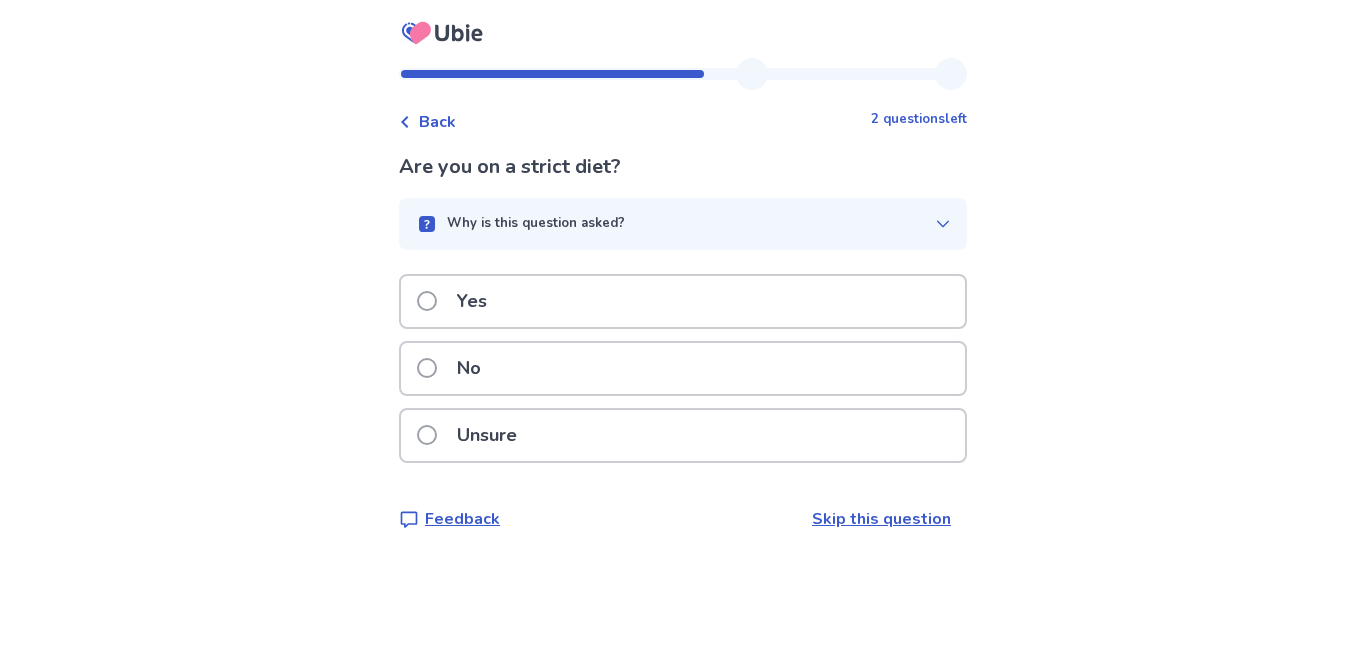 click on "Why is this question asked?" at bounding box center (683, 224) 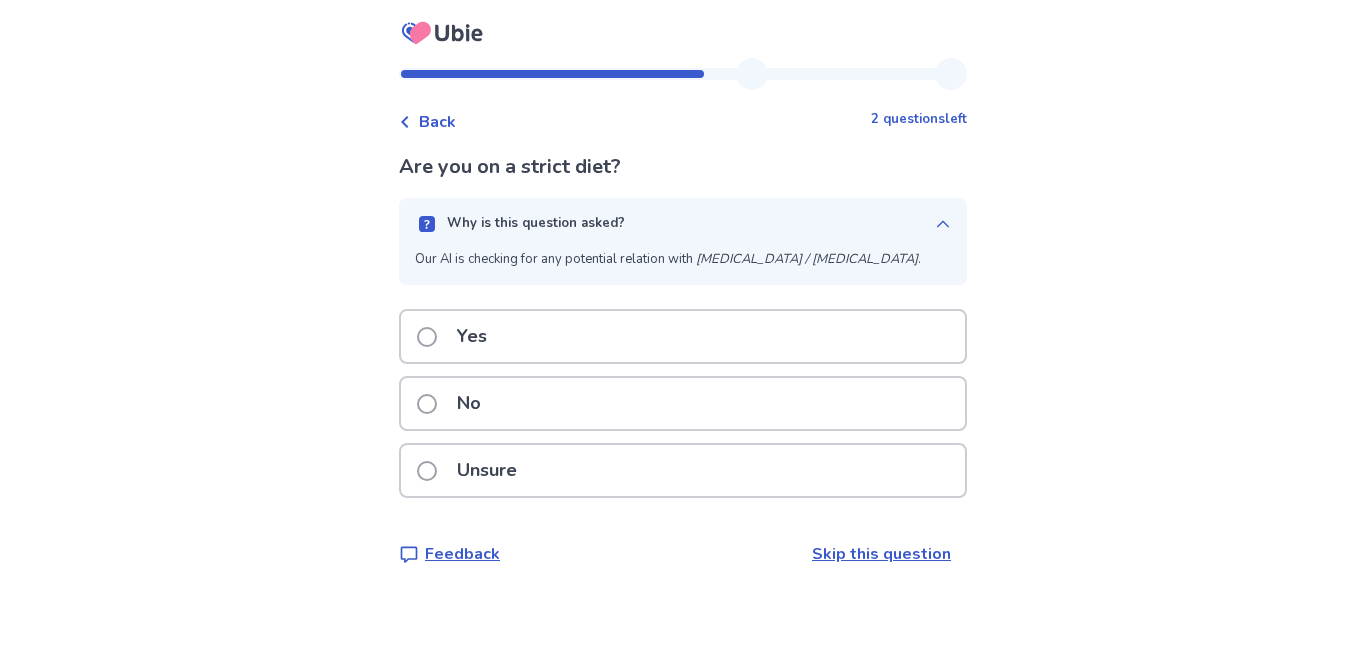 click on "Why is this question asked?" at bounding box center (683, 224) 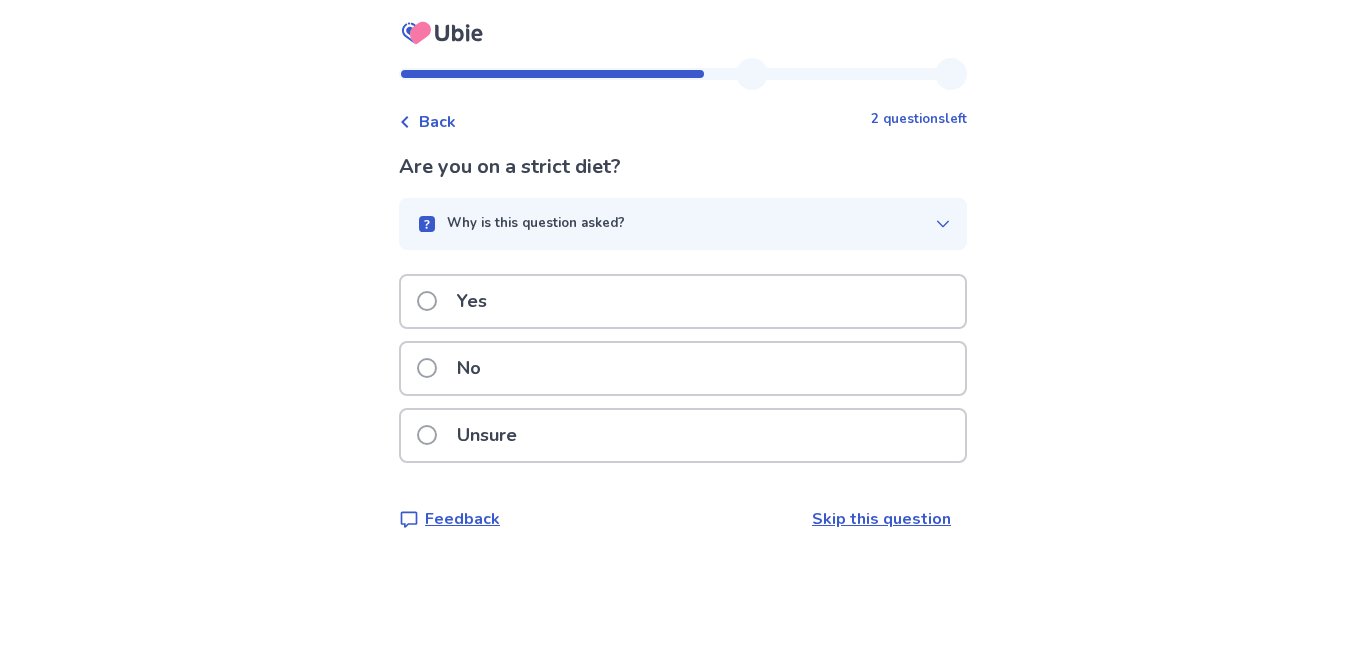 click on "No" at bounding box center [683, 368] 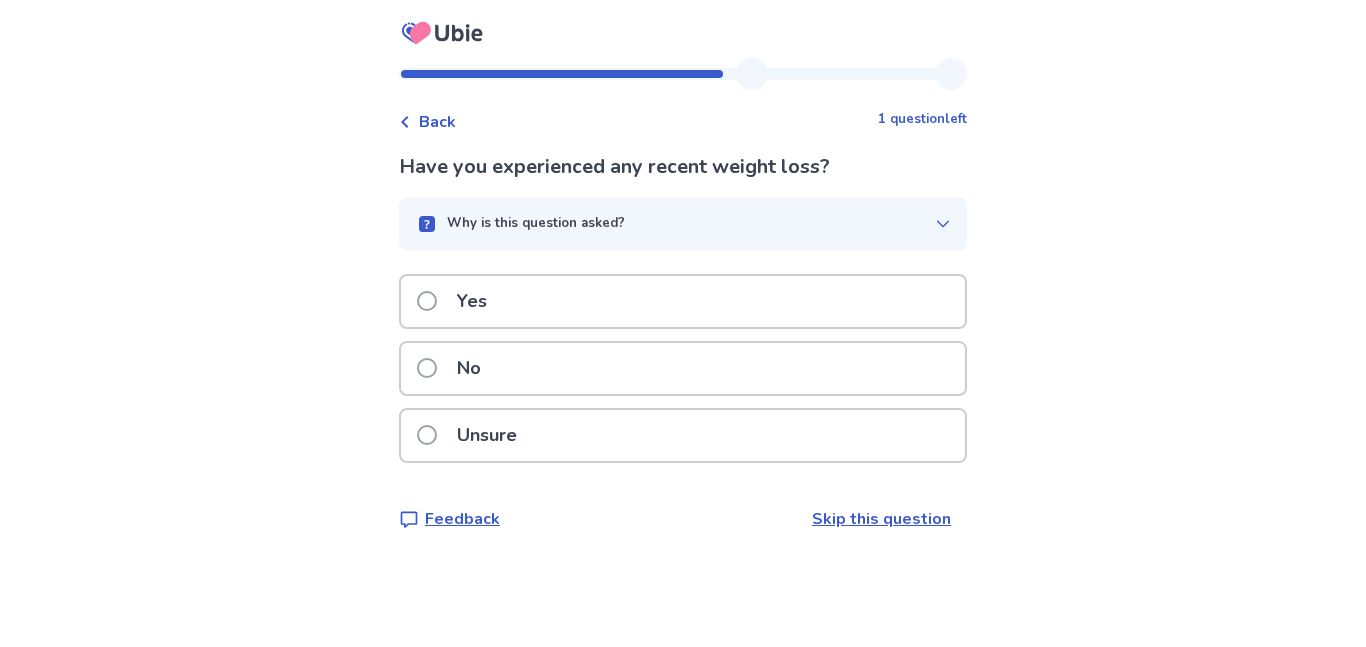 click on "Yes" at bounding box center [683, 301] 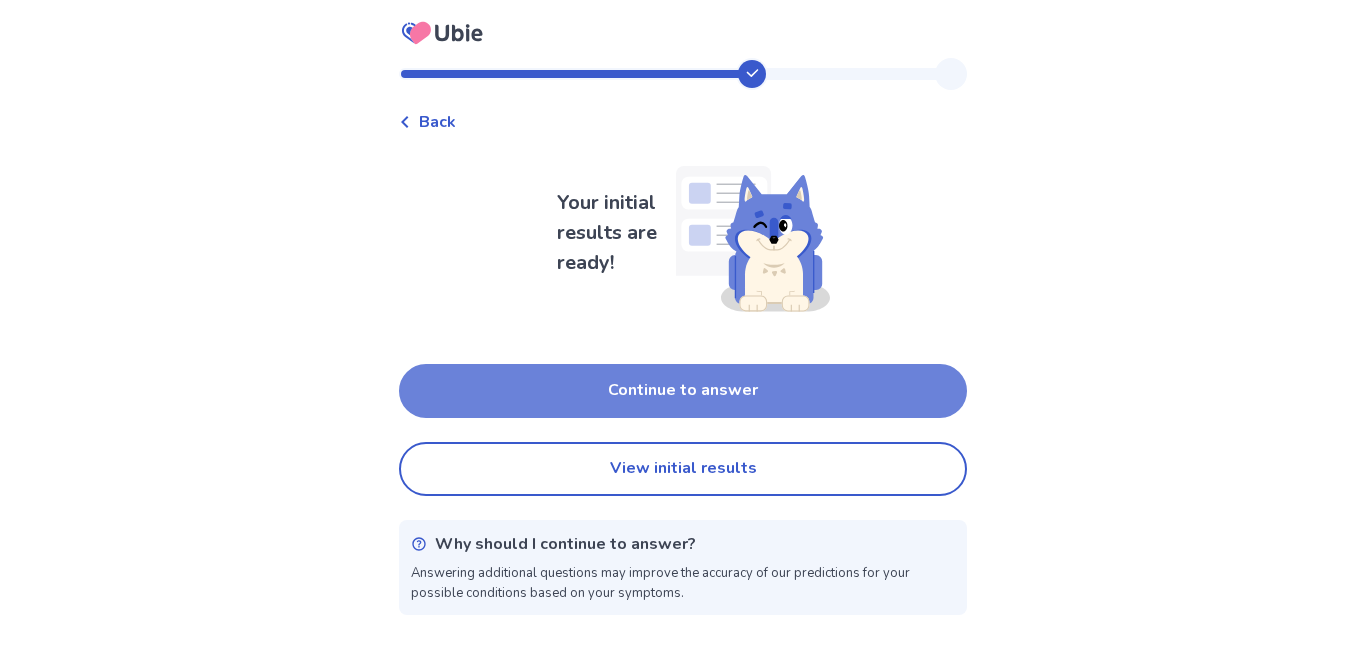 click on "Continue to answer" at bounding box center [683, 391] 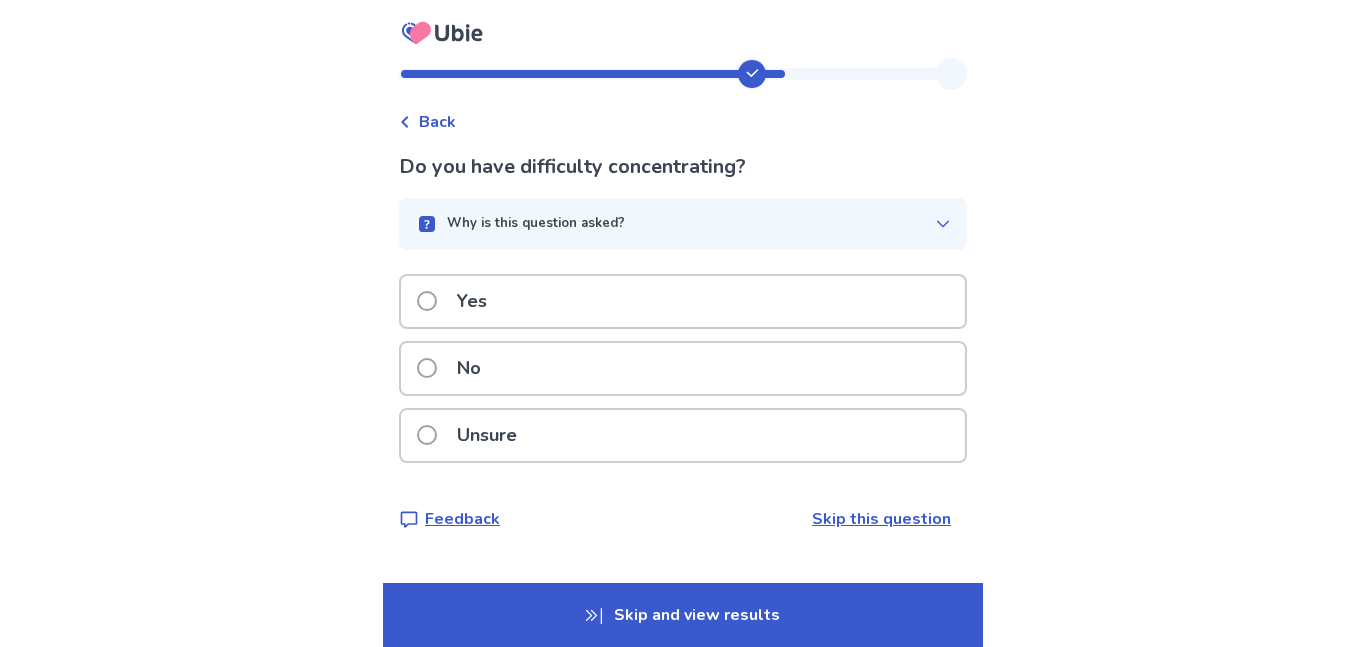 click on "Why is this question asked?" at bounding box center [536, 224] 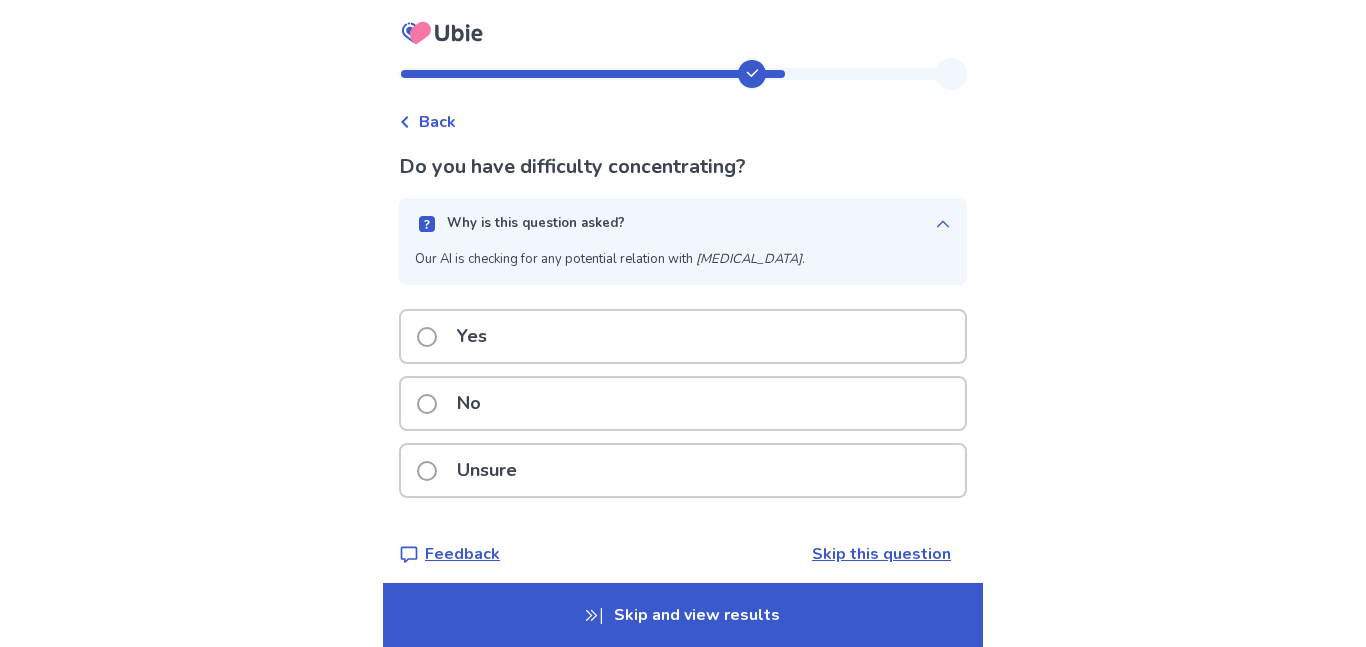 click on "Why is this question asked?" at bounding box center [536, 224] 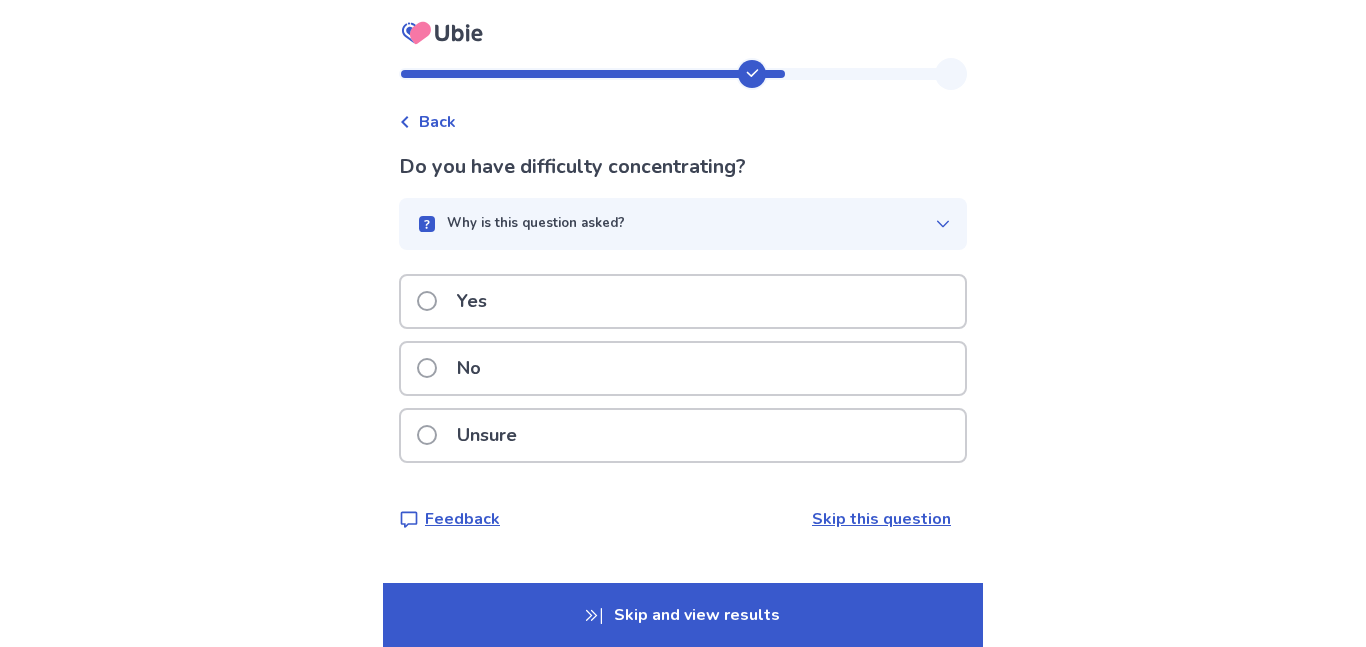 click on "Yes" at bounding box center [683, 301] 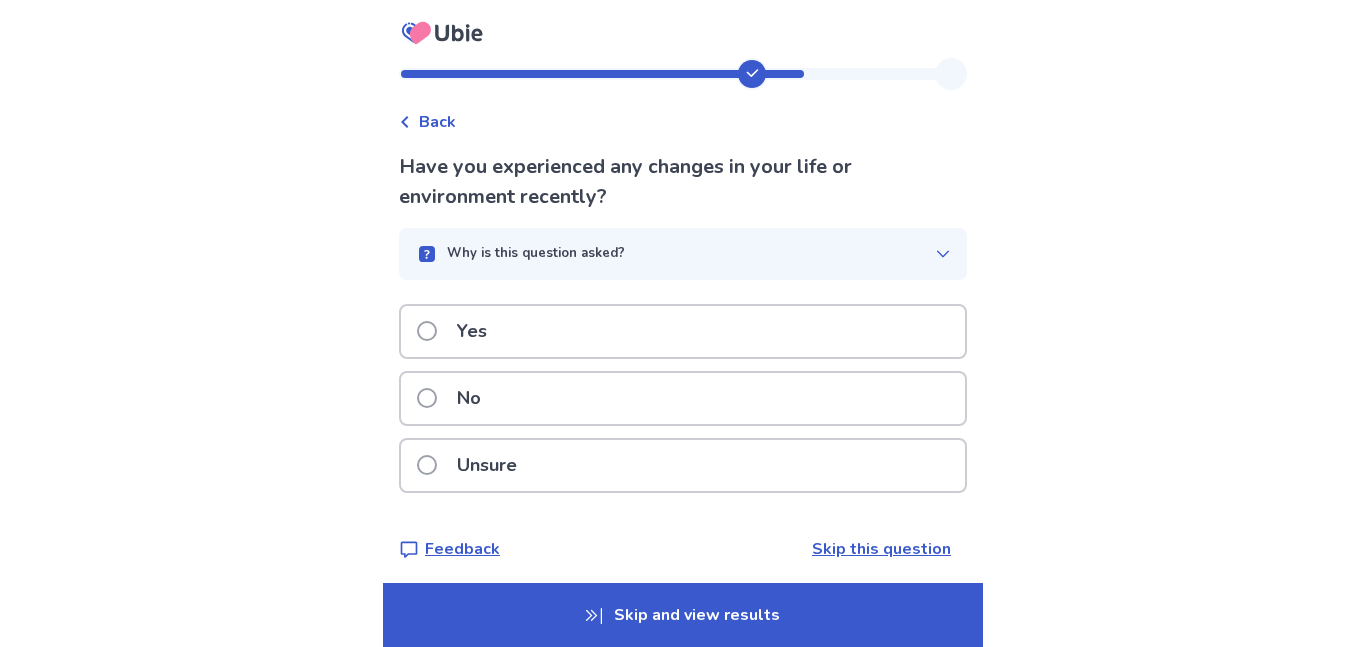 click on "Yes" at bounding box center (683, 331) 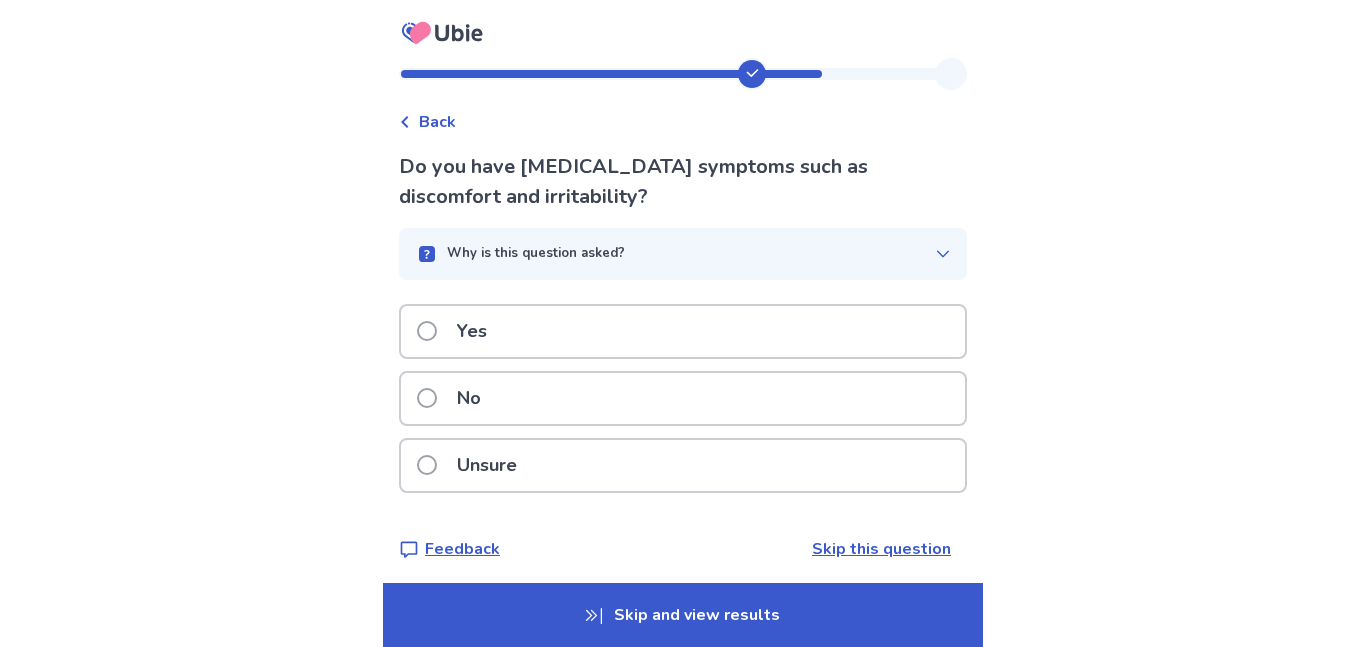 click on "No" at bounding box center (683, 398) 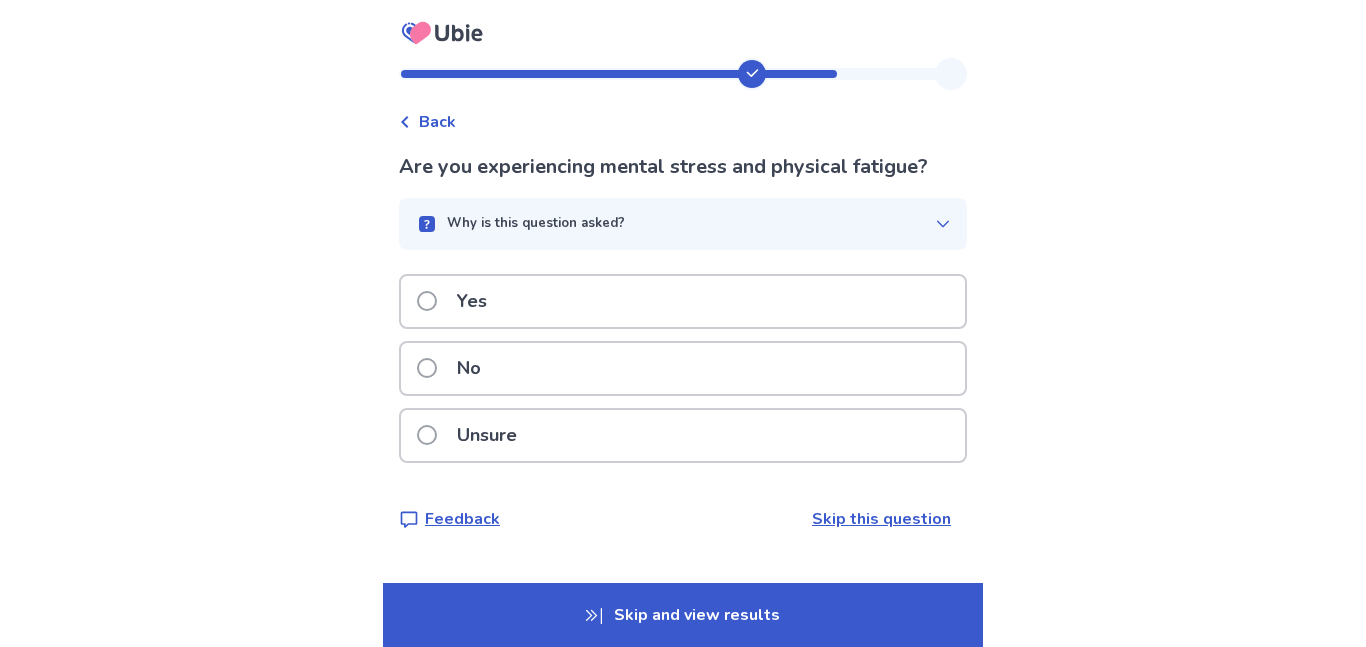 click on "Yes" at bounding box center (683, 301) 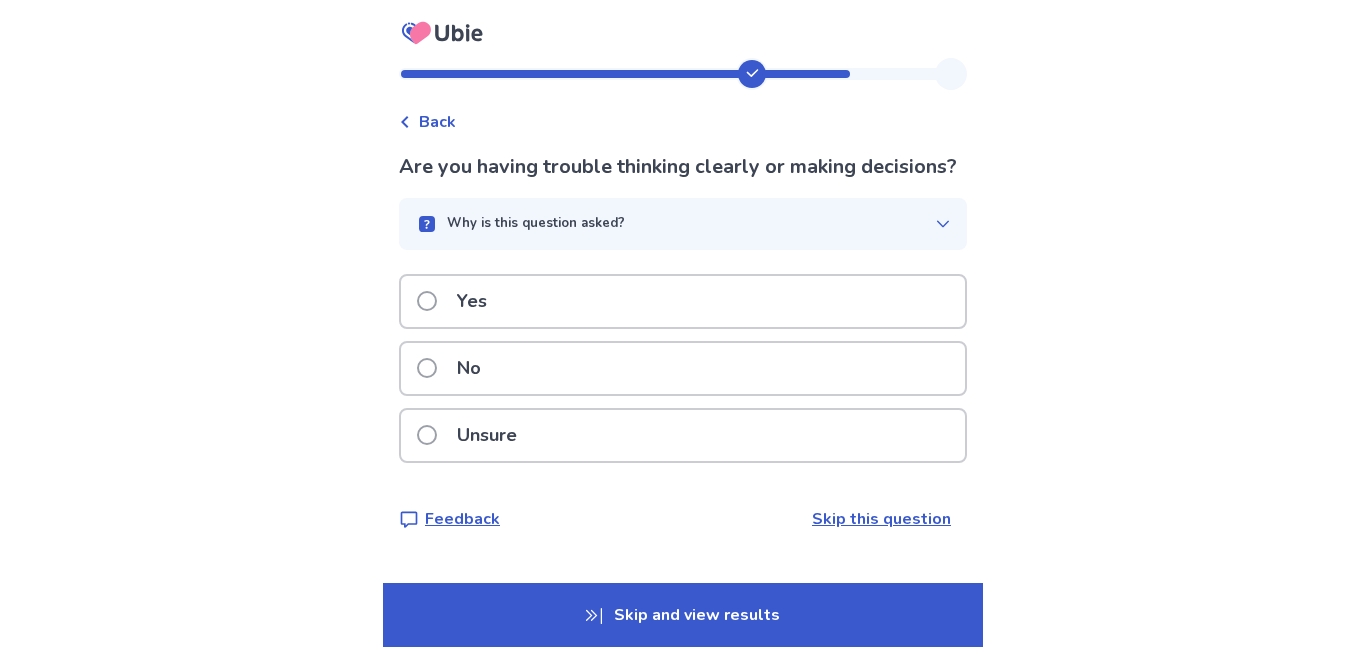 click on "Yes" at bounding box center [683, 301] 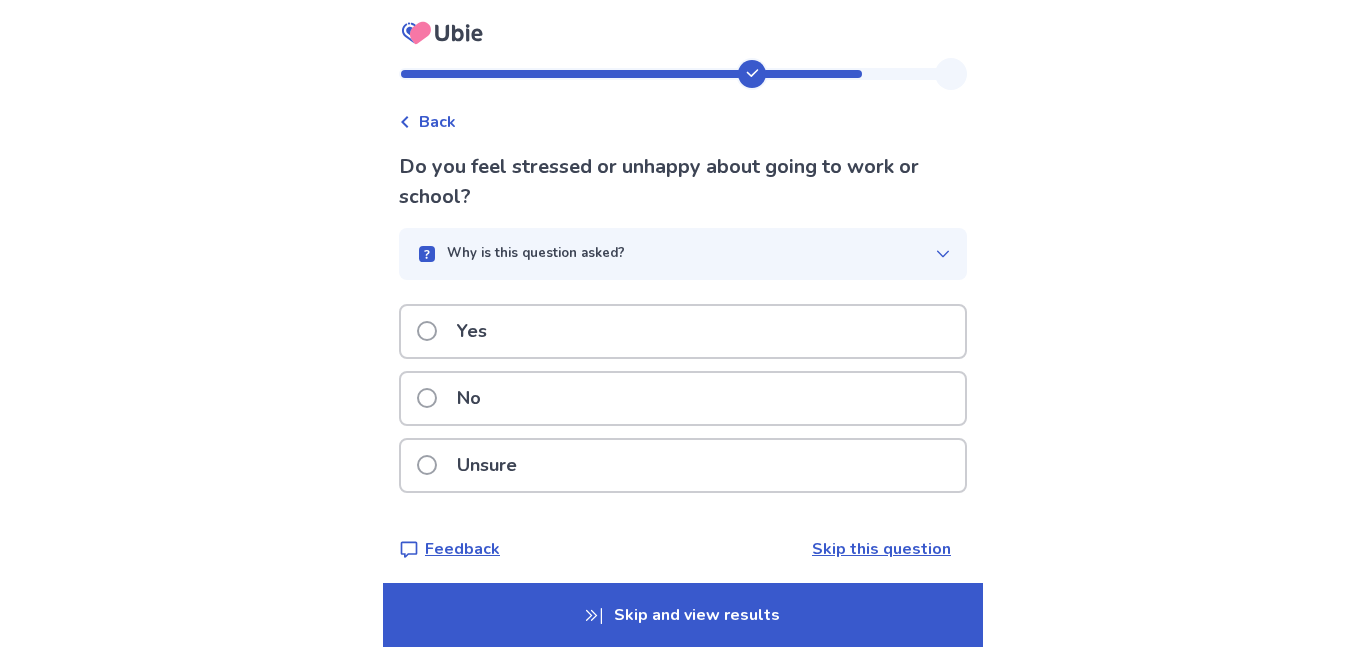 click on "Yes" at bounding box center (683, 331) 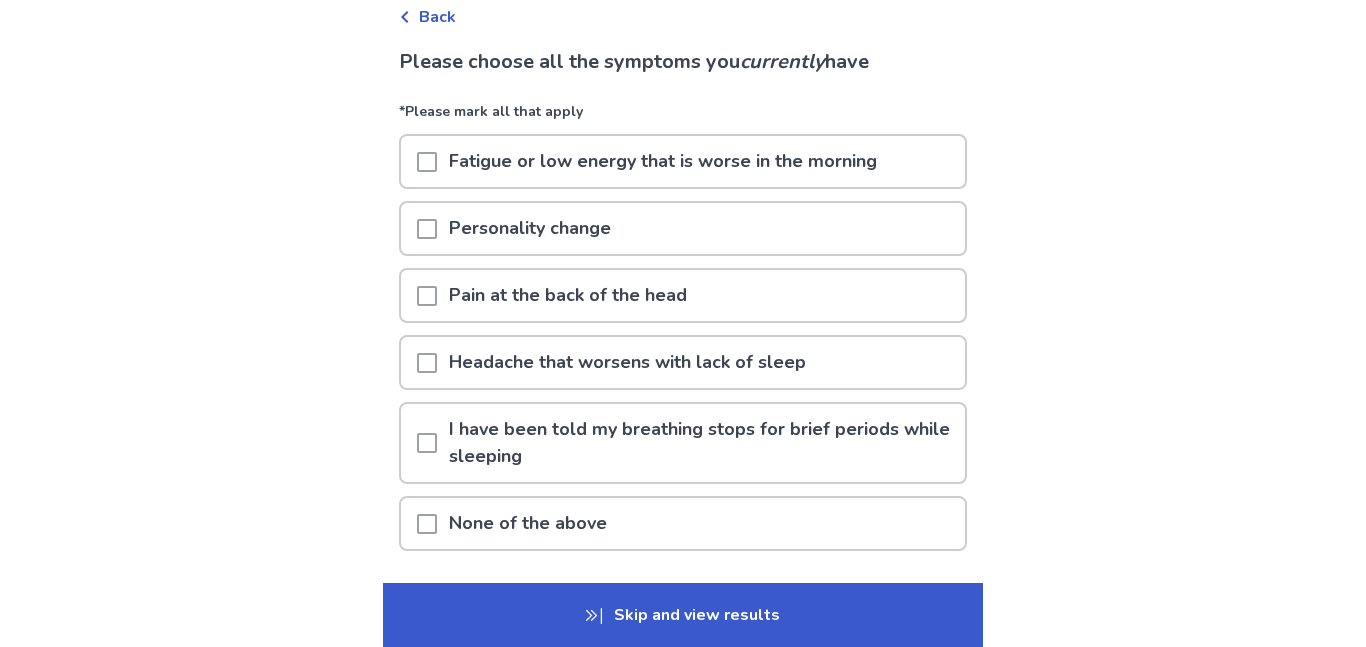 scroll, scrollTop: 110, scrollLeft: 0, axis: vertical 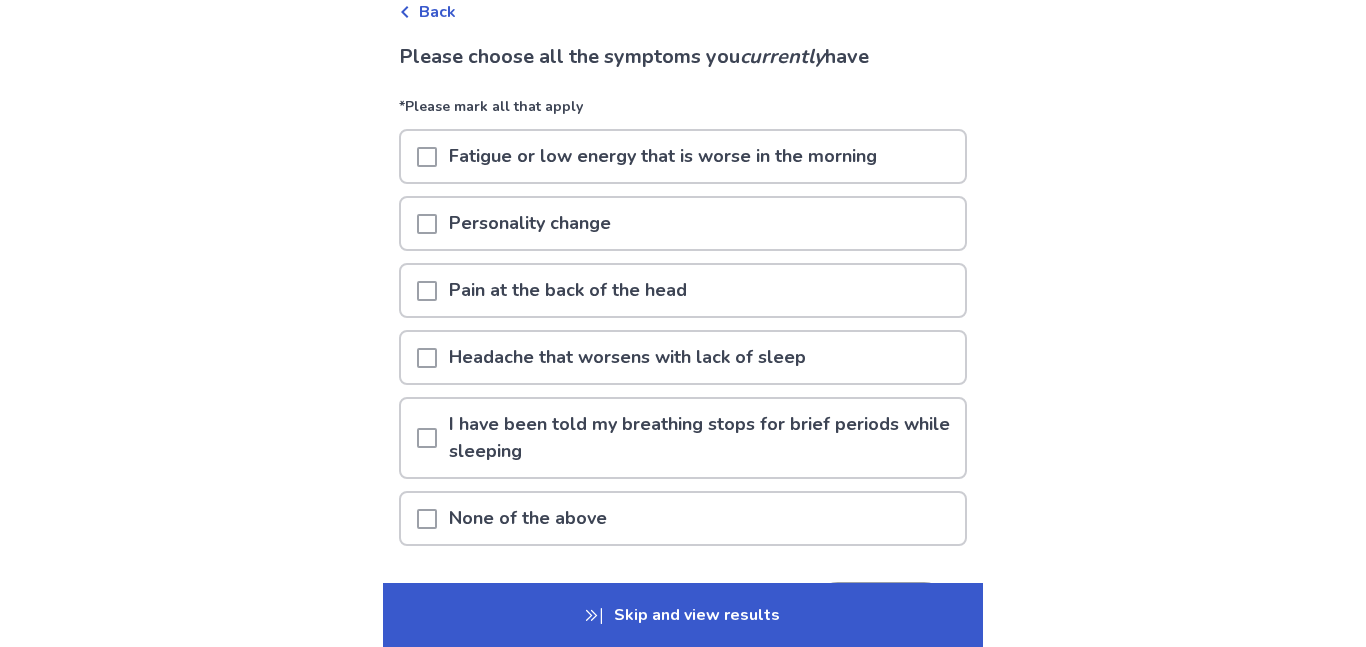 click at bounding box center (427, 519) 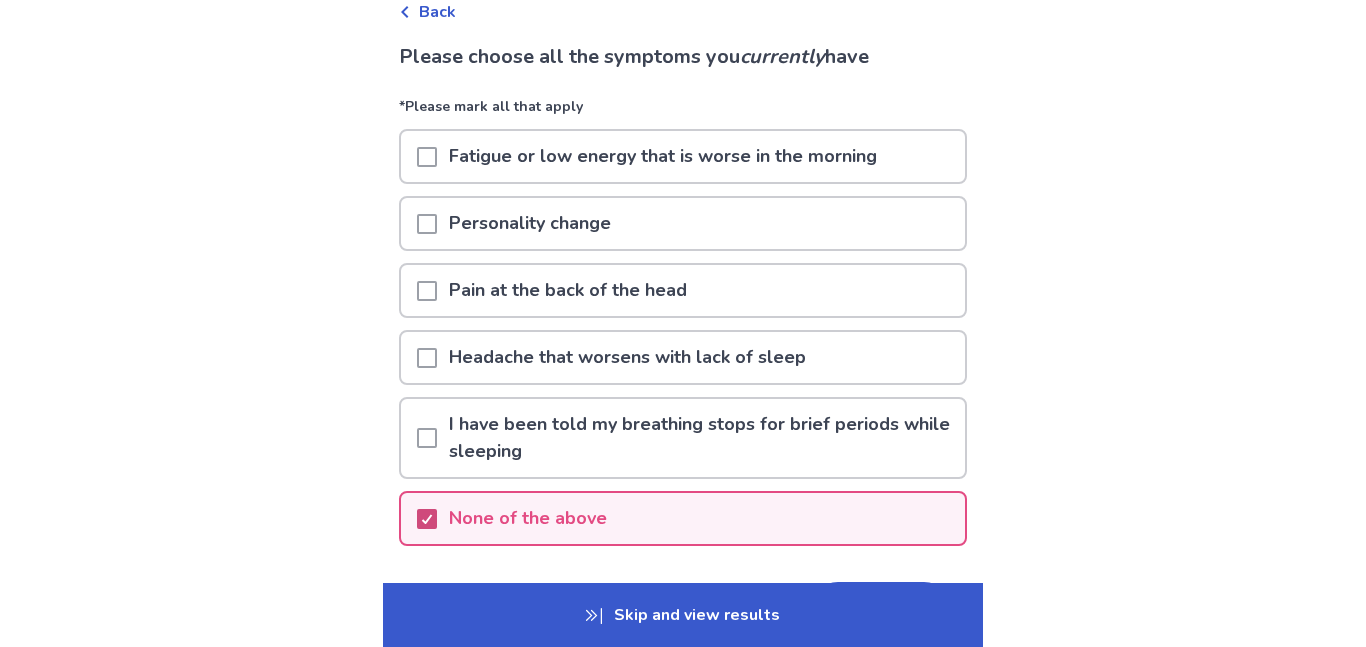 scroll, scrollTop: 251, scrollLeft: 0, axis: vertical 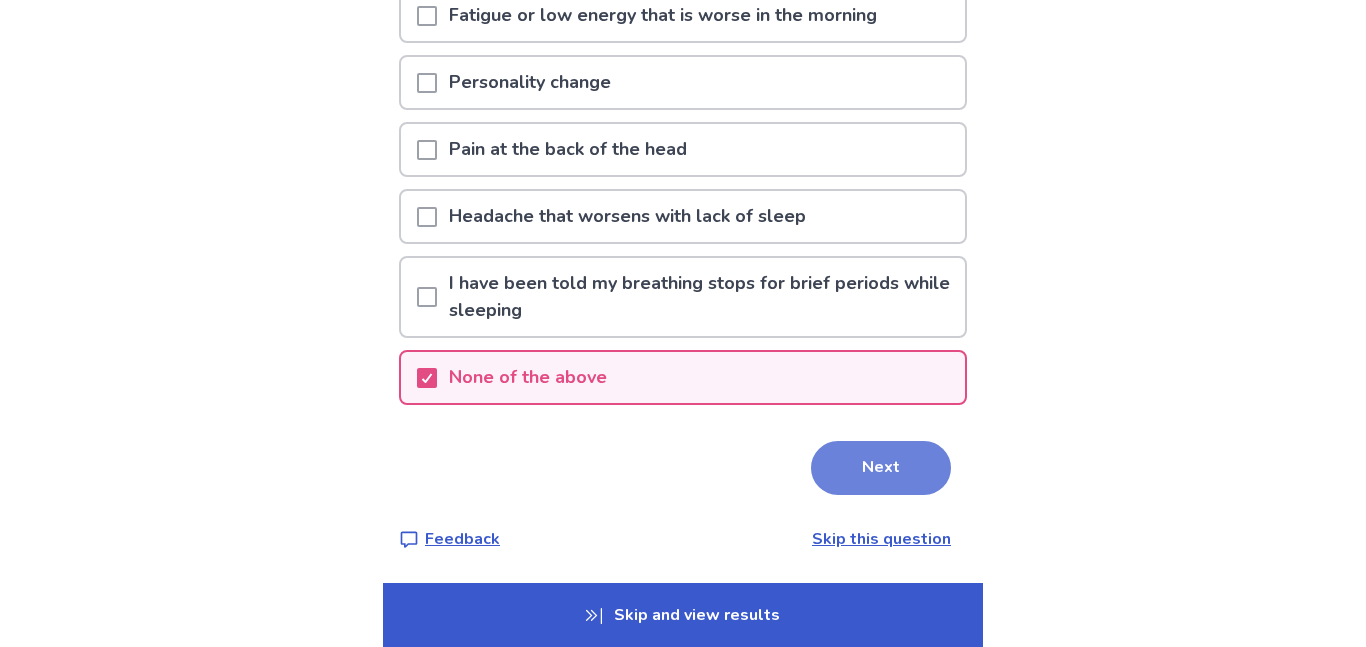 click on "Next" at bounding box center (881, 468) 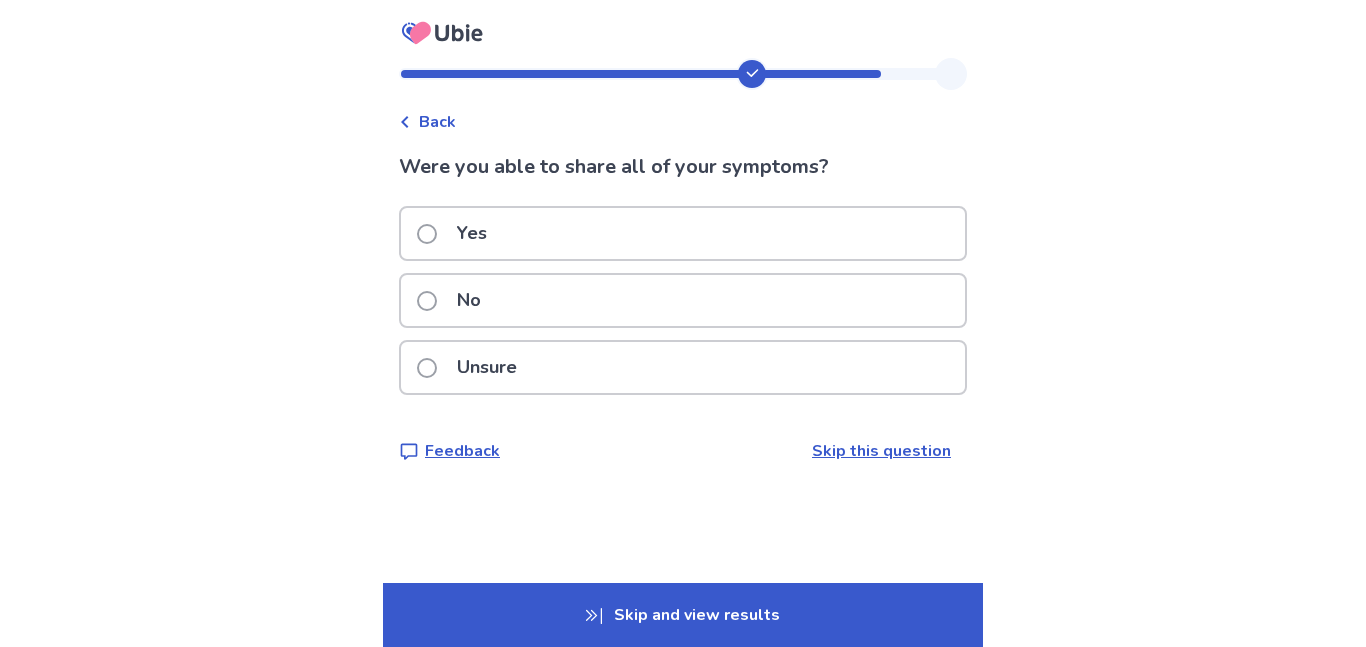 click at bounding box center (427, 301) 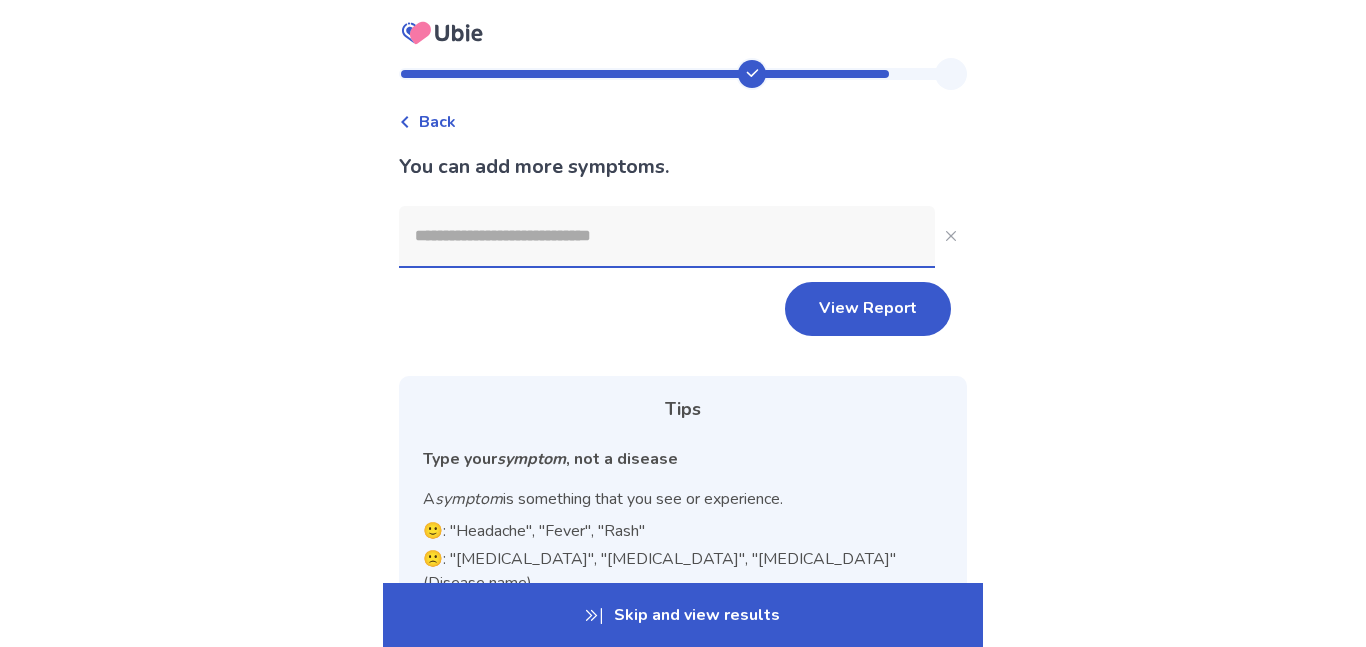 click 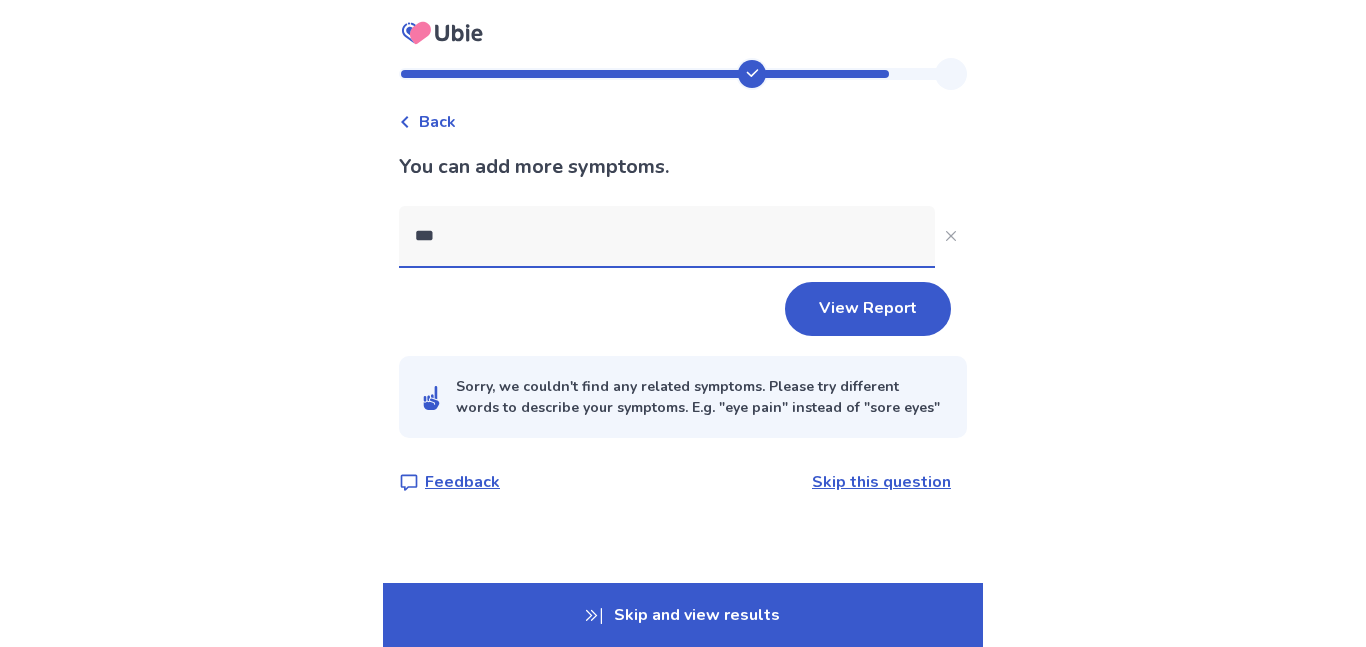 type on "****" 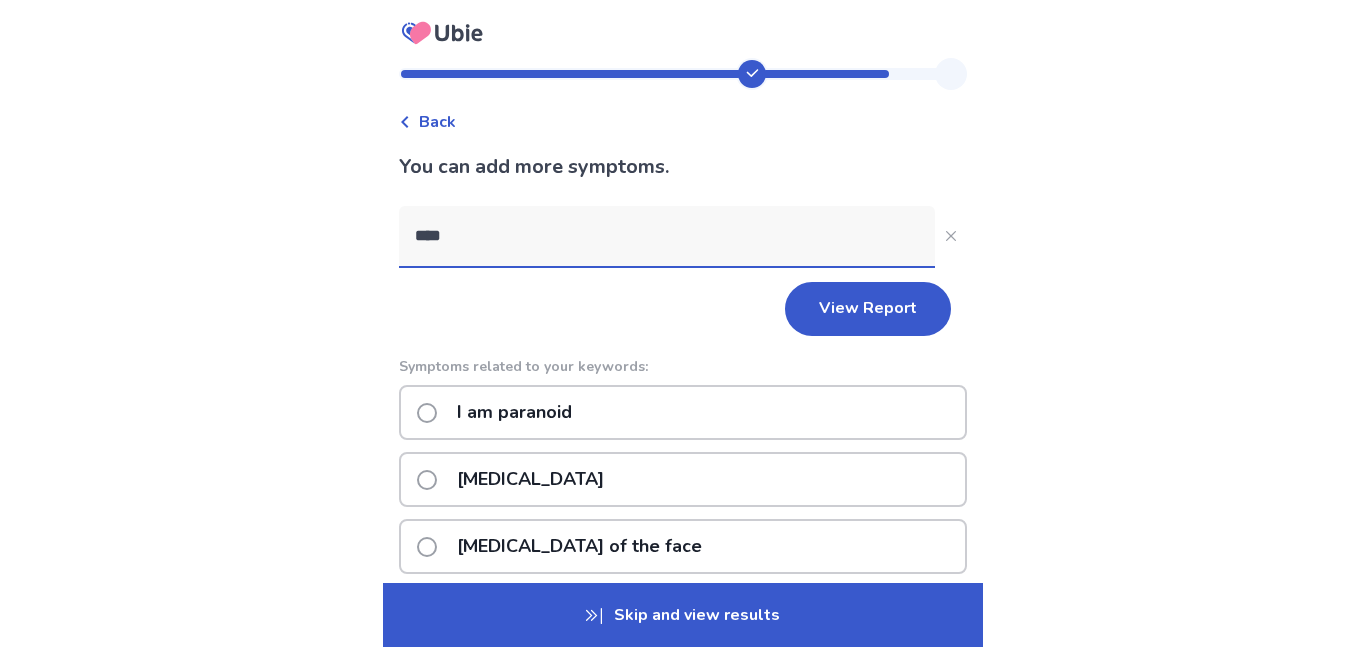 click on "I am paranoid" 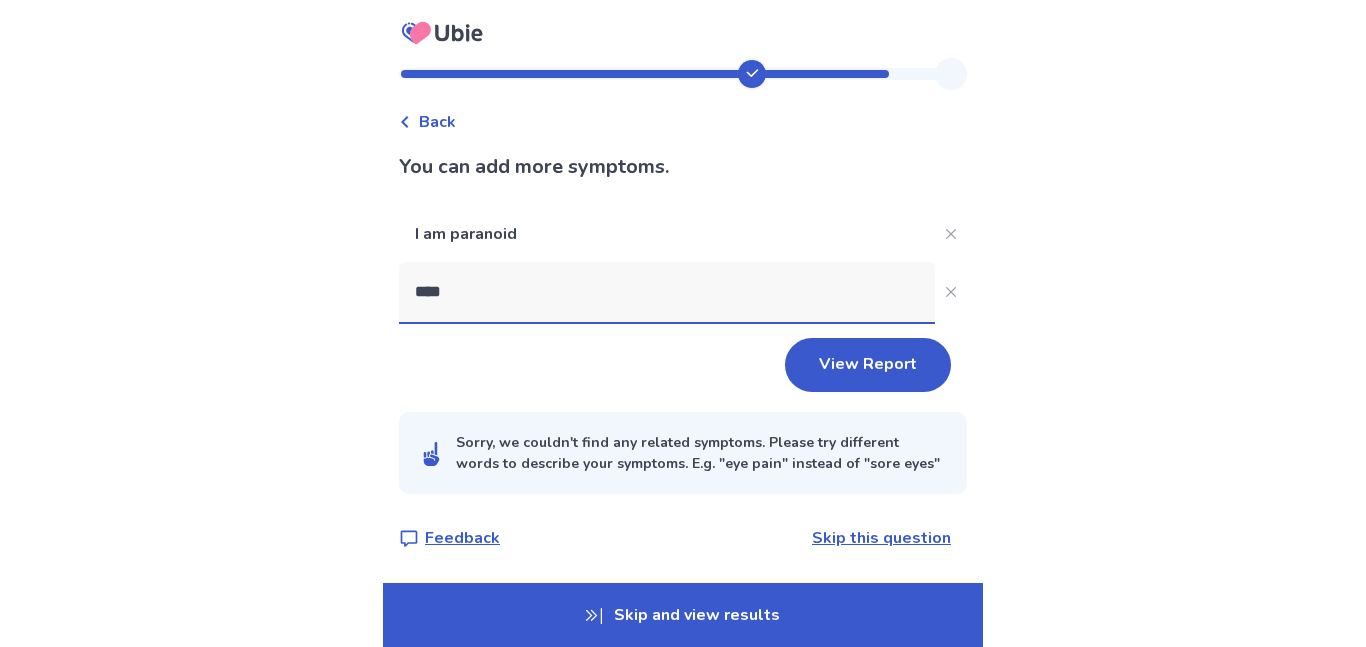 scroll, scrollTop: 59, scrollLeft: 0, axis: vertical 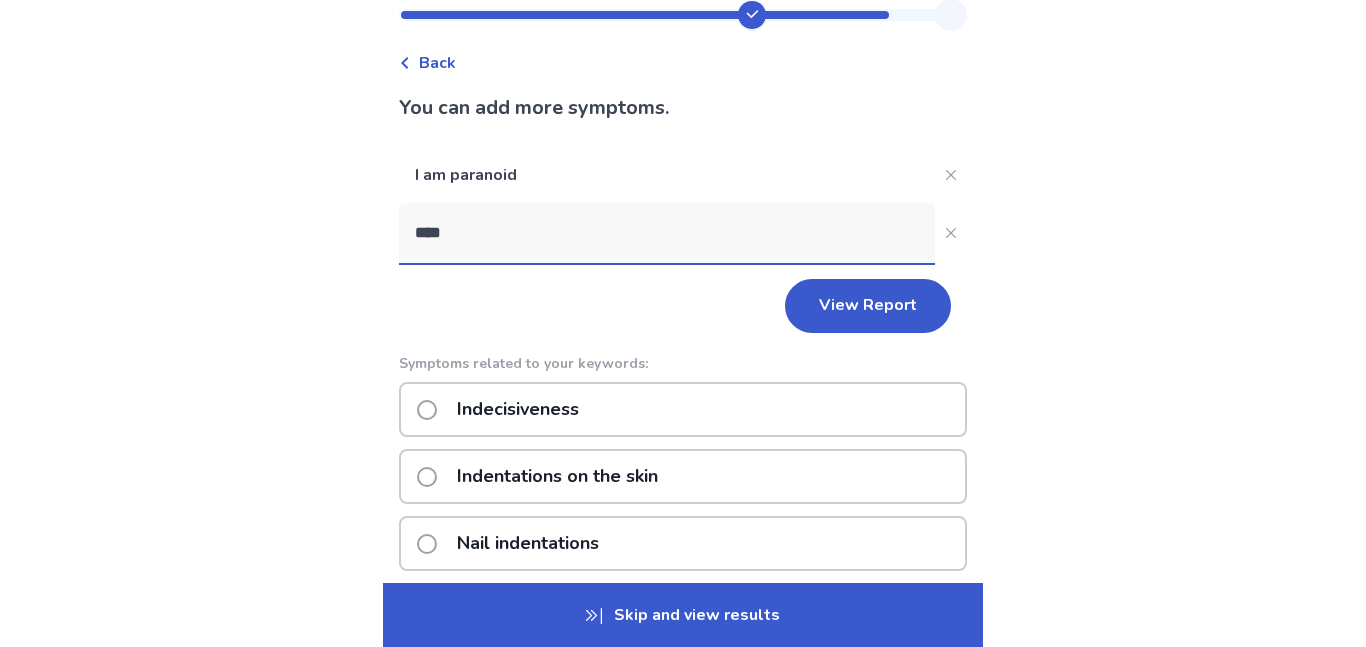type on "****" 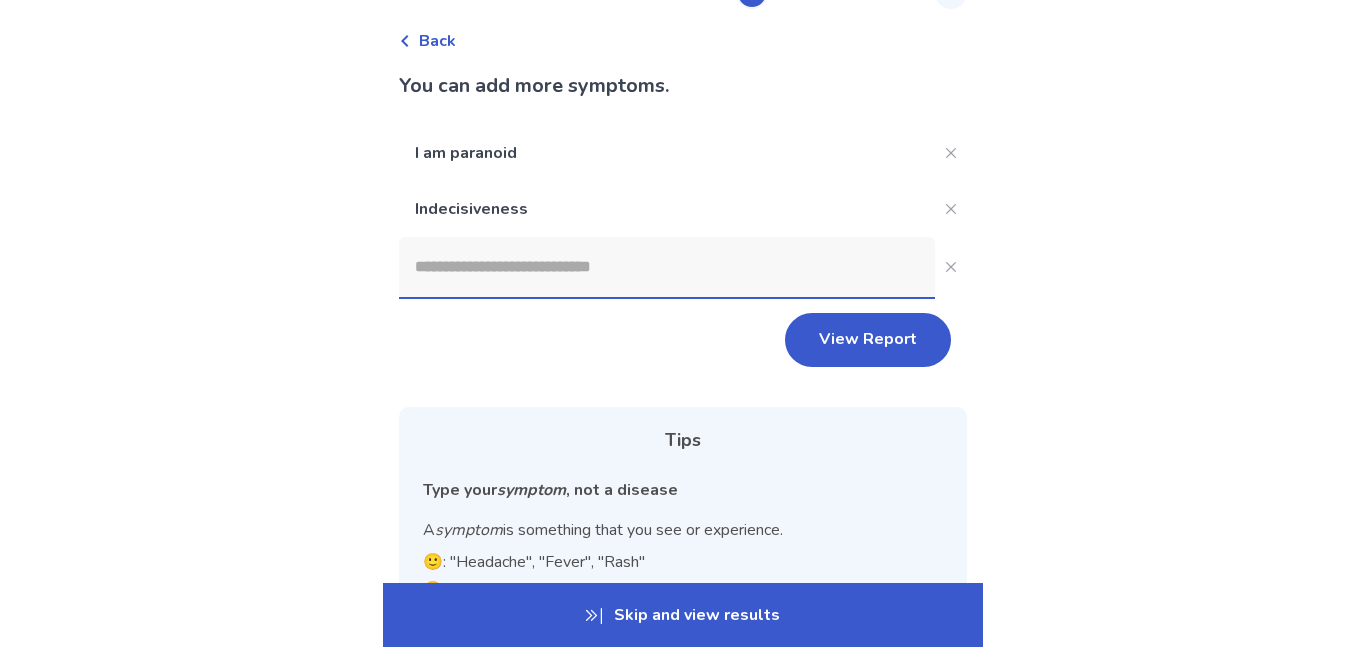 scroll, scrollTop: 0, scrollLeft: 0, axis: both 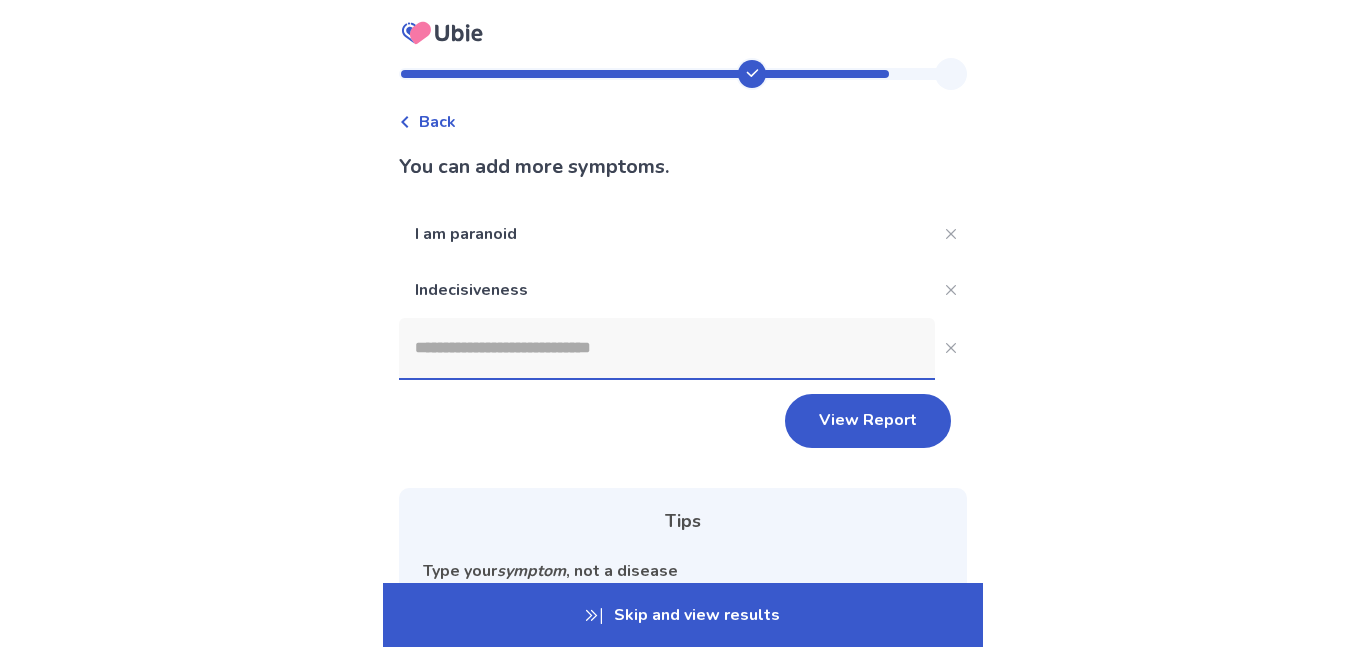 click 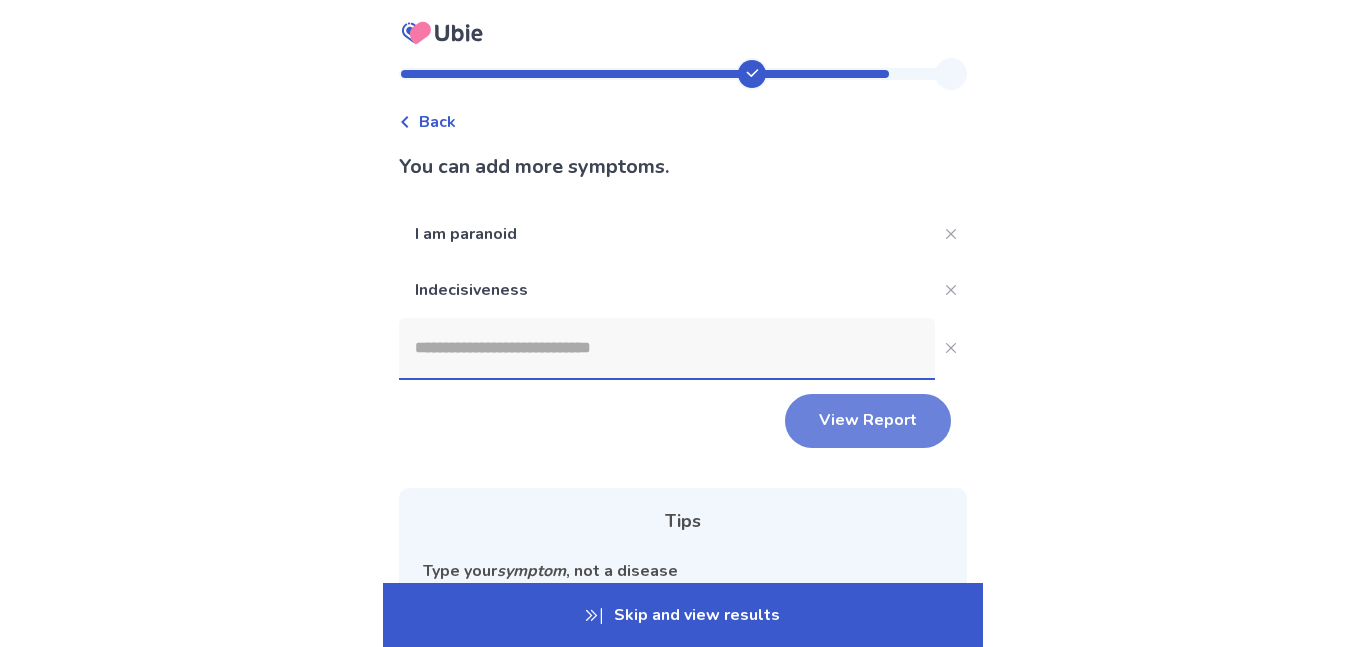 click on "View Report" 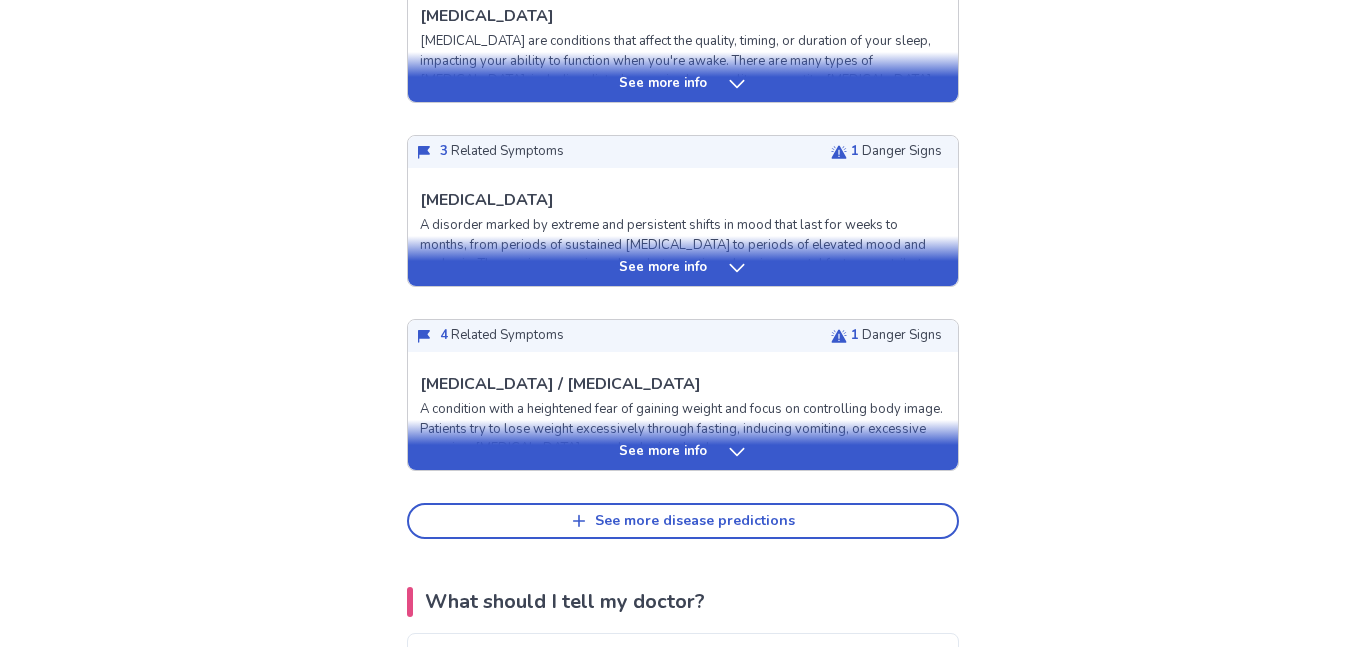 scroll, scrollTop: 1022, scrollLeft: 0, axis: vertical 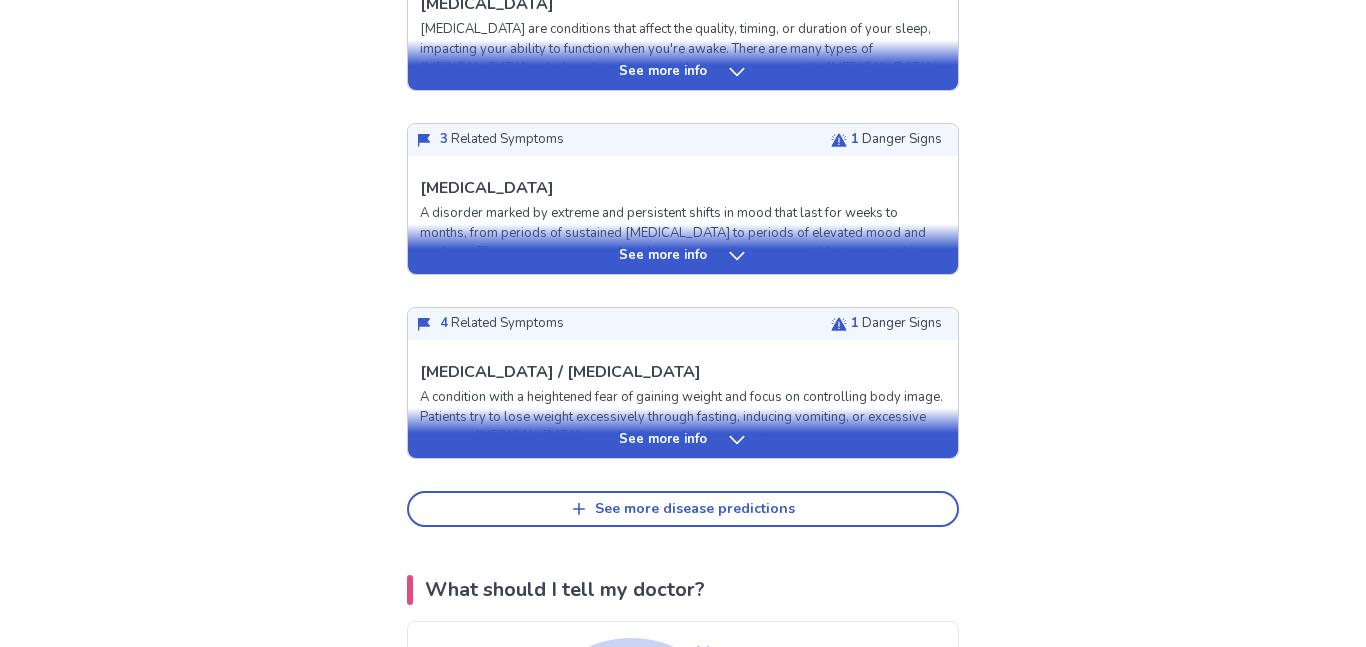 click on "See more info" at bounding box center [683, 433] 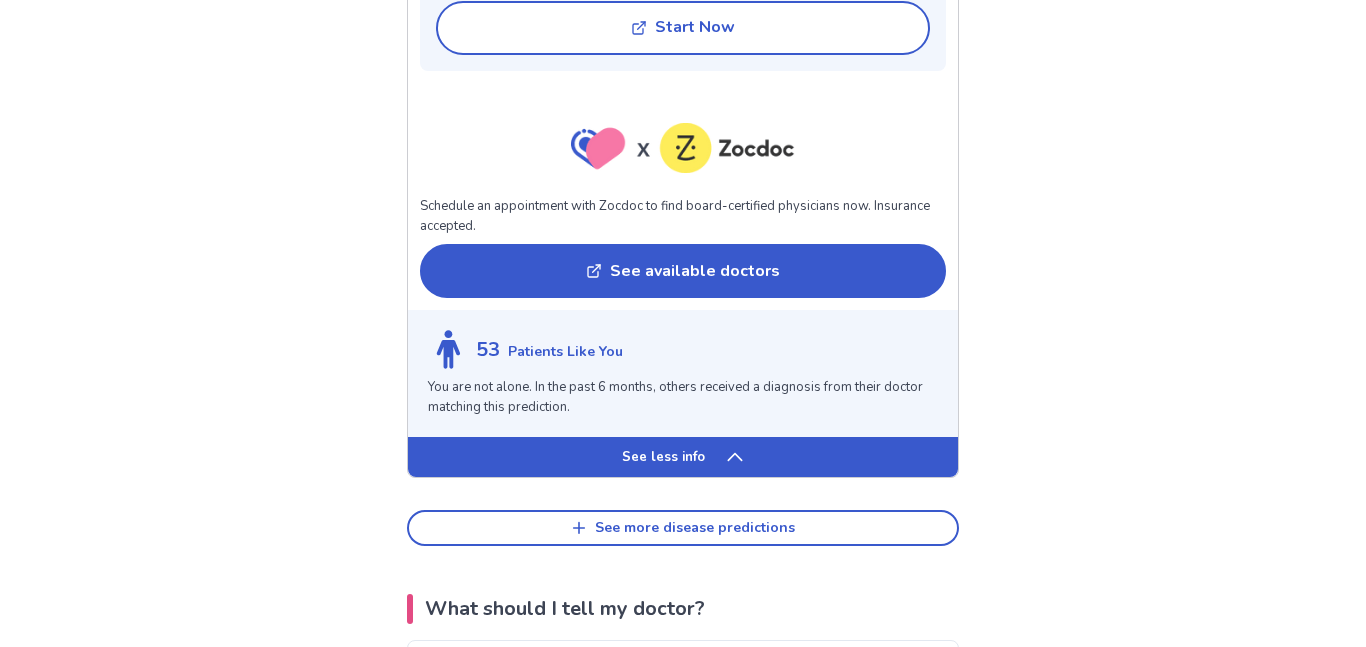 scroll, scrollTop: 2507, scrollLeft: 0, axis: vertical 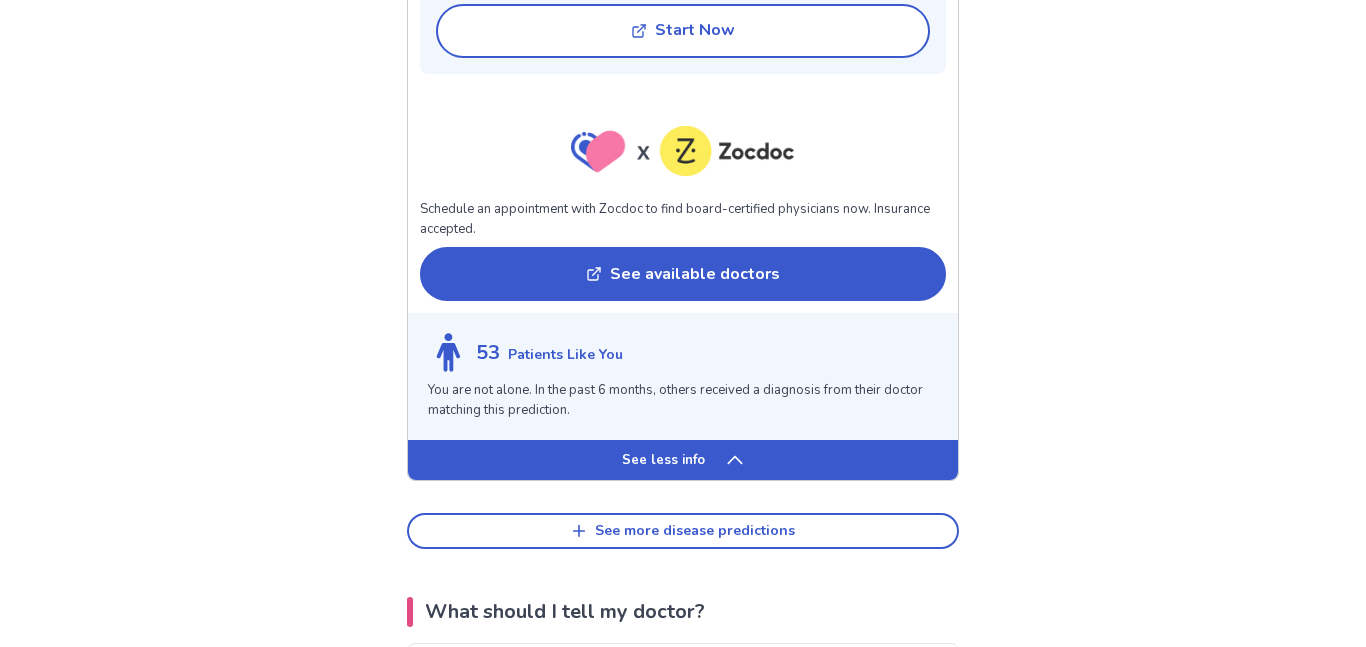 click on "See less info" at bounding box center [683, 460] 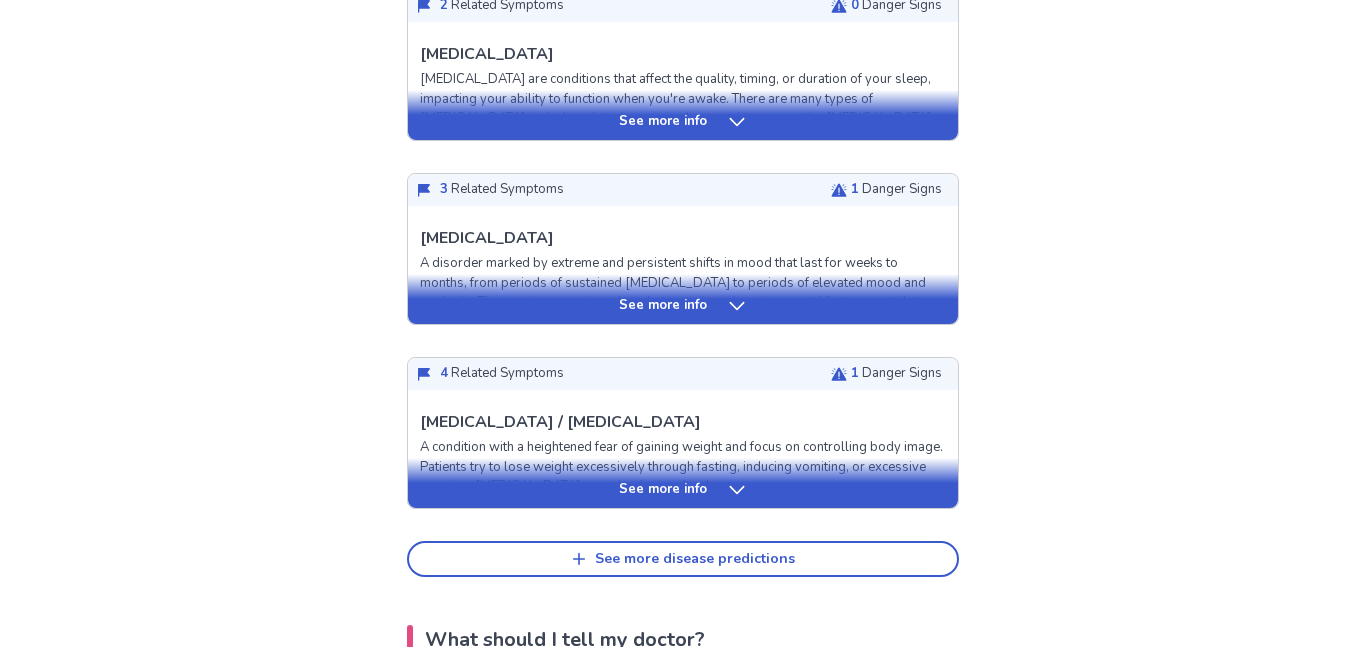 scroll, scrollTop: 971, scrollLeft: 0, axis: vertical 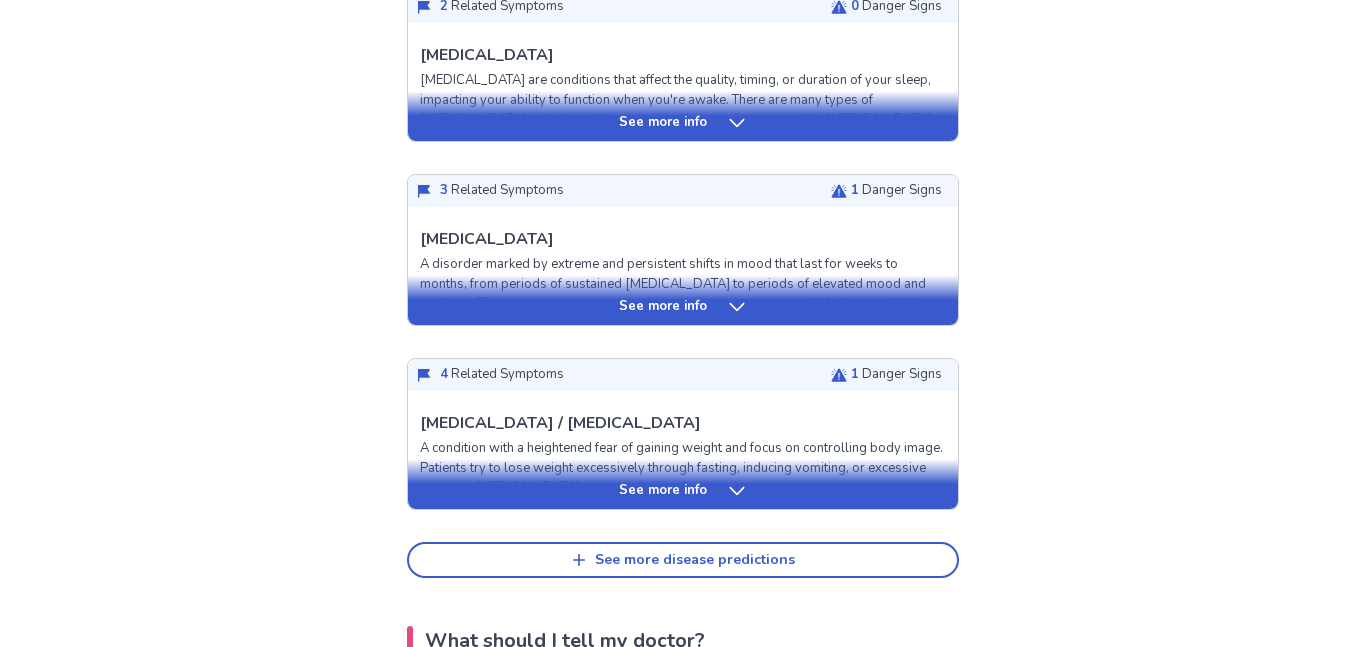 click on "See more info" at bounding box center (683, 307) 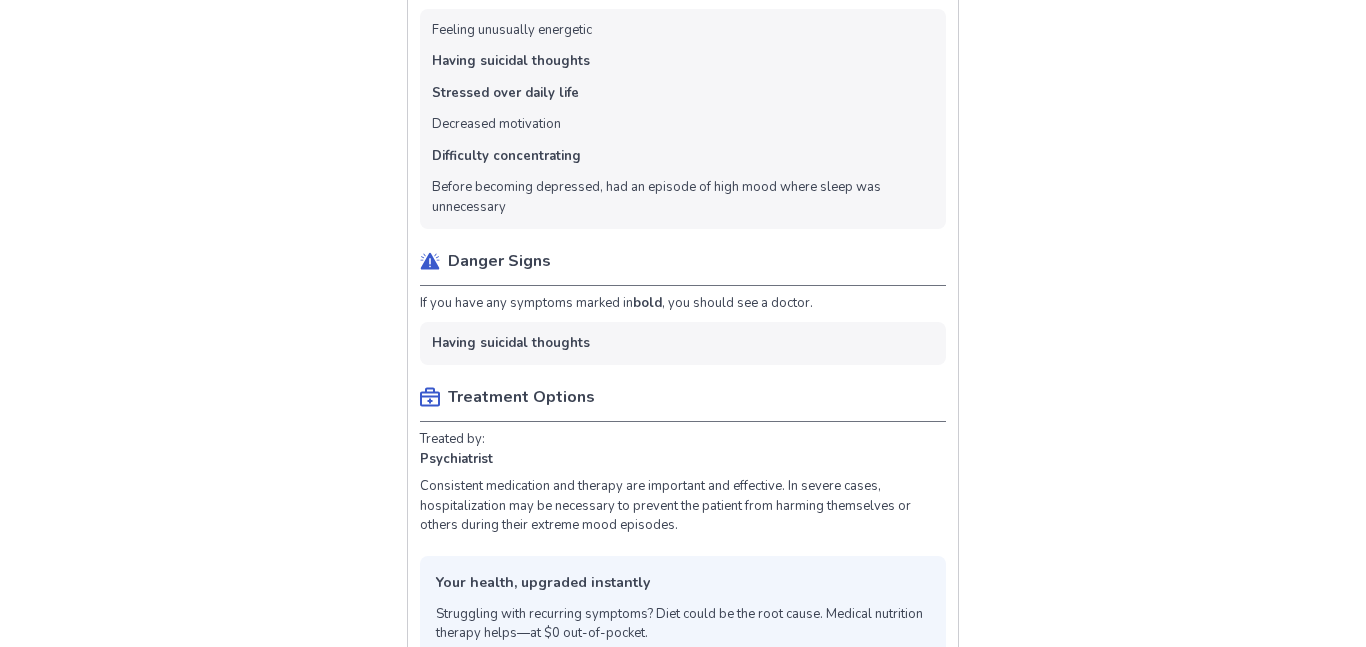 scroll, scrollTop: 1424, scrollLeft: 0, axis: vertical 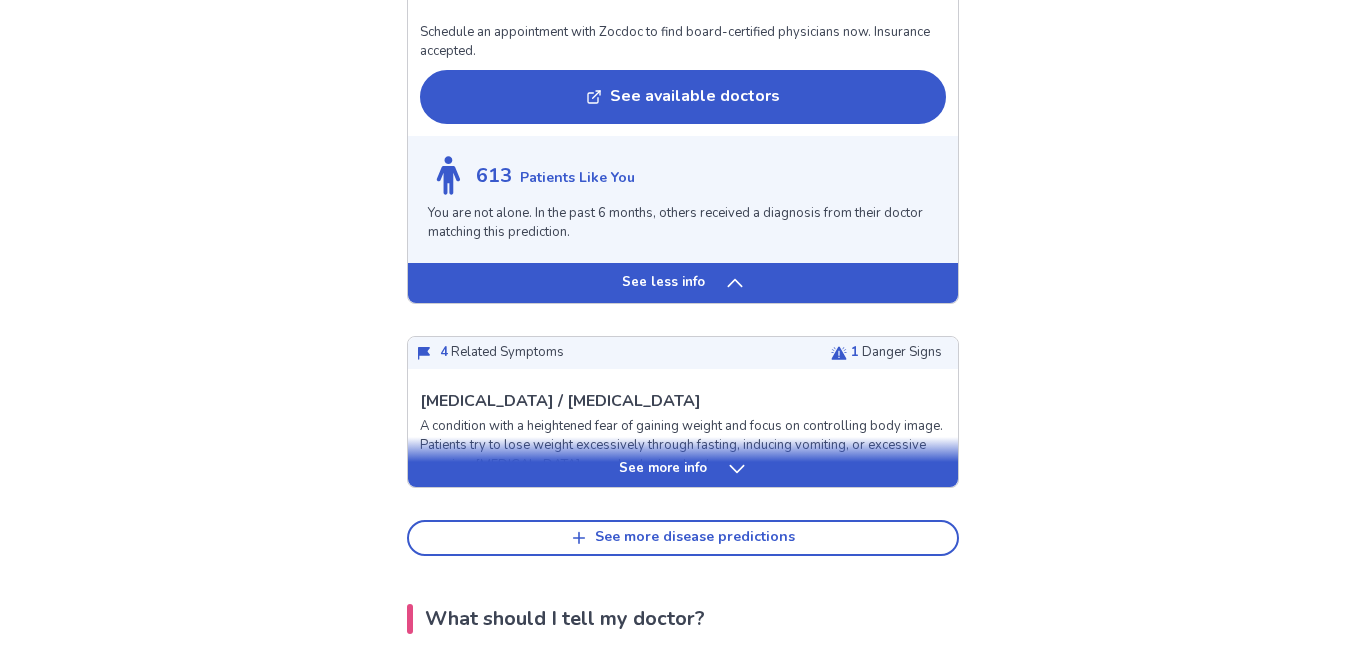 click on "See less info" at bounding box center [663, 283] 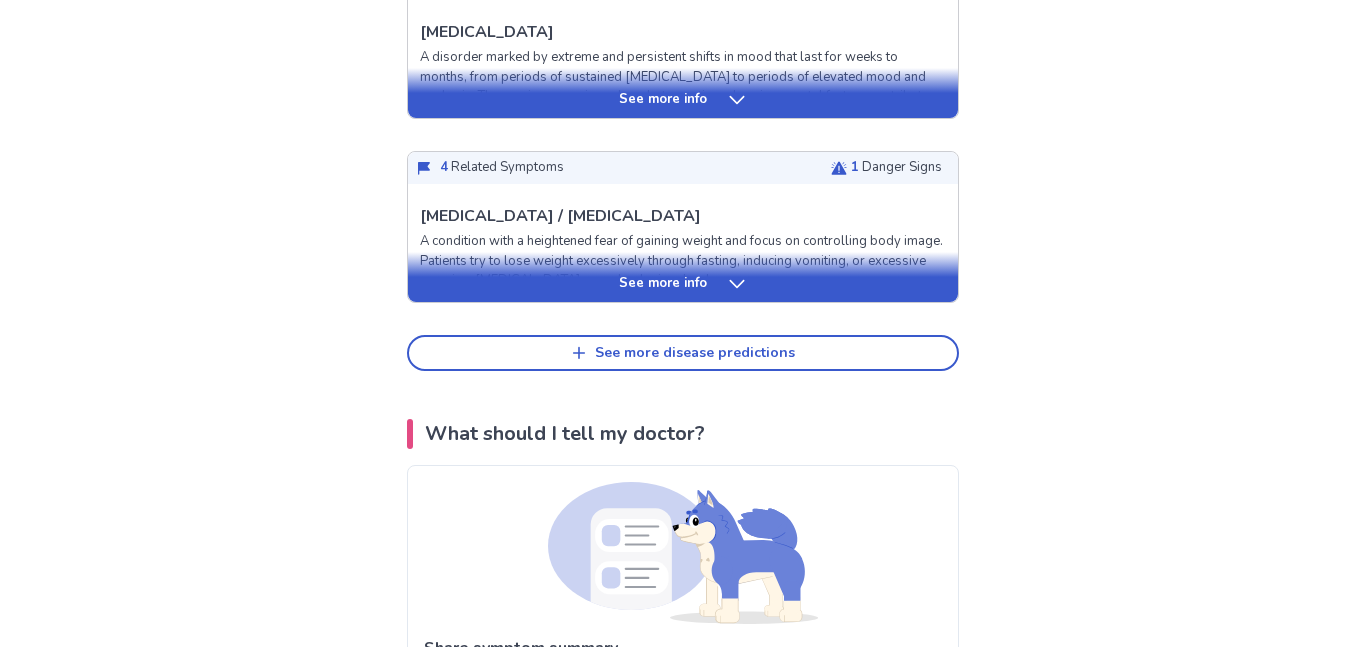scroll, scrollTop: 1177, scrollLeft: 0, axis: vertical 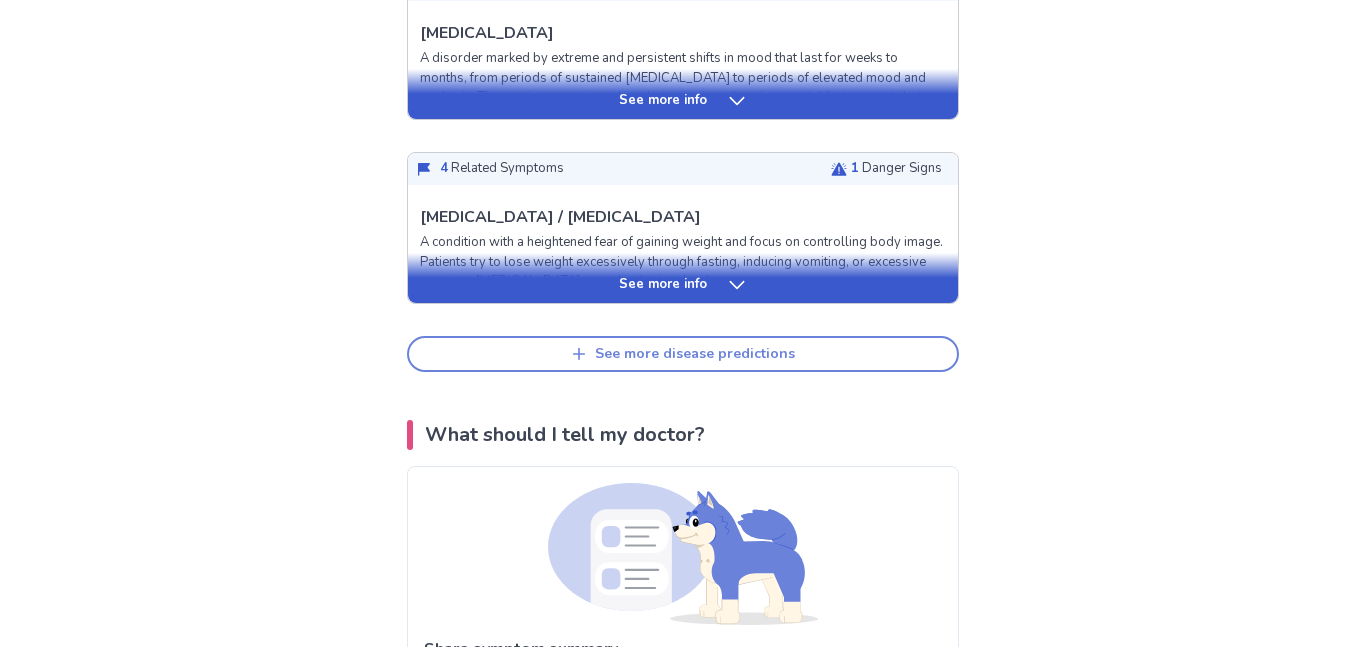 click on "See more disease predictions" at bounding box center [695, 354] 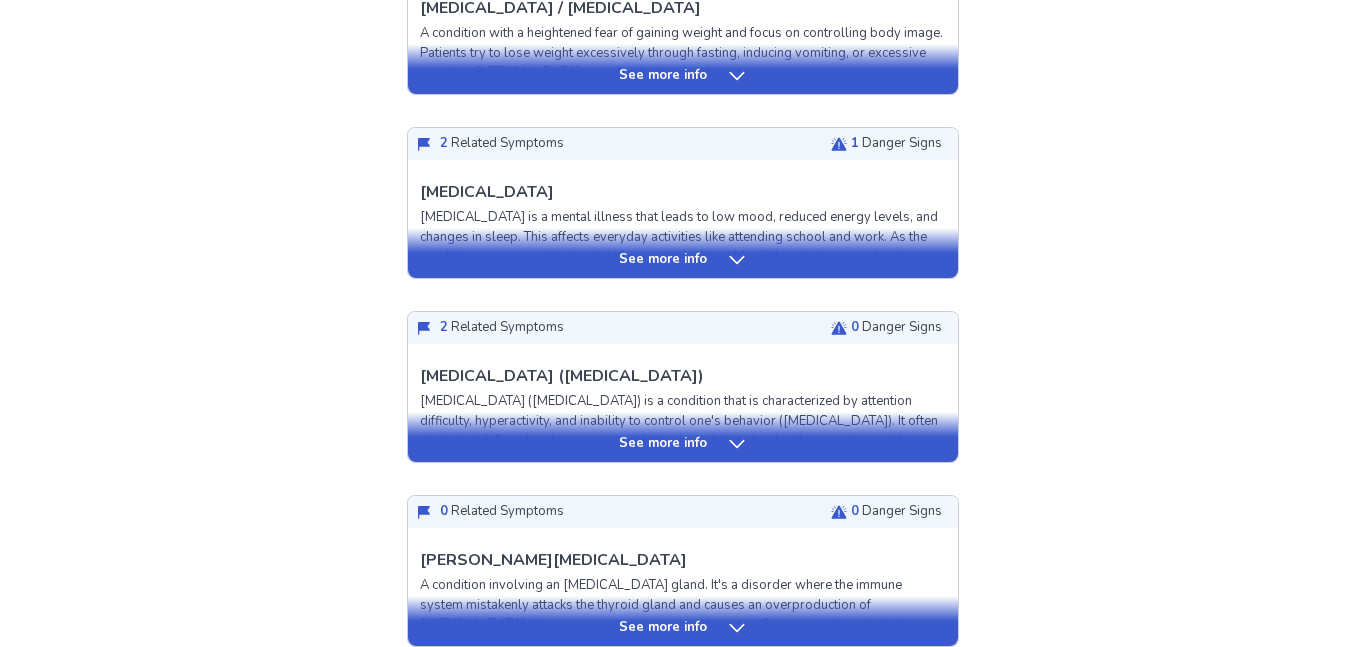 scroll, scrollTop: 1443, scrollLeft: 0, axis: vertical 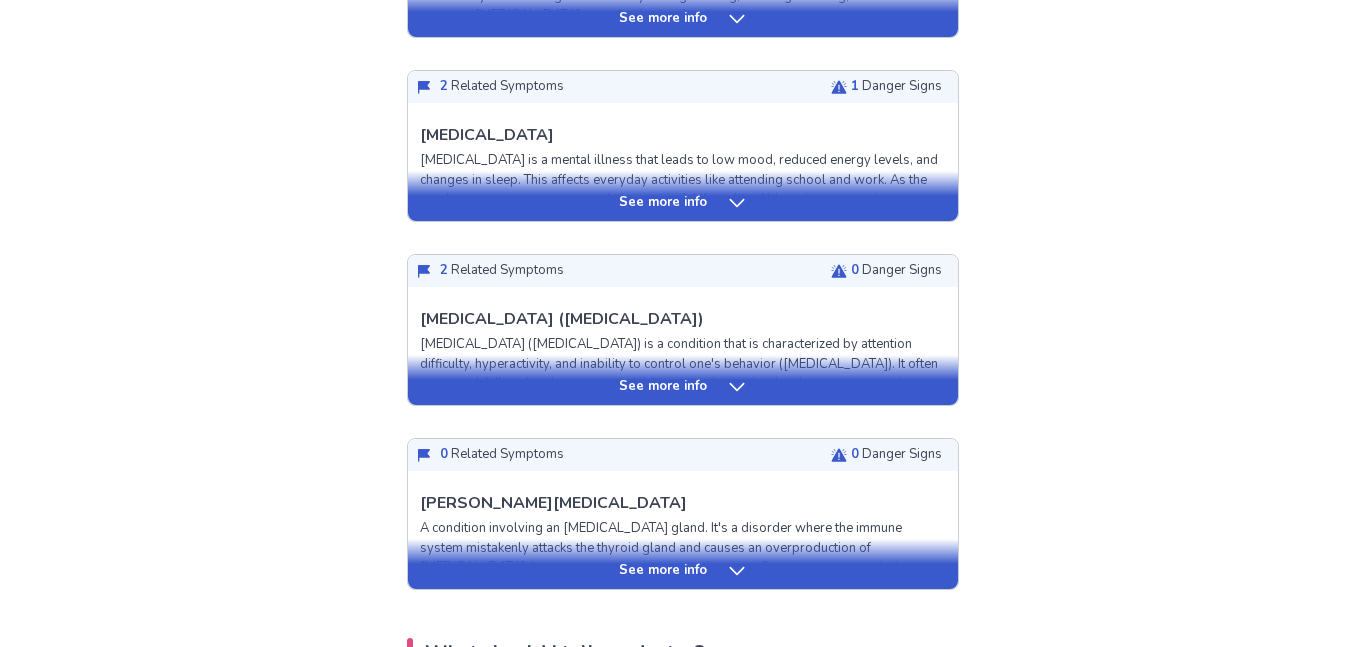 click on "See more info" at bounding box center (683, 380) 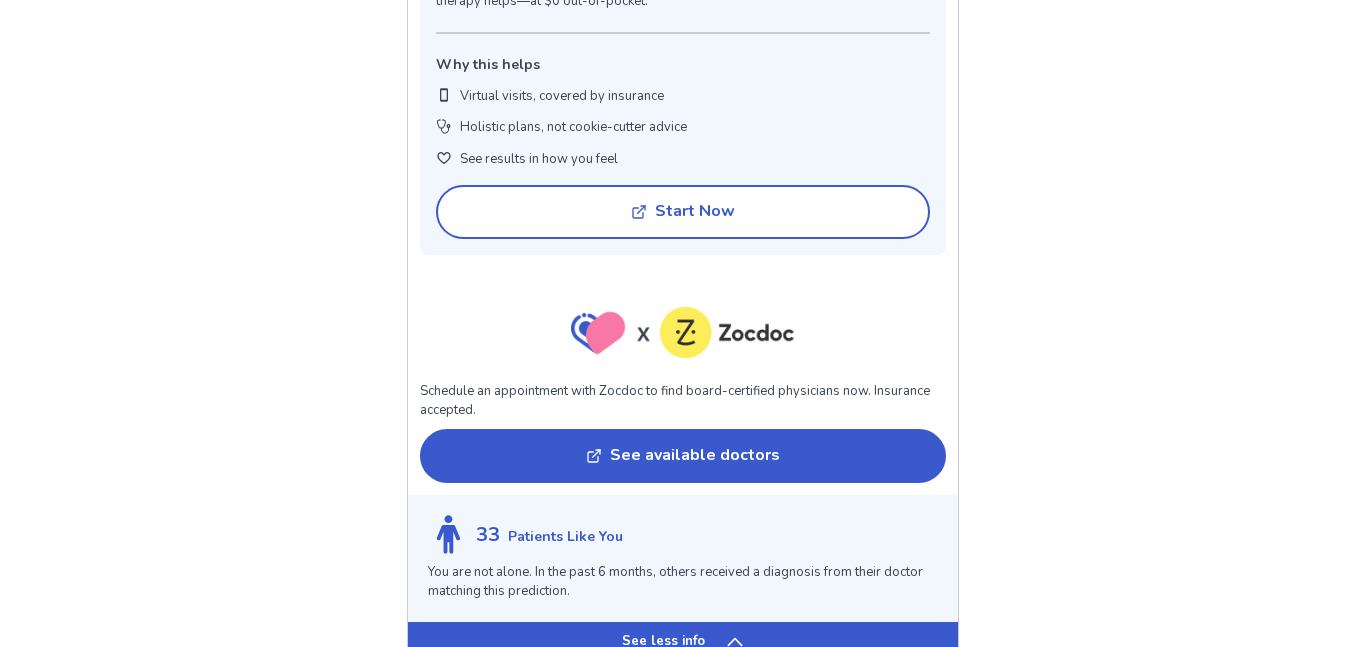 scroll, scrollTop: 2663, scrollLeft: 0, axis: vertical 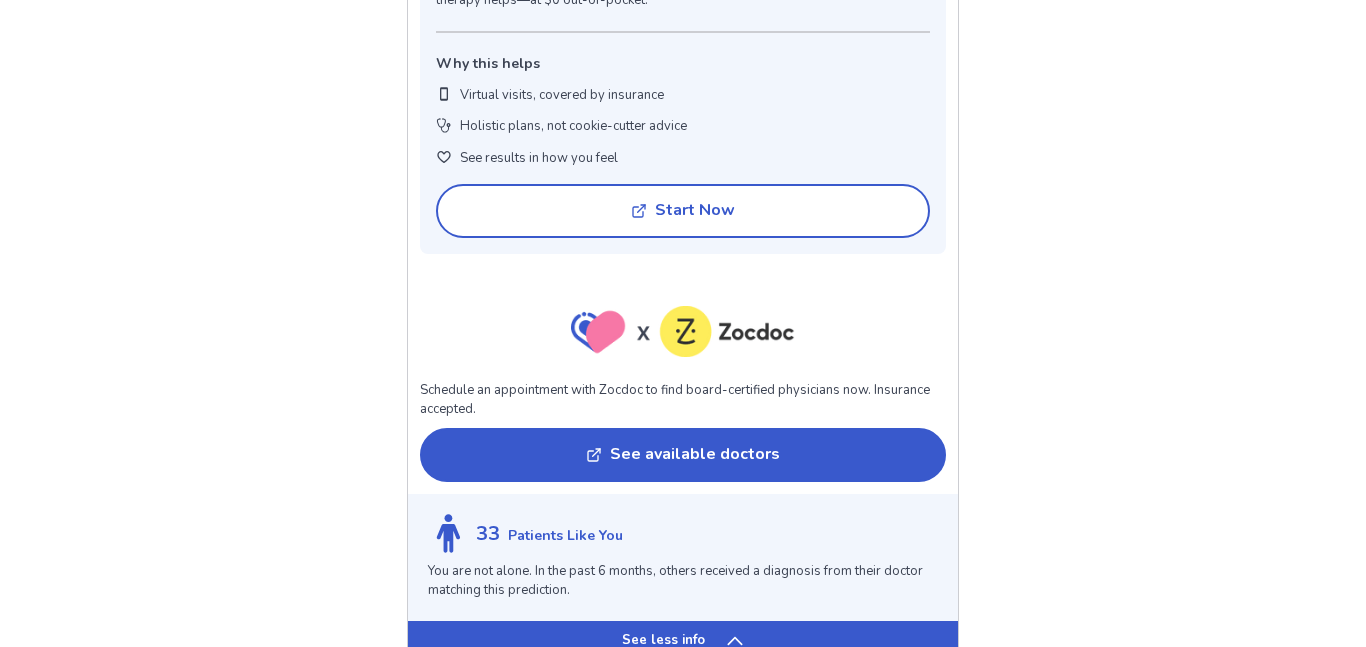 click on "See less info" at bounding box center [663, 641] 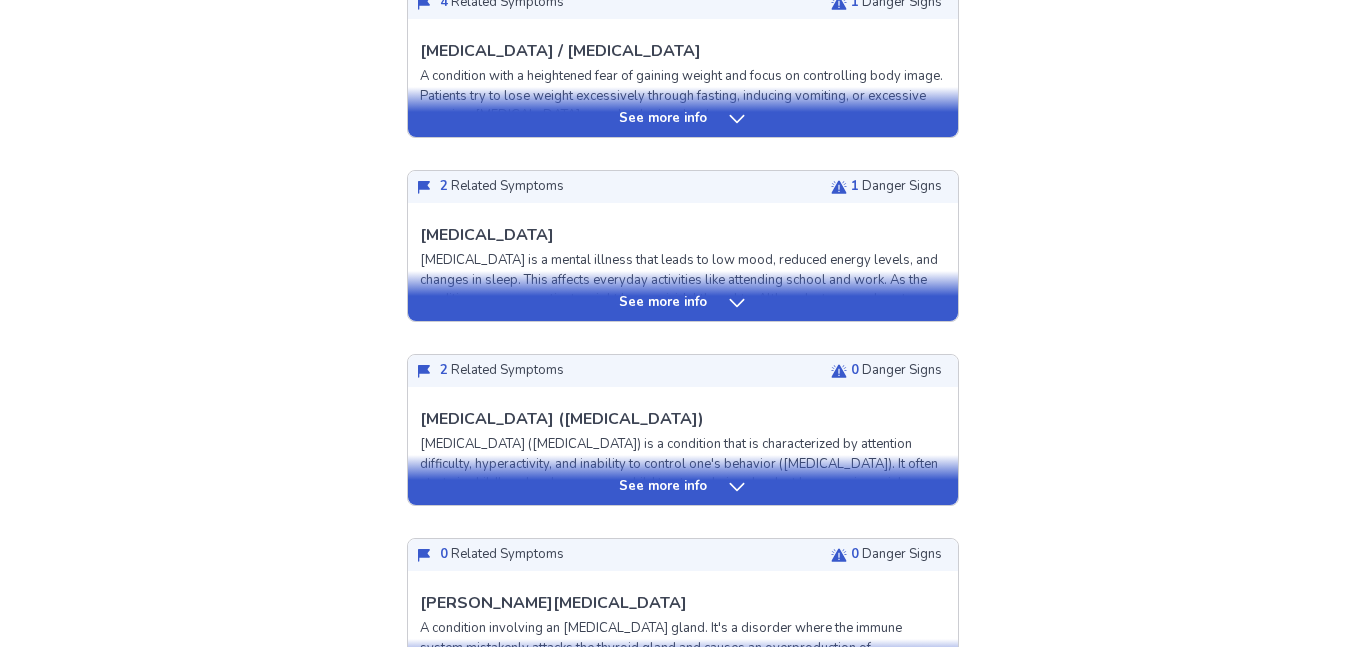 scroll, scrollTop: 1344, scrollLeft: 0, axis: vertical 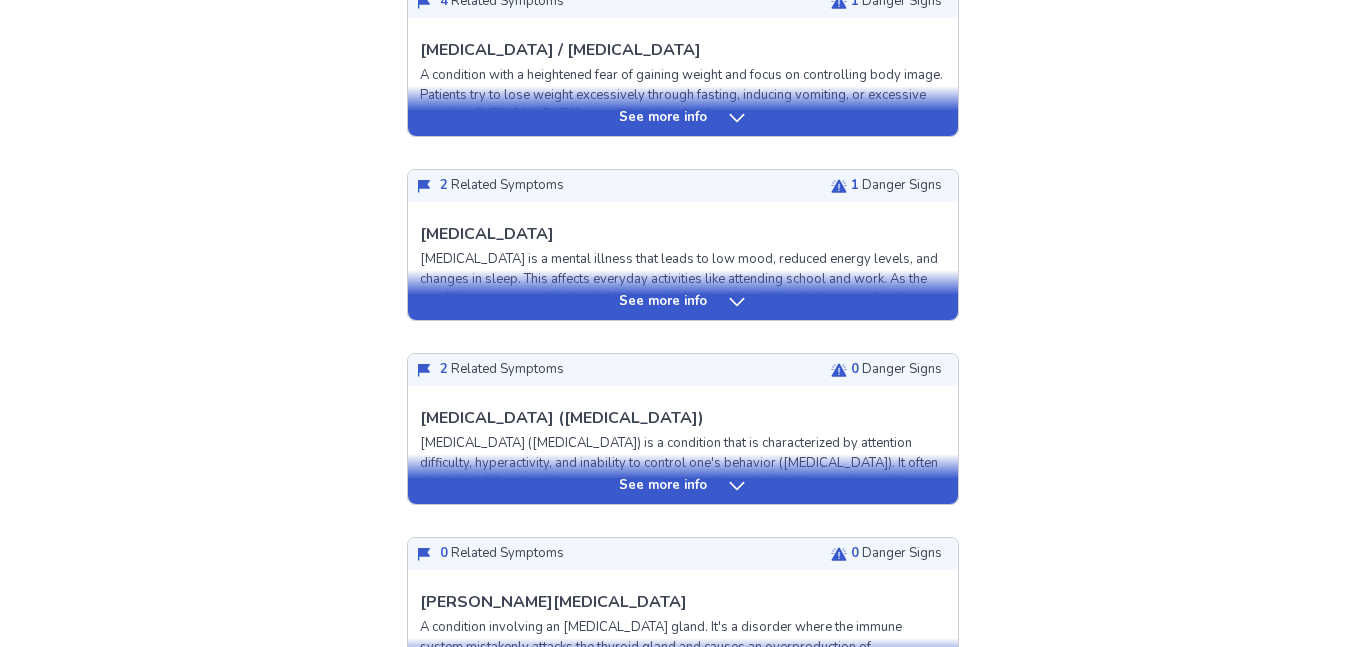 click on "See more info" at bounding box center (683, 295) 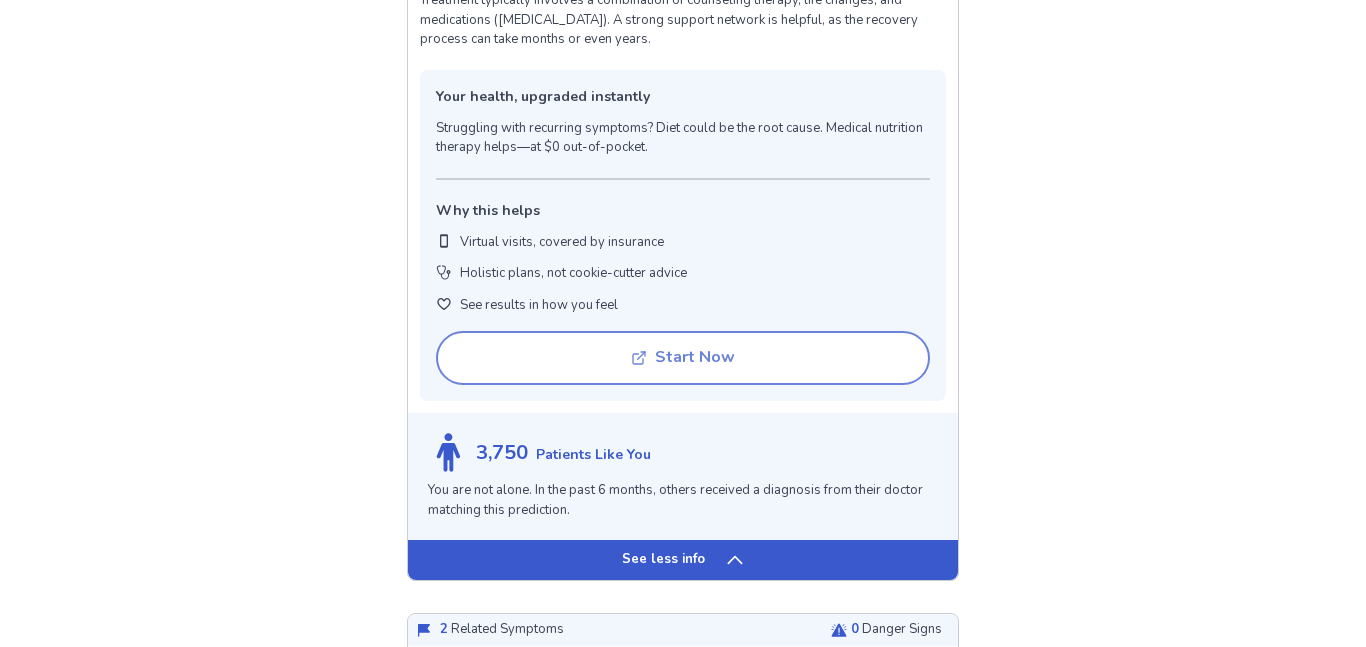 scroll, scrollTop: 2347, scrollLeft: 0, axis: vertical 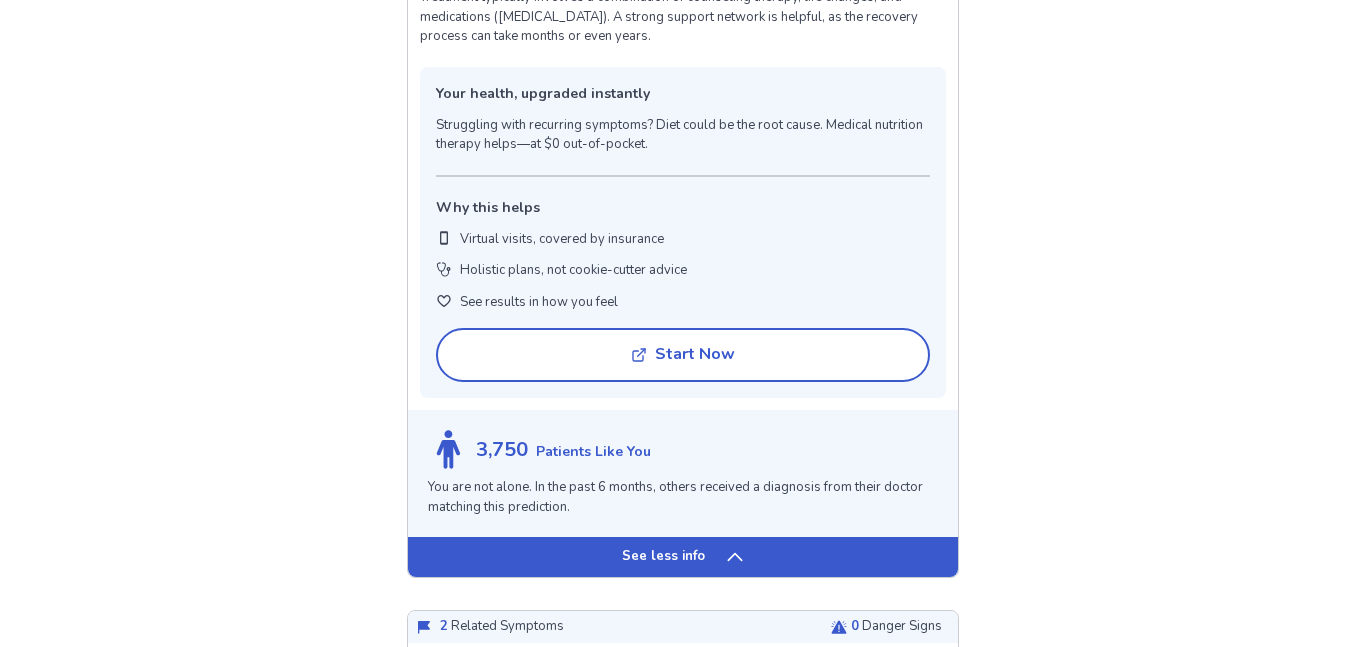 click on "See less info" at bounding box center [663, 557] 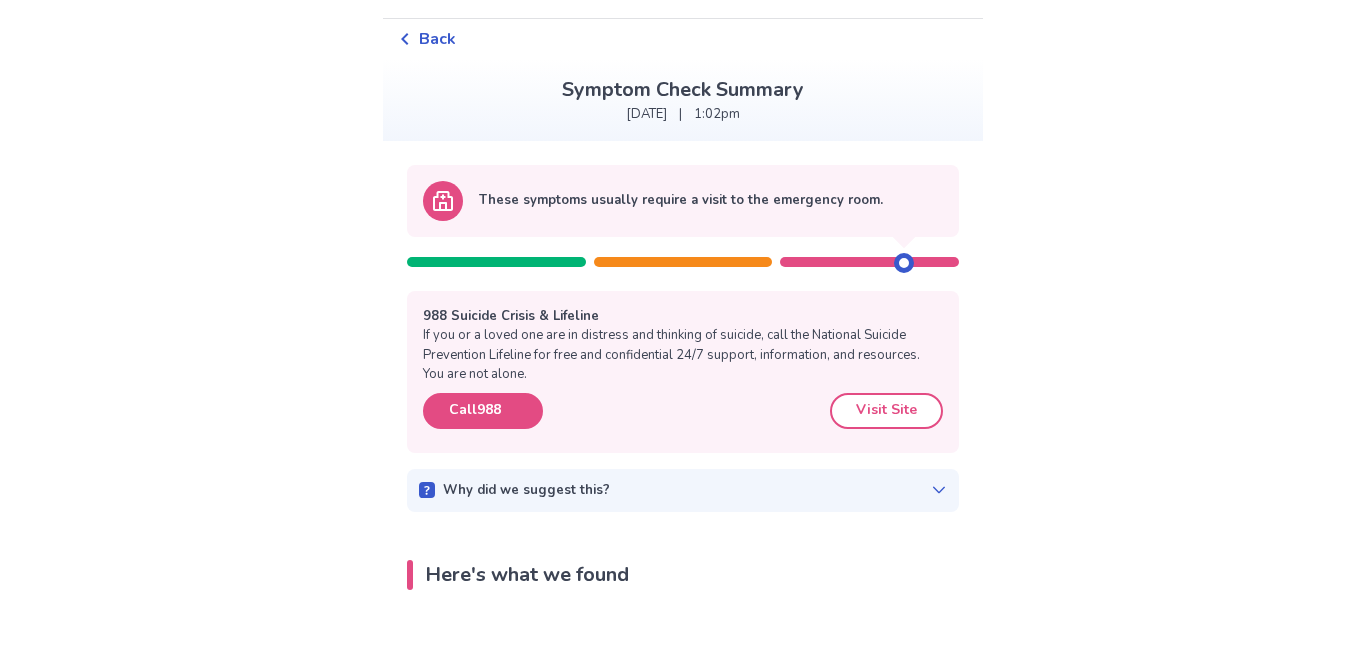 scroll, scrollTop: 50, scrollLeft: 0, axis: vertical 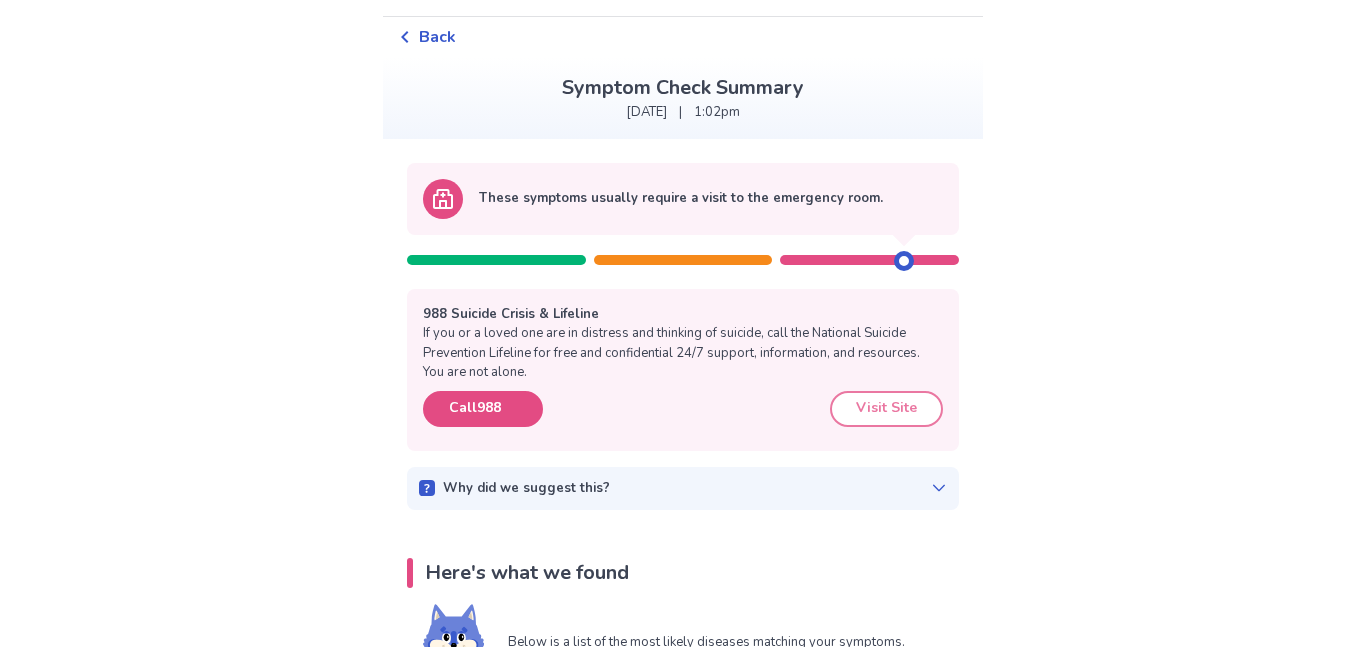 click on "Visit Site" at bounding box center (886, 409) 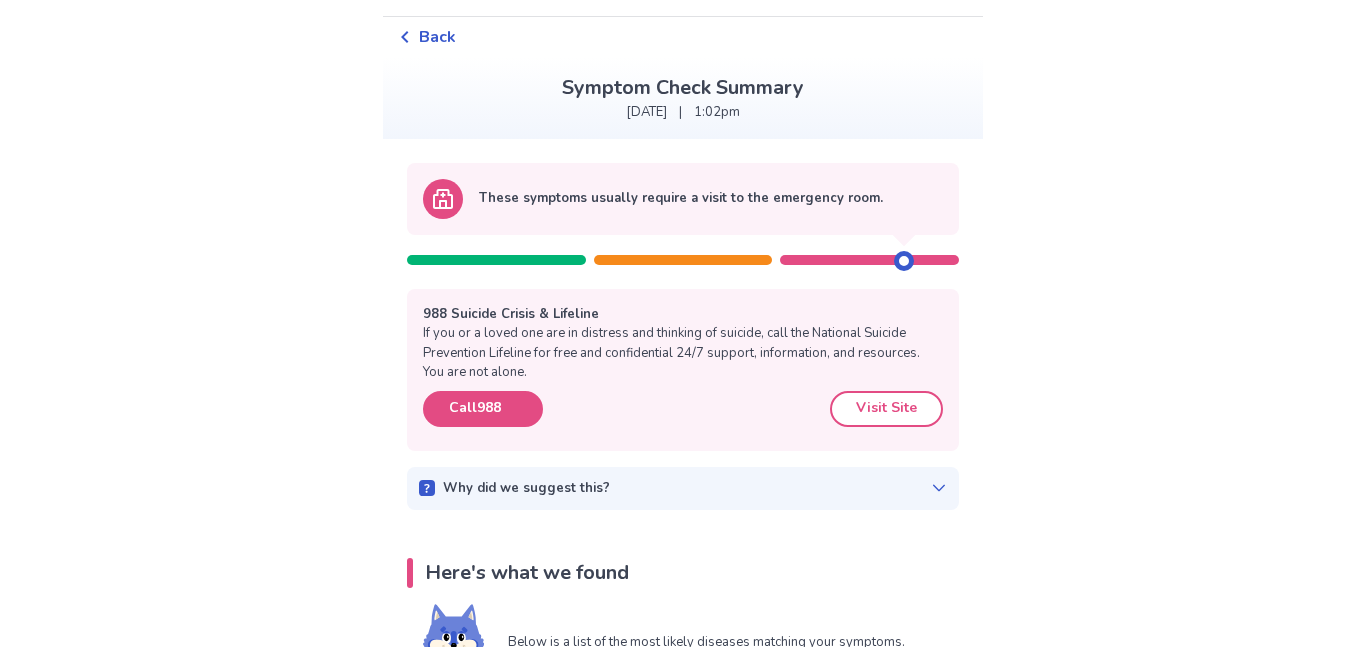scroll, scrollTop: 0, scrollLeft: 0, axis: both 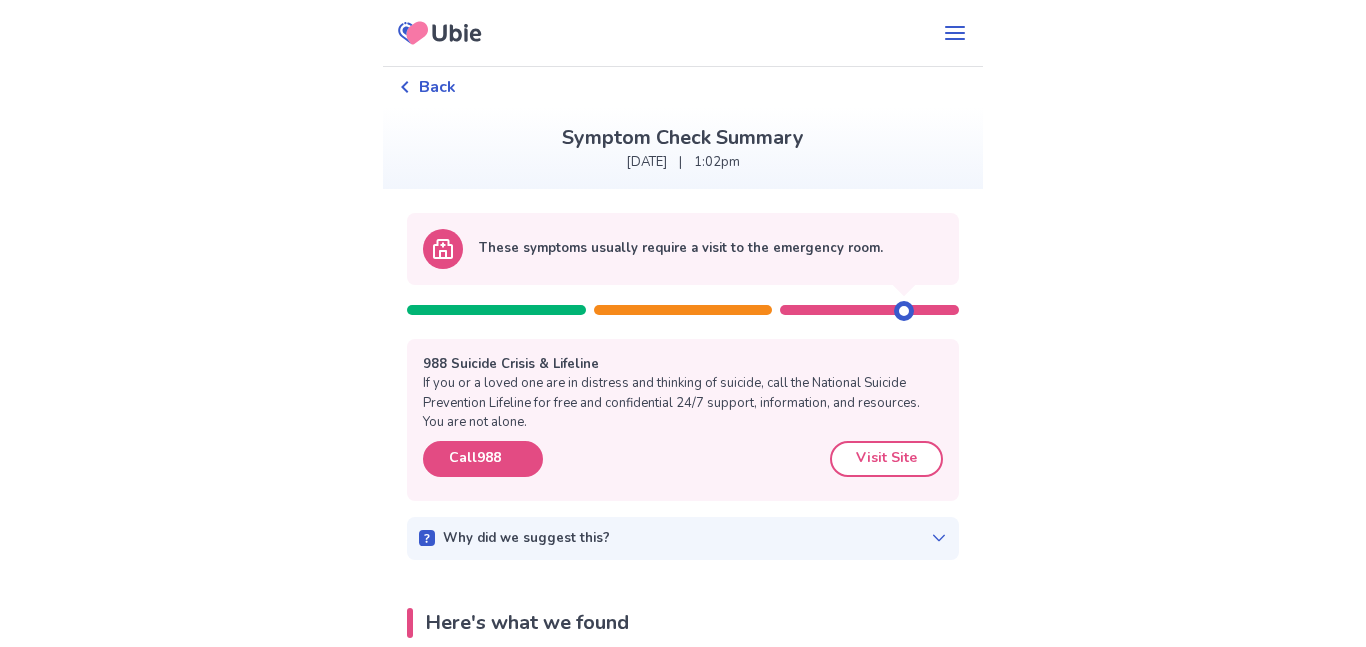 click on "Back" at bounding box center (427, 87) 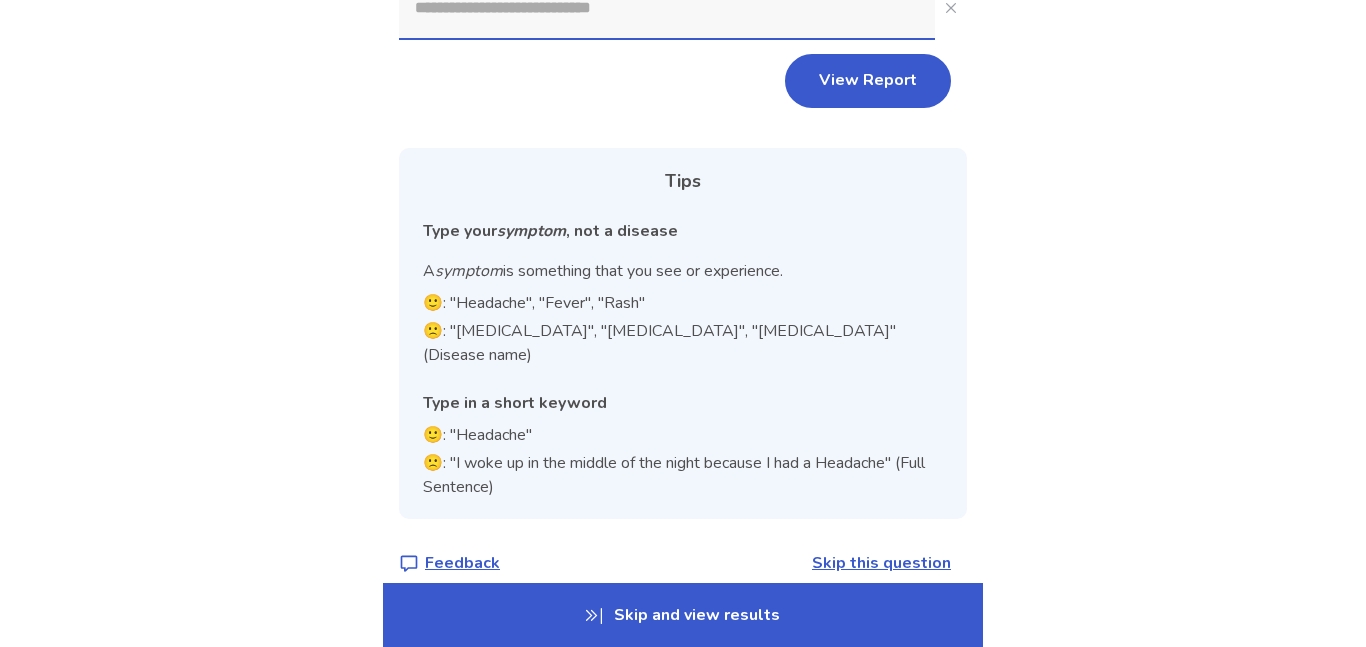 scroll, scrollTop: 0, scrollLeft: 0, axis: both 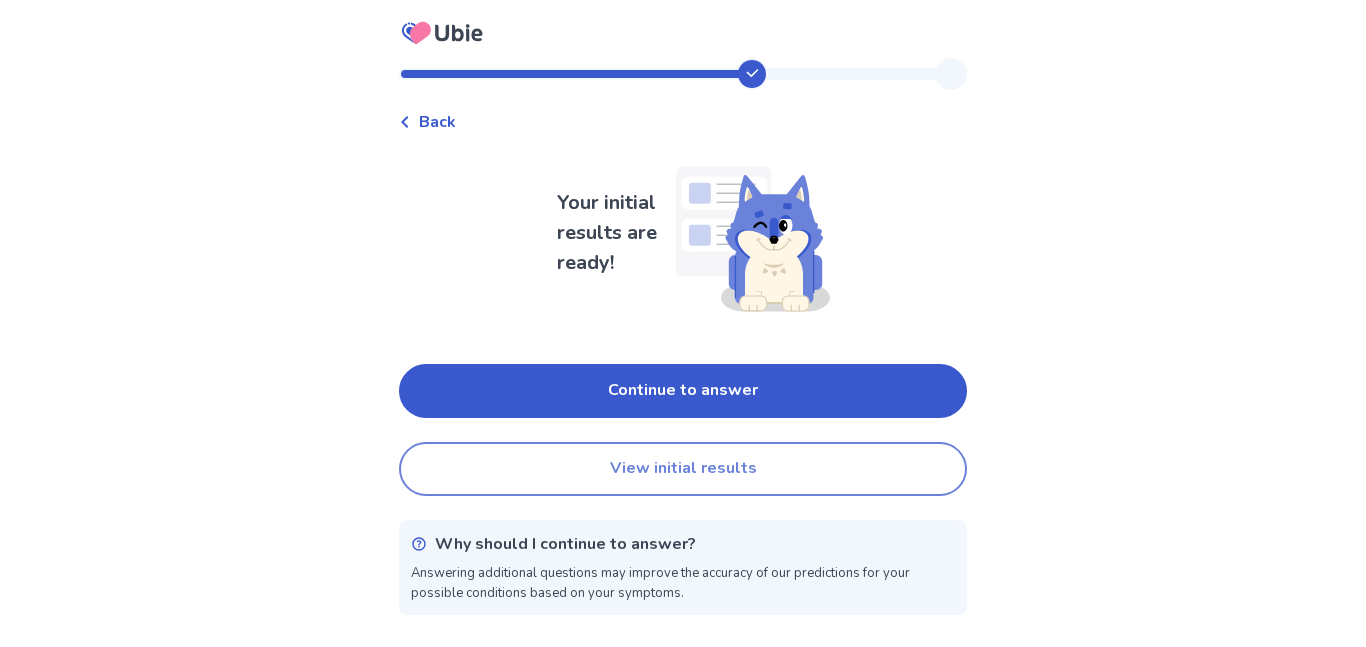 click on "View initial results" at bounding box center [683, 469] 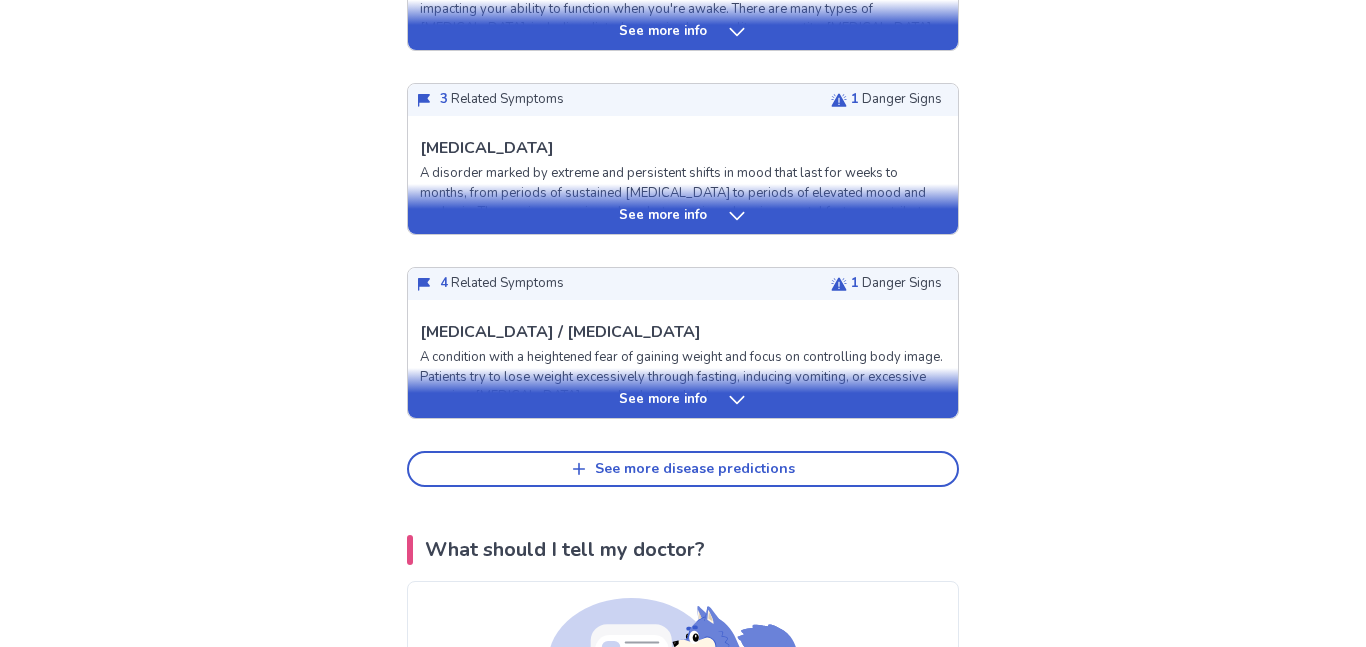 scroll, scrollTop: 1057, scrollLeft: 0, axis: vertical 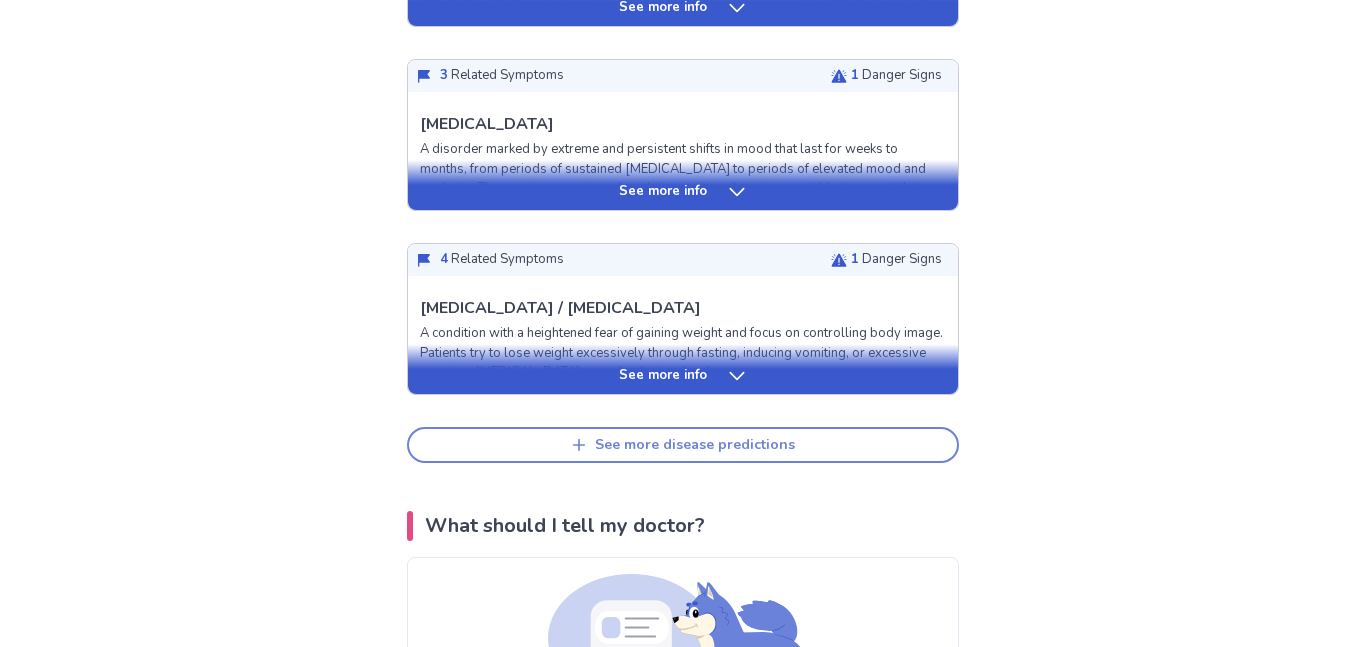click 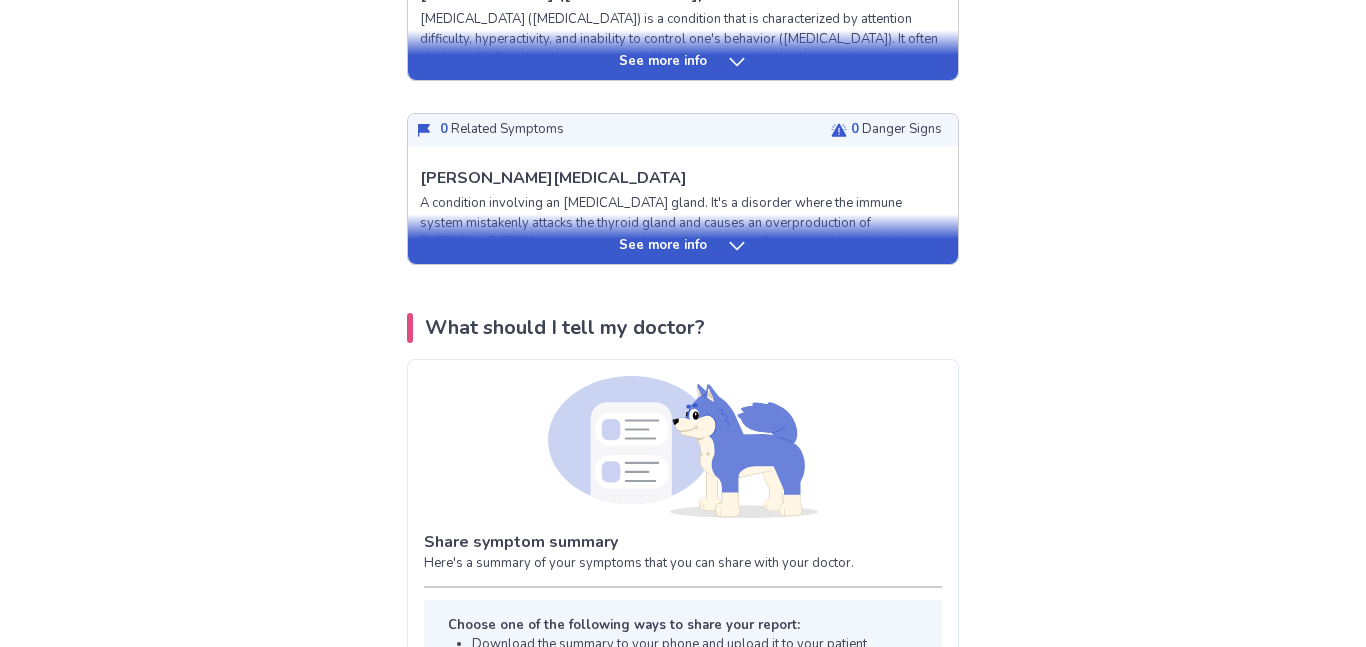 scroll, scrollTop: 1757, scrollLeft: 0, axis: vertical 